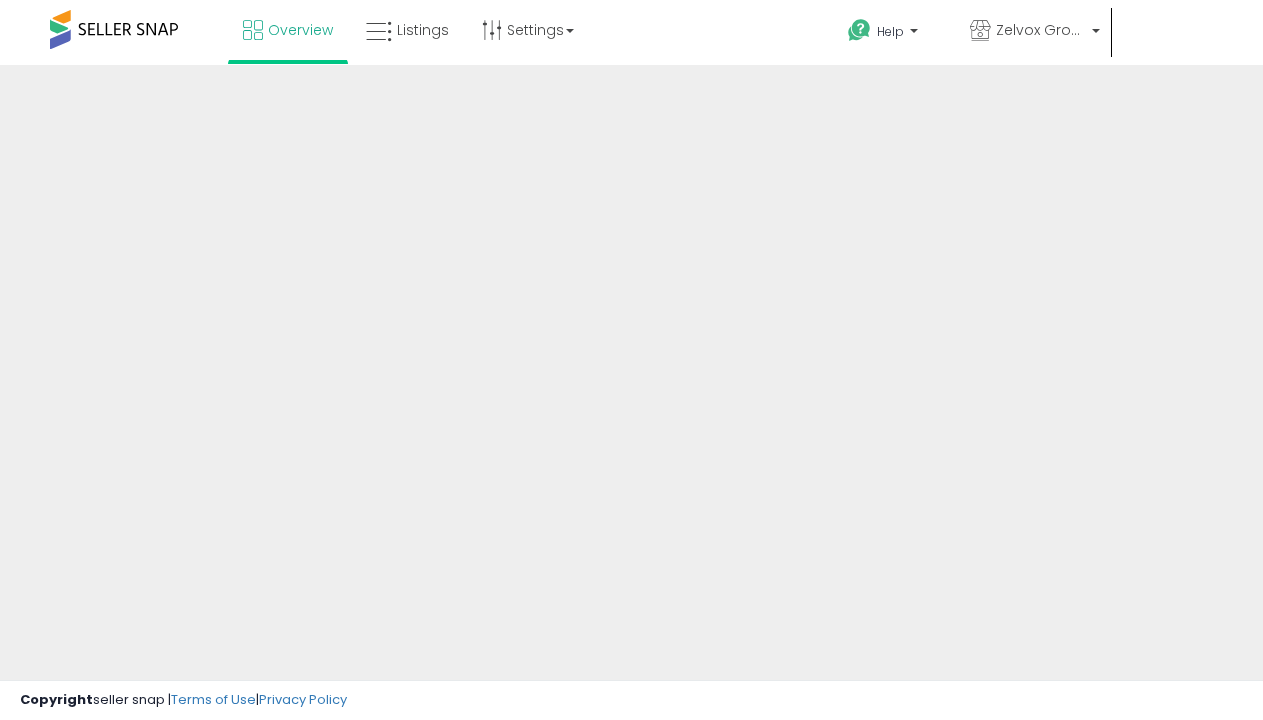 scroll, scrollTop: 0, scrollLeft: 0, axis: both 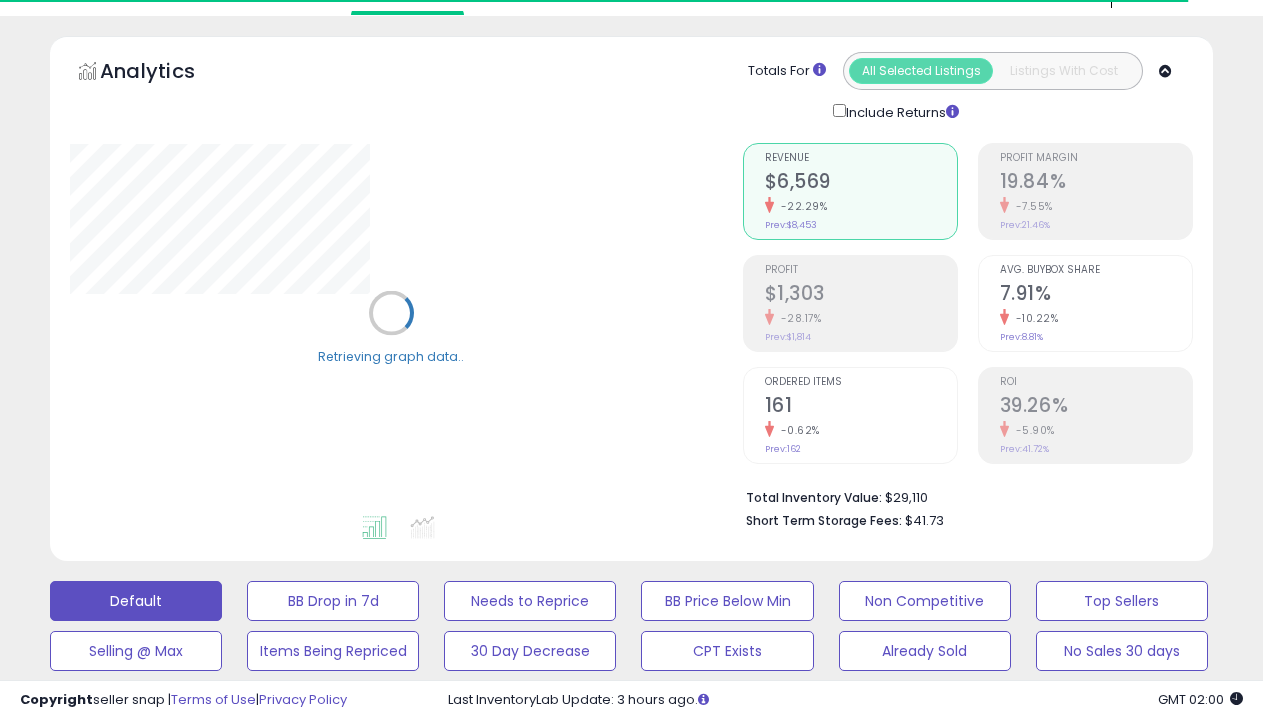 click on "31-60 Days no sale 7" at bounding box center (333, 601) 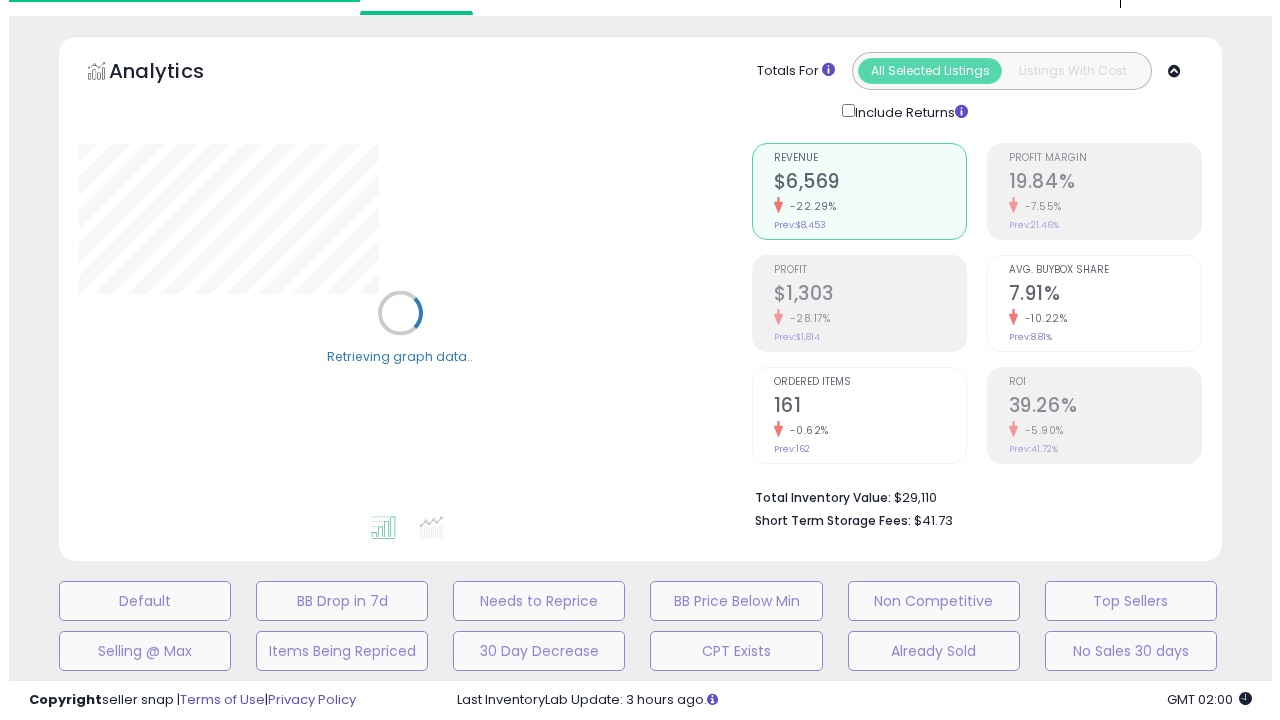 scroll, scrollTop: 389, scrollLeft: 0, axis: vertical 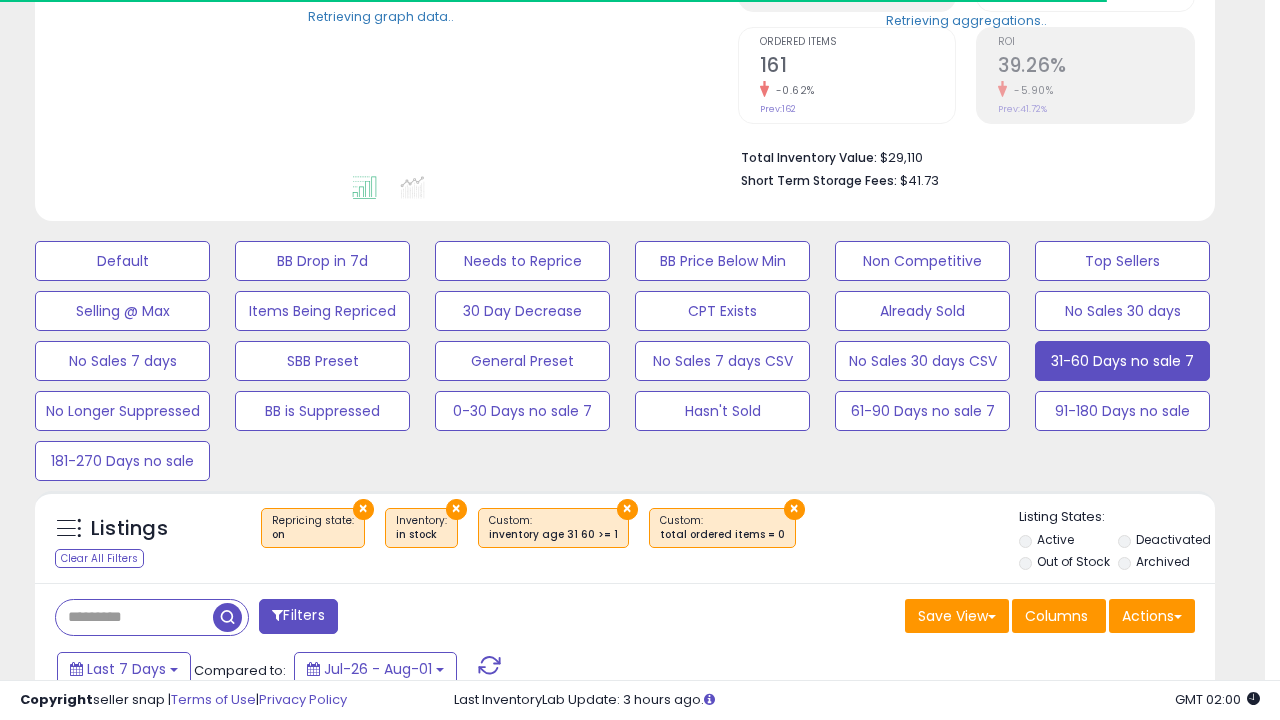 select on "**" 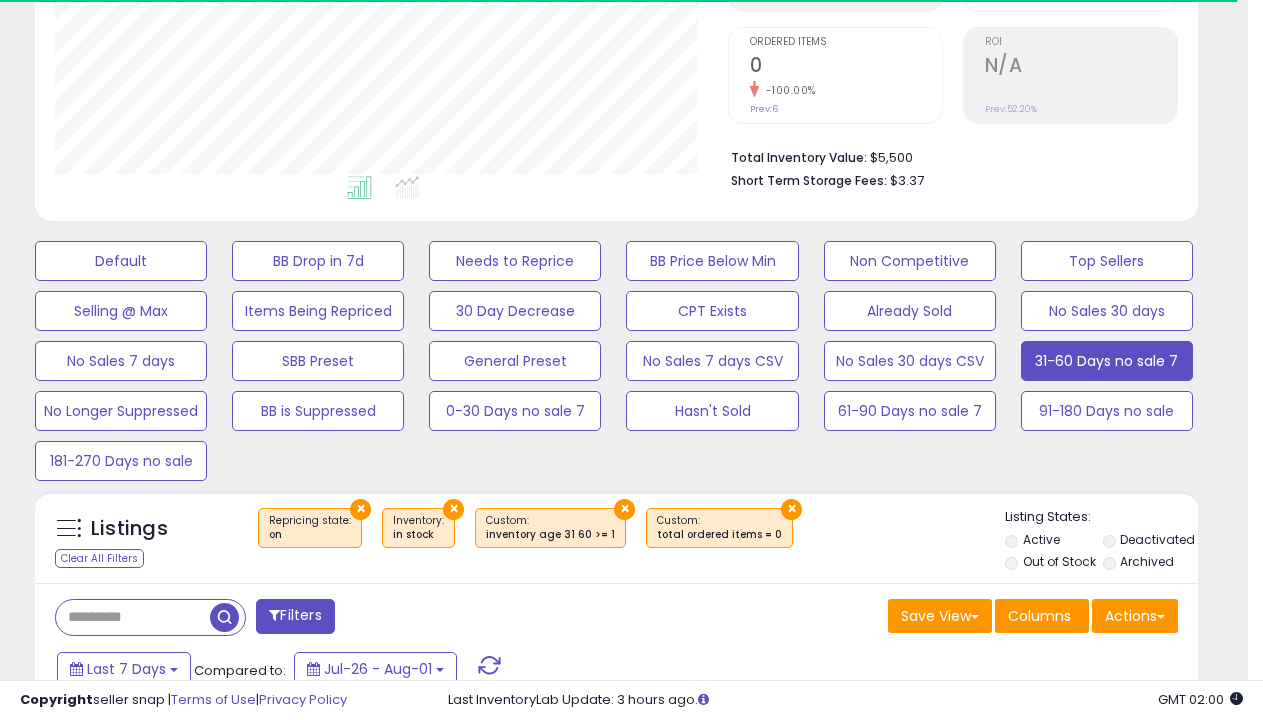 scroll, scrollTop: 999590, scrollLeft: 999327, axis: both 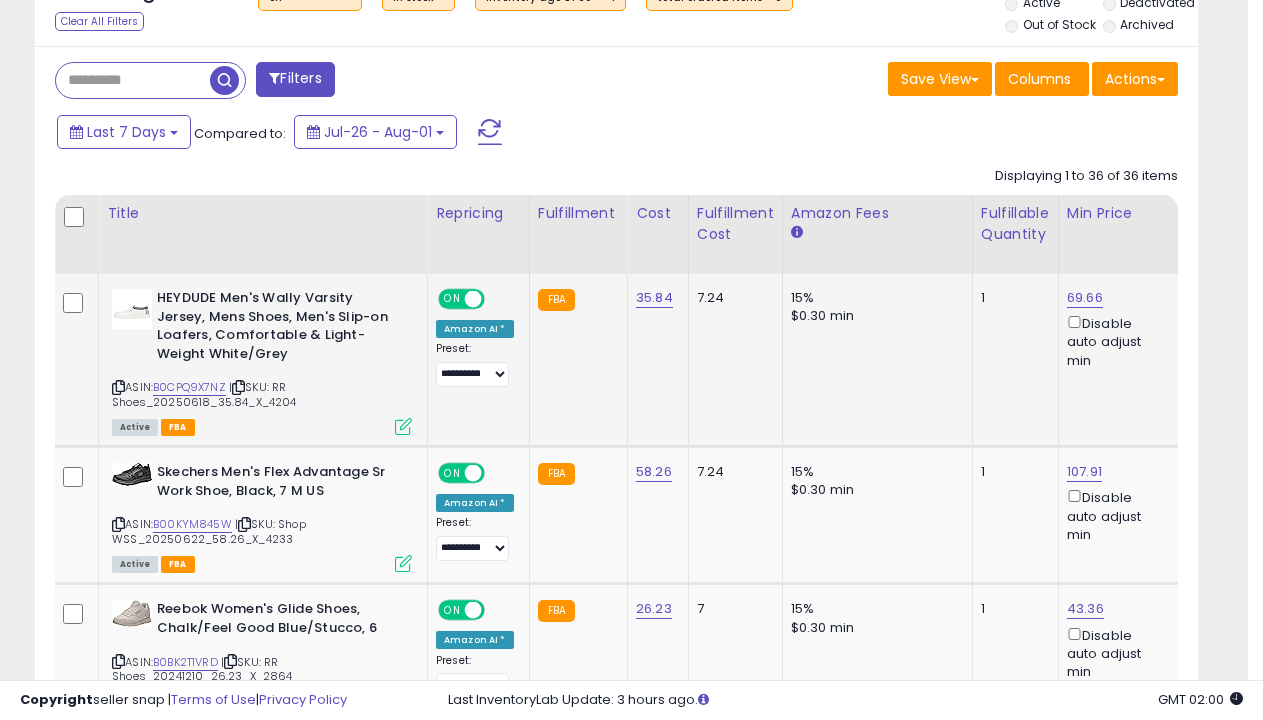 select on "**********" 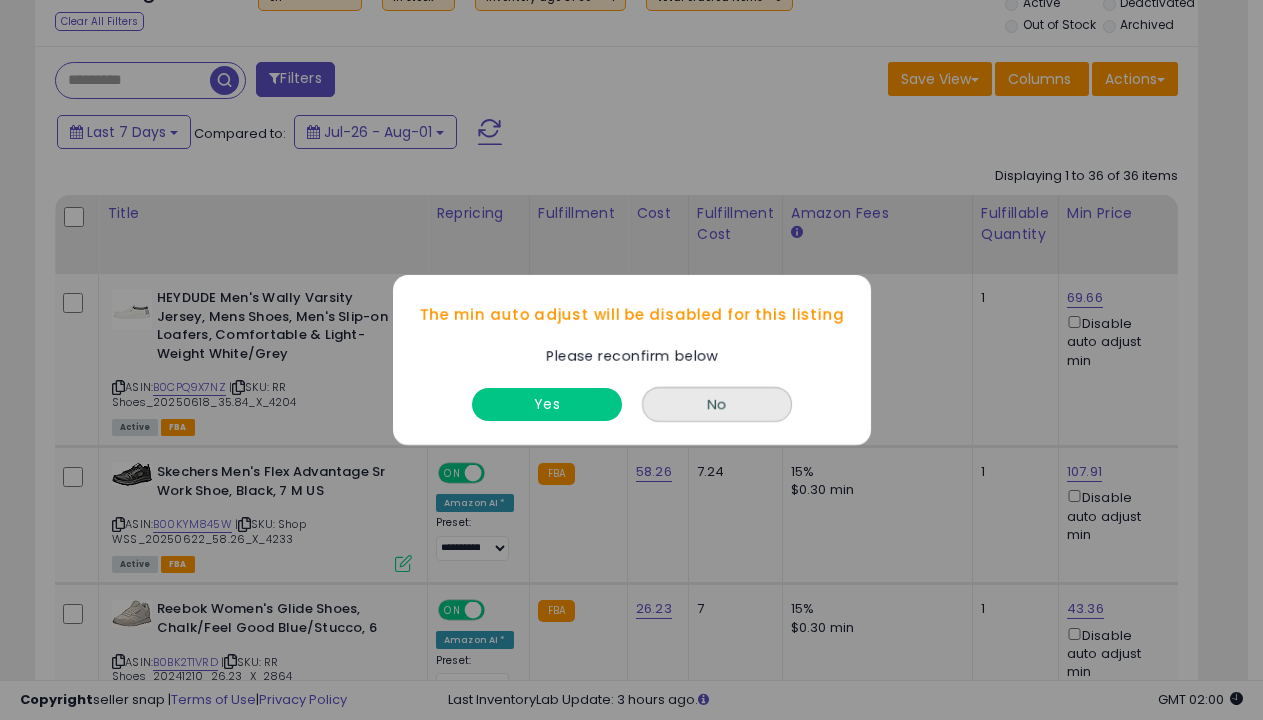 click on "Yes" at bounding box center [547, 404] 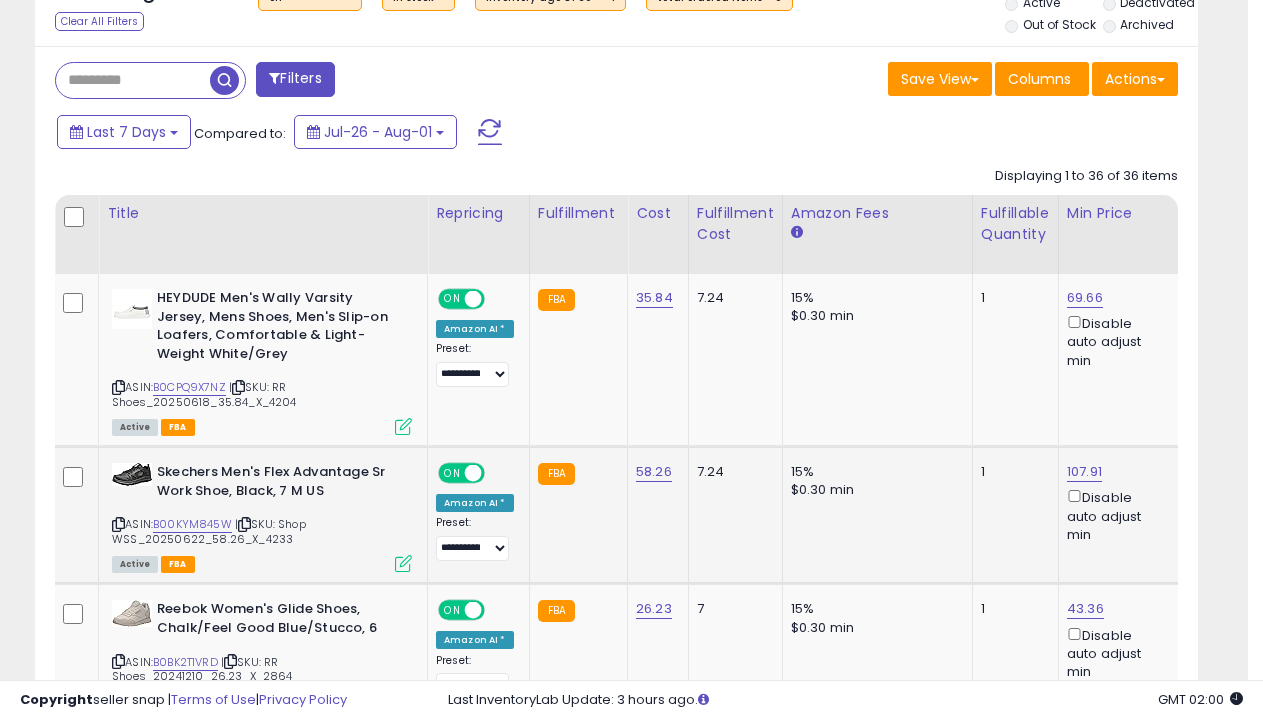 select on "**********" 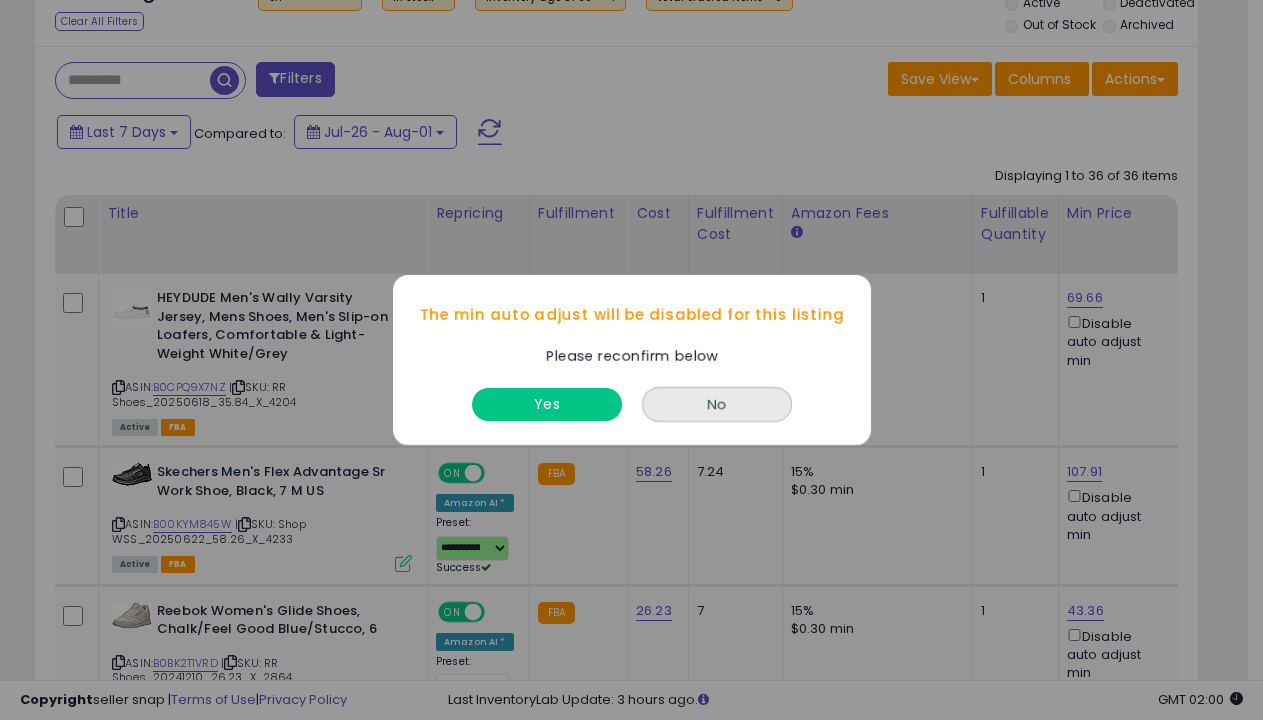 click on "Yes" at bounding box center [547, 404] 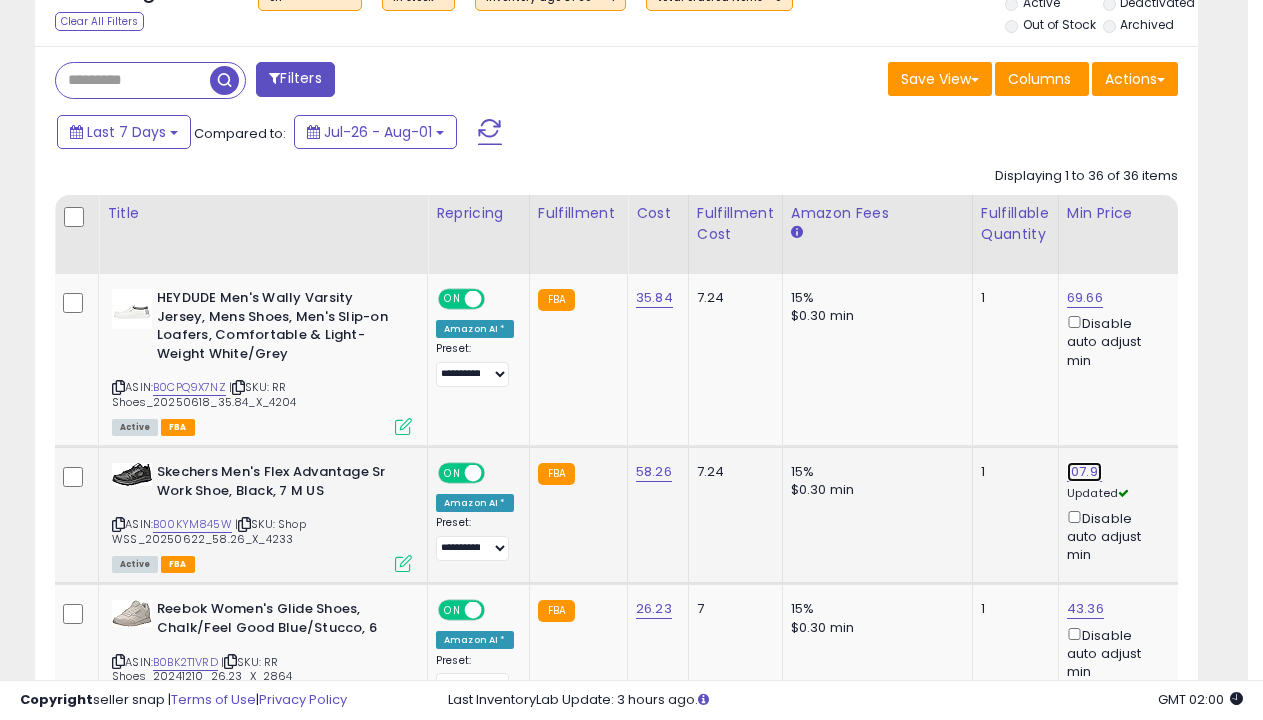 click on "107.91" at bounding box center (1085, 298) 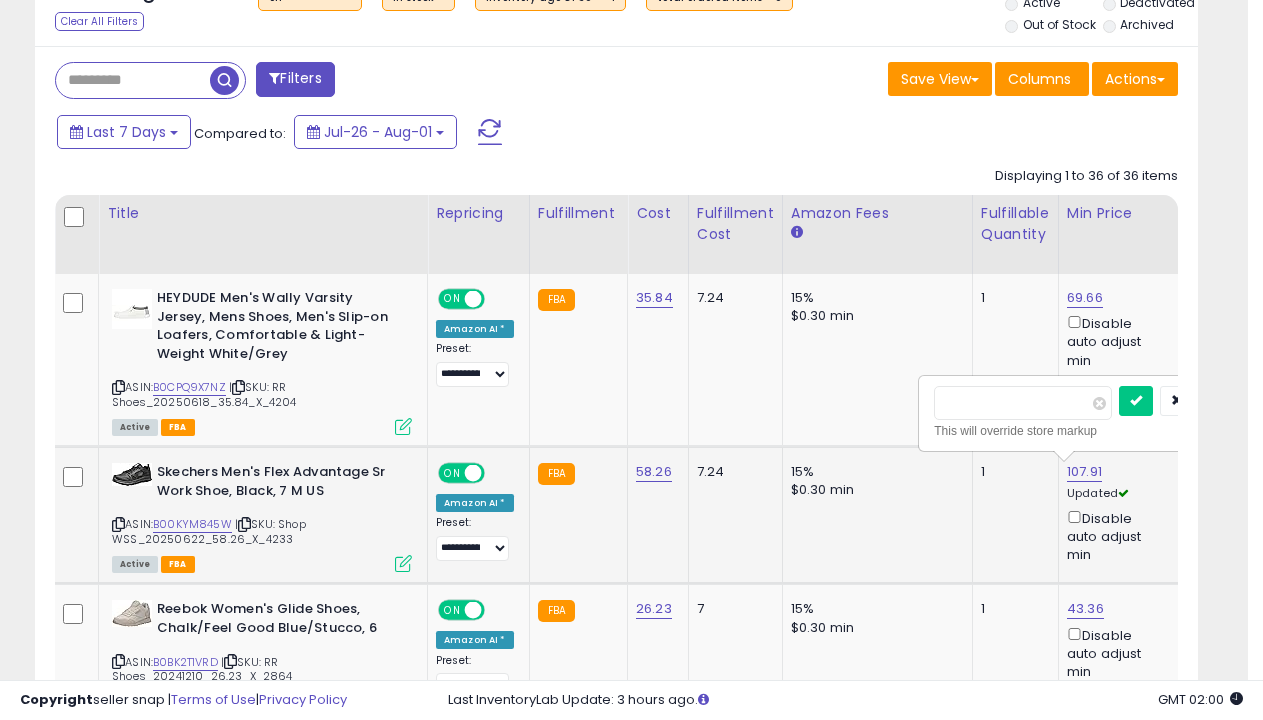 scroll, scrollTop: 0, scrollLeft: 95, axis: horizontal 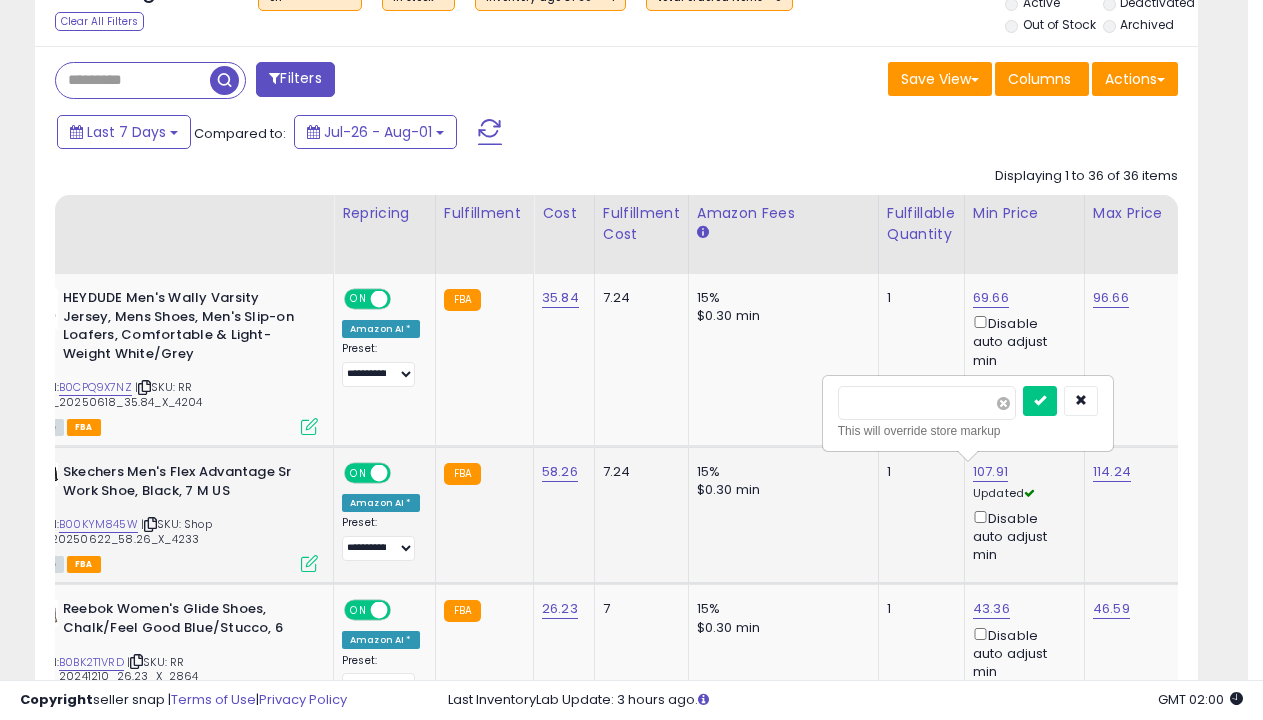 click at bounding box center (1003, 403) 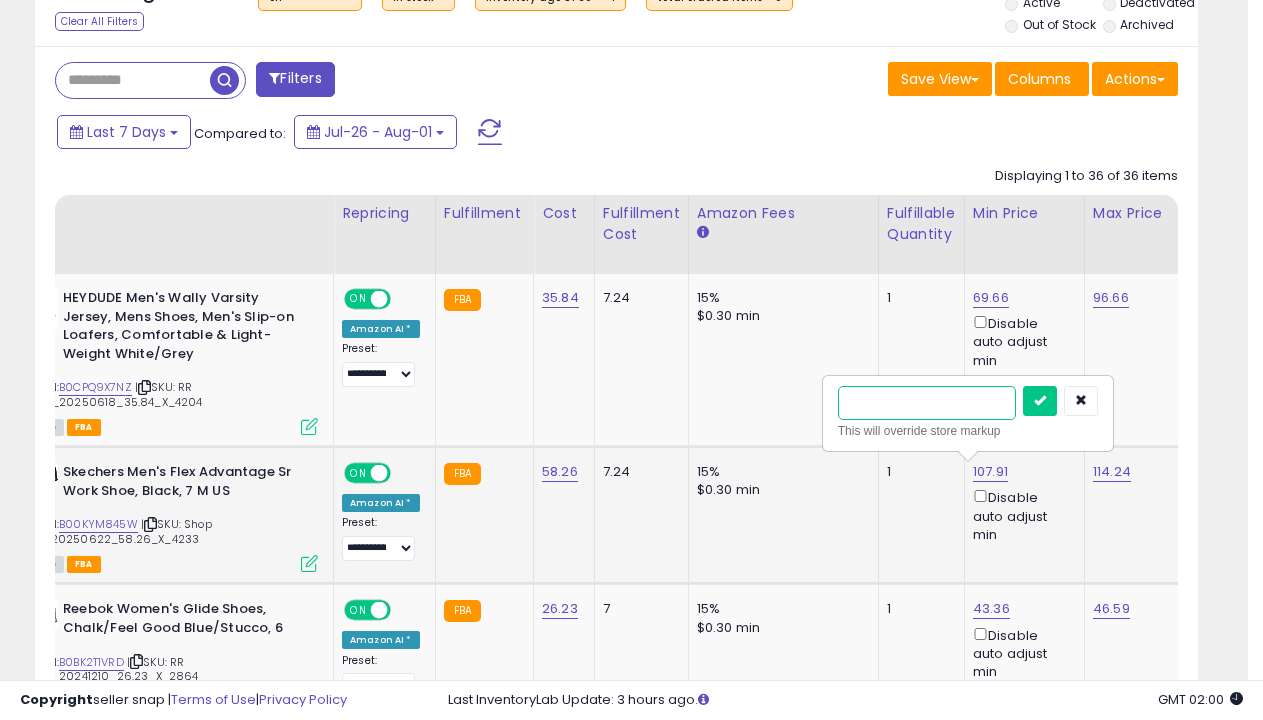 type on "*****" 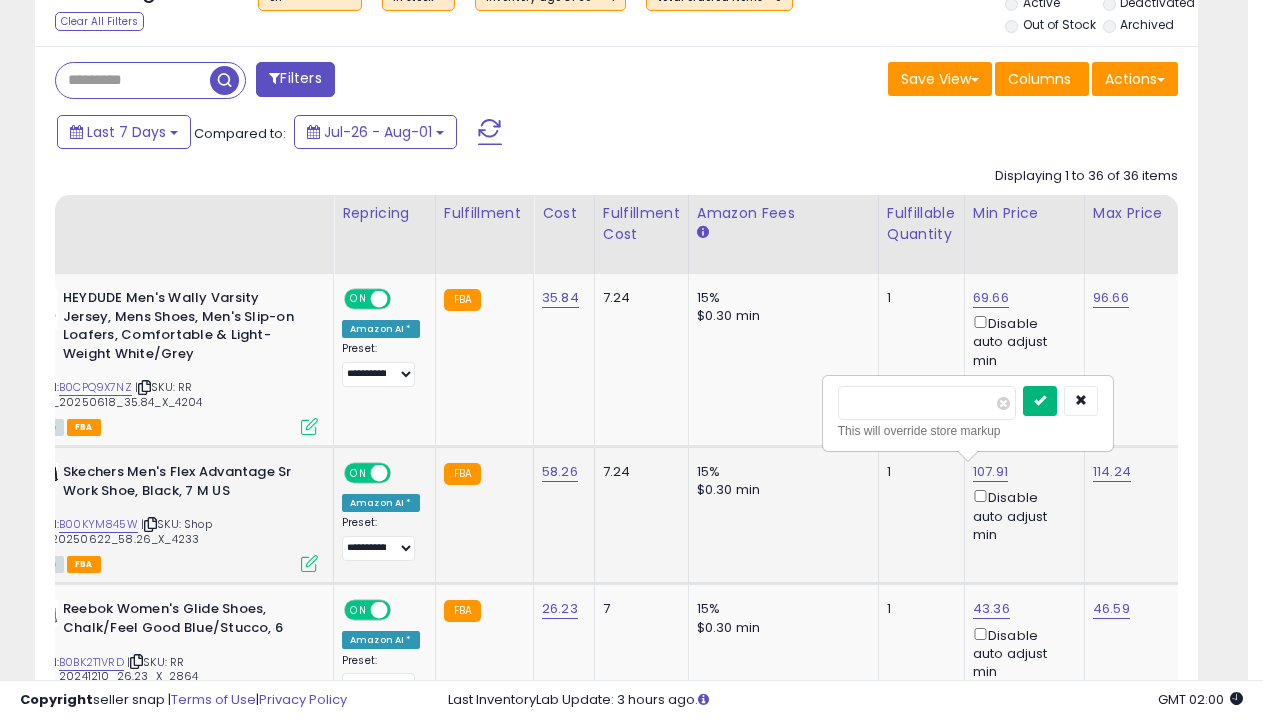 click at bounding box center (1040, 400) 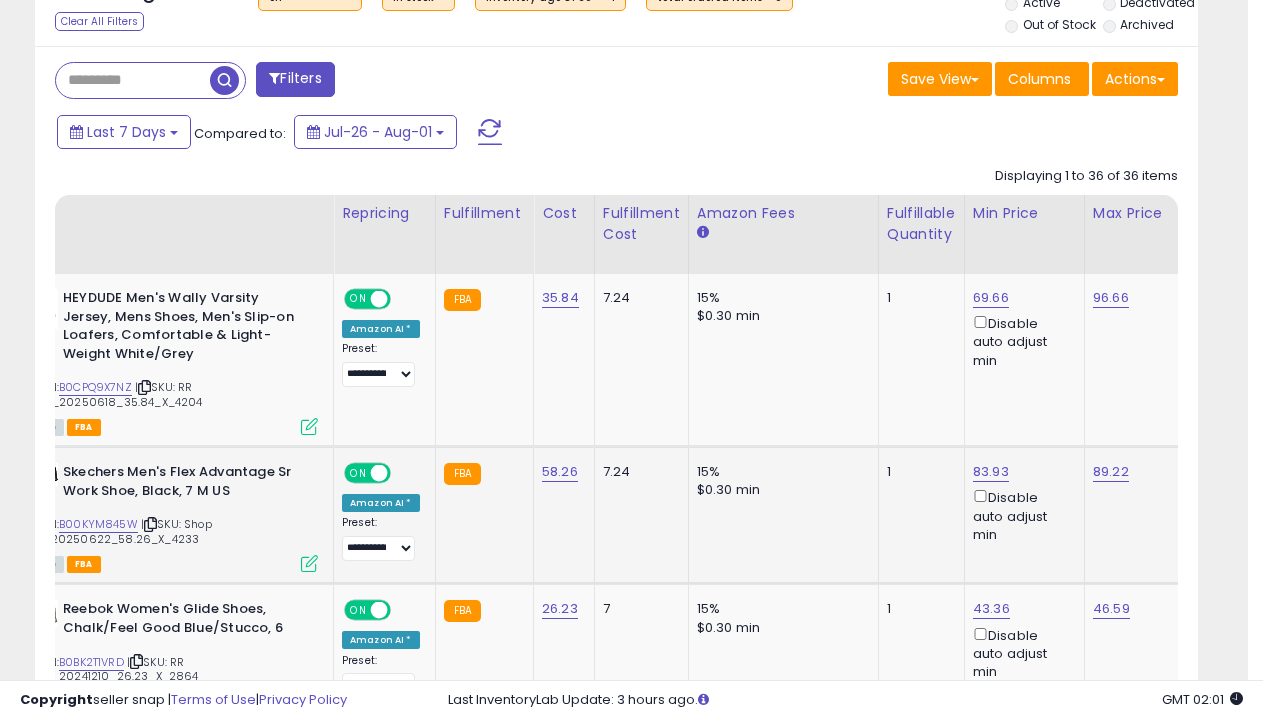 scroll, scrollTop: 1355, scrollLeft: 0, axis: vertical 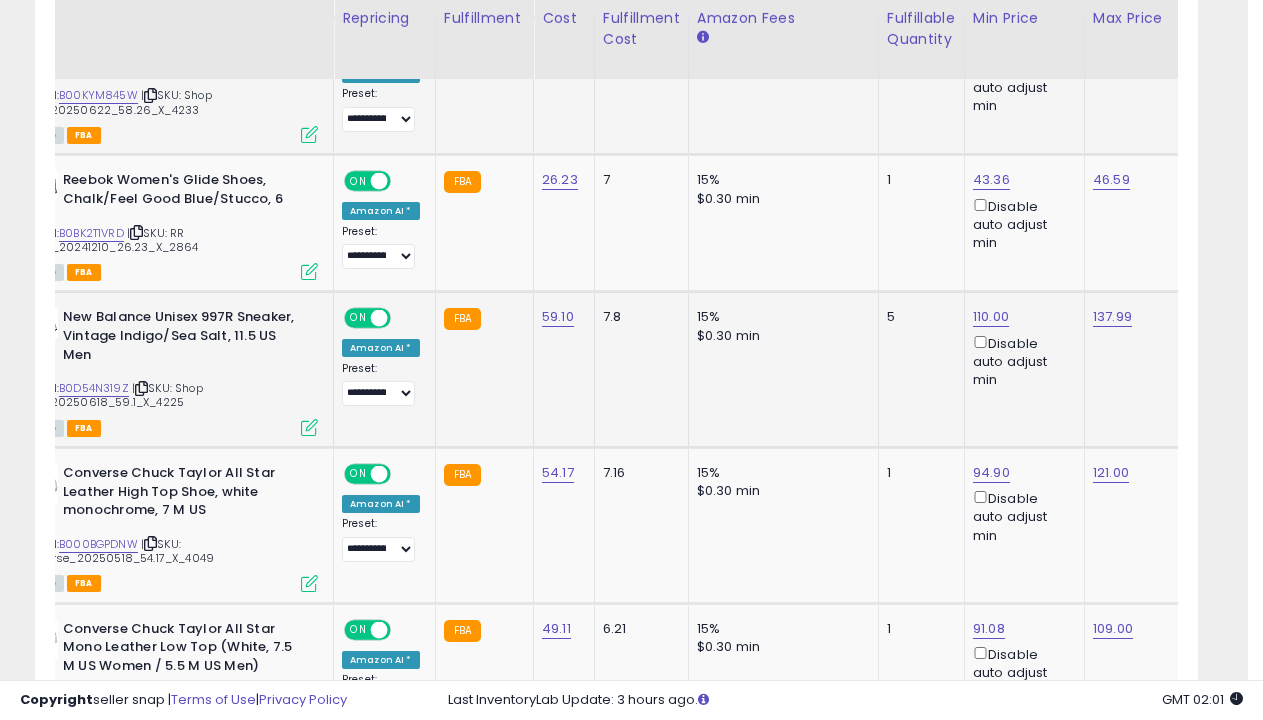 select on "**********" 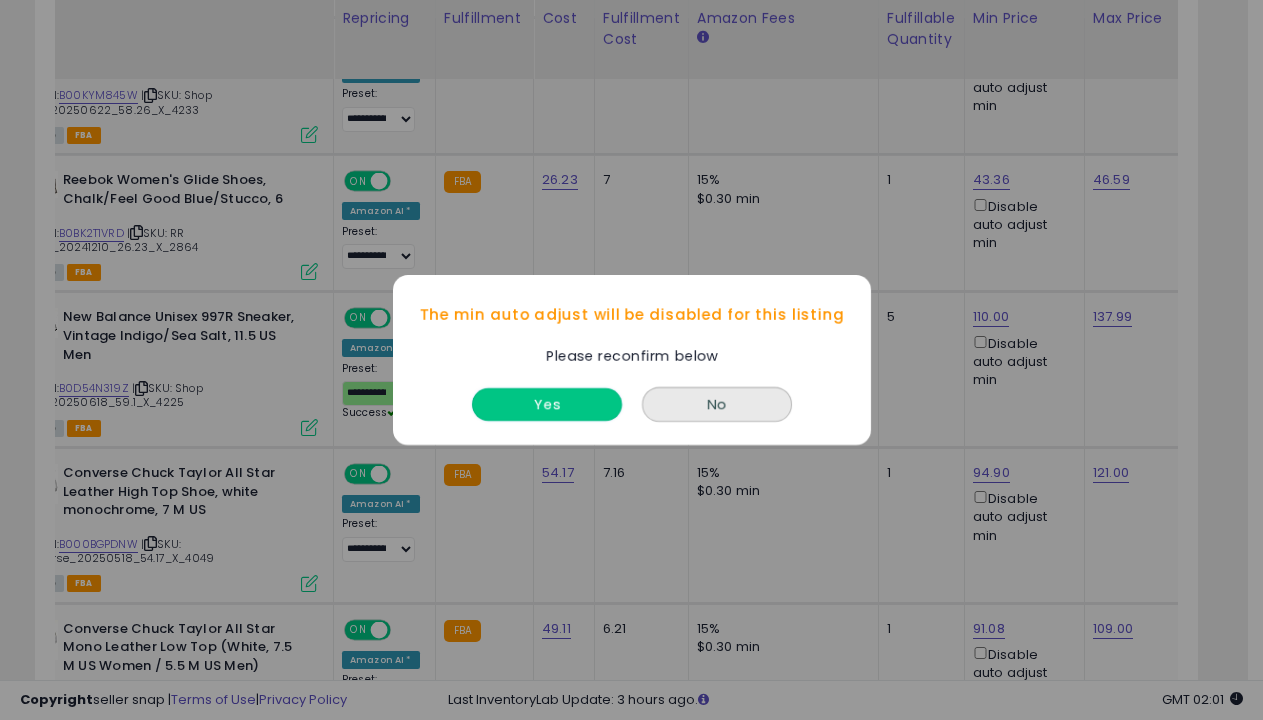 click on "Yes" at bounding box center (547, 404) 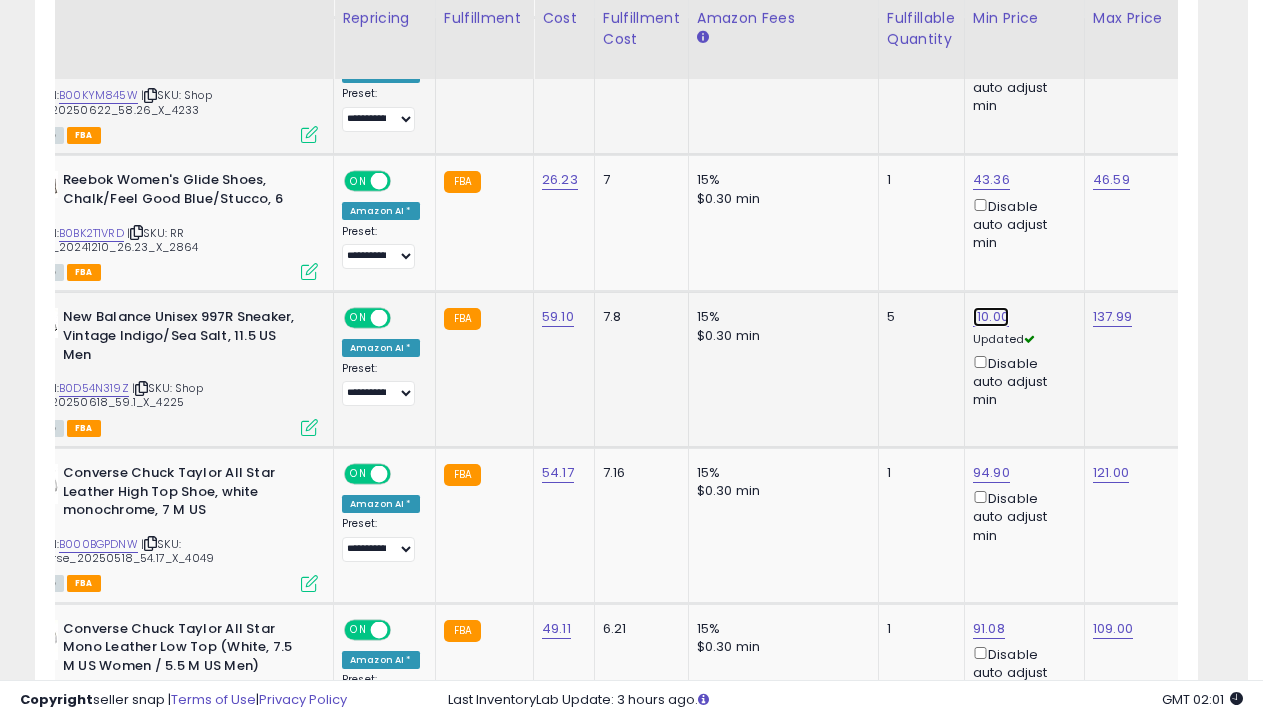 click on "110.00" at bounding box center (991, -131) 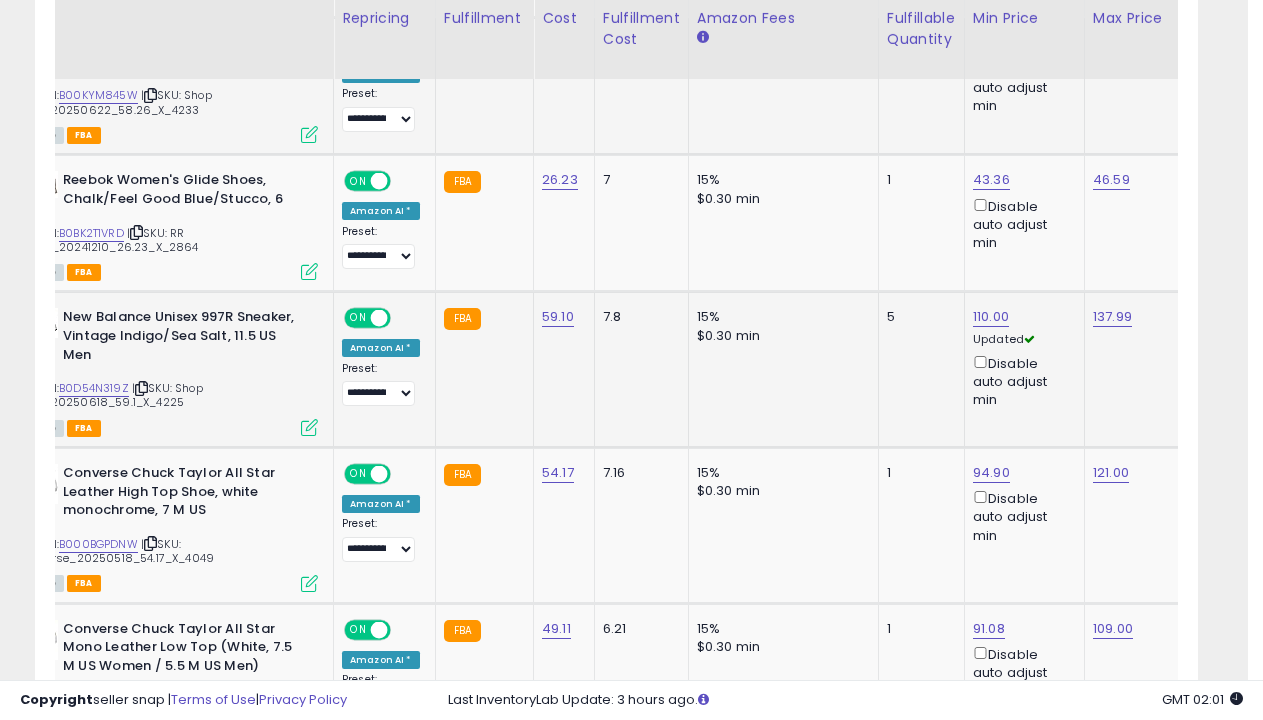 scroll, scrollTop: 0, scrollLeft: 96, axis: horizontal 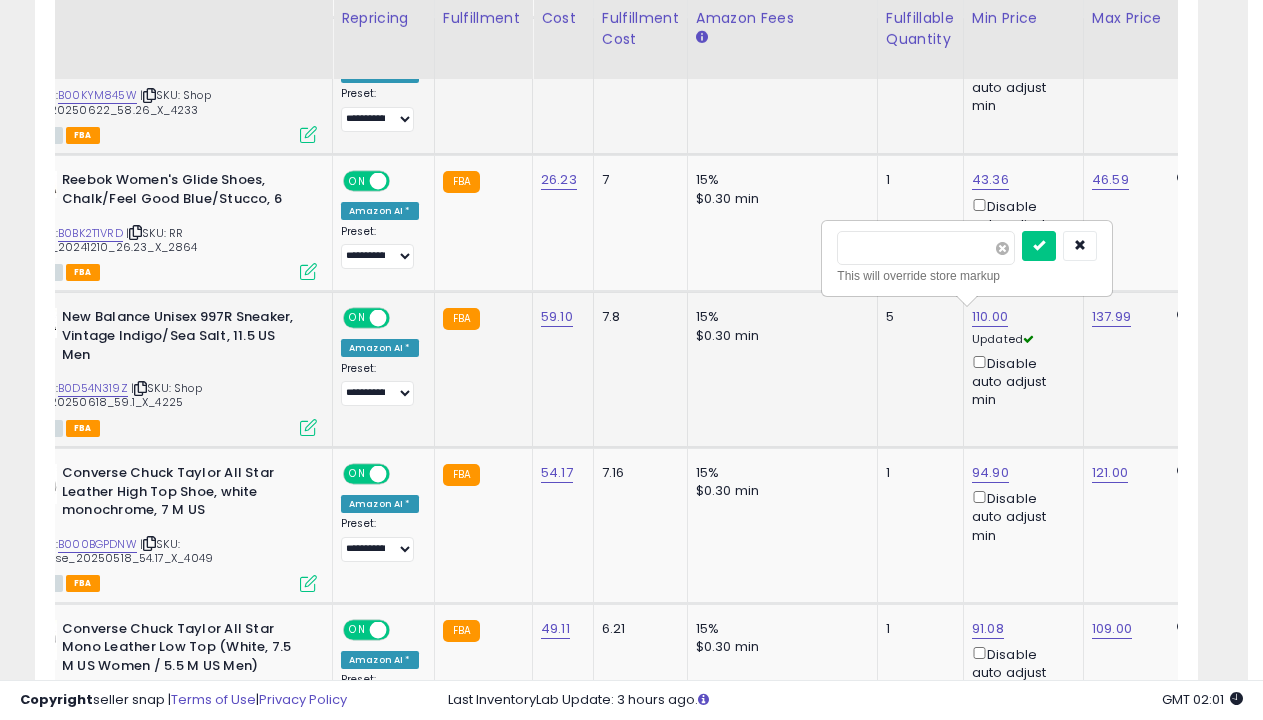 click at bounding box center [1002, 248] 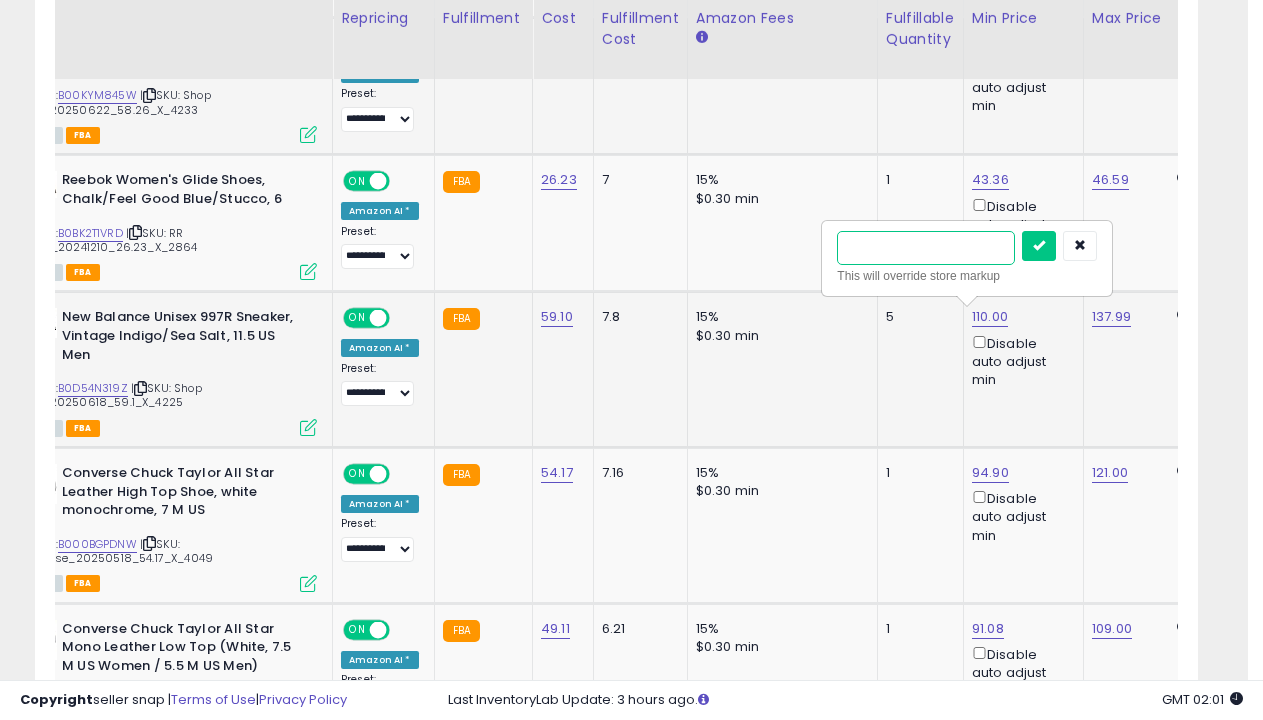 type on "*****" 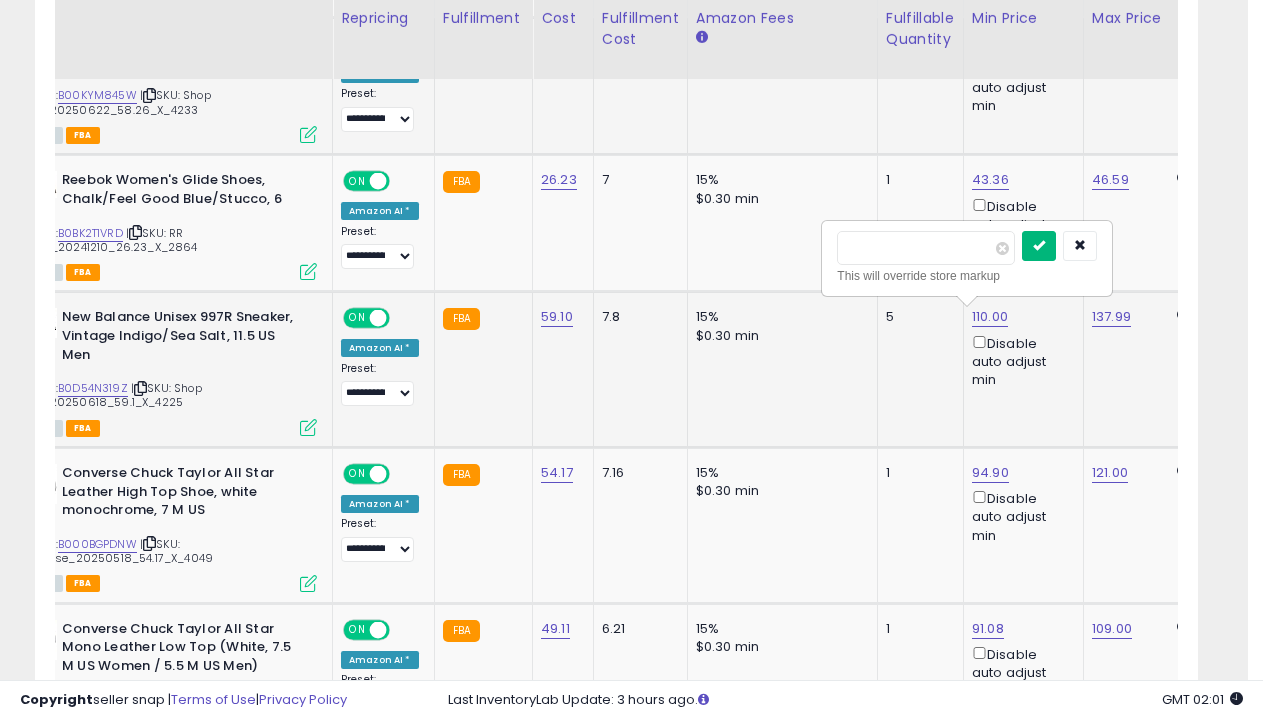 click at bounding box center (1039, 245) 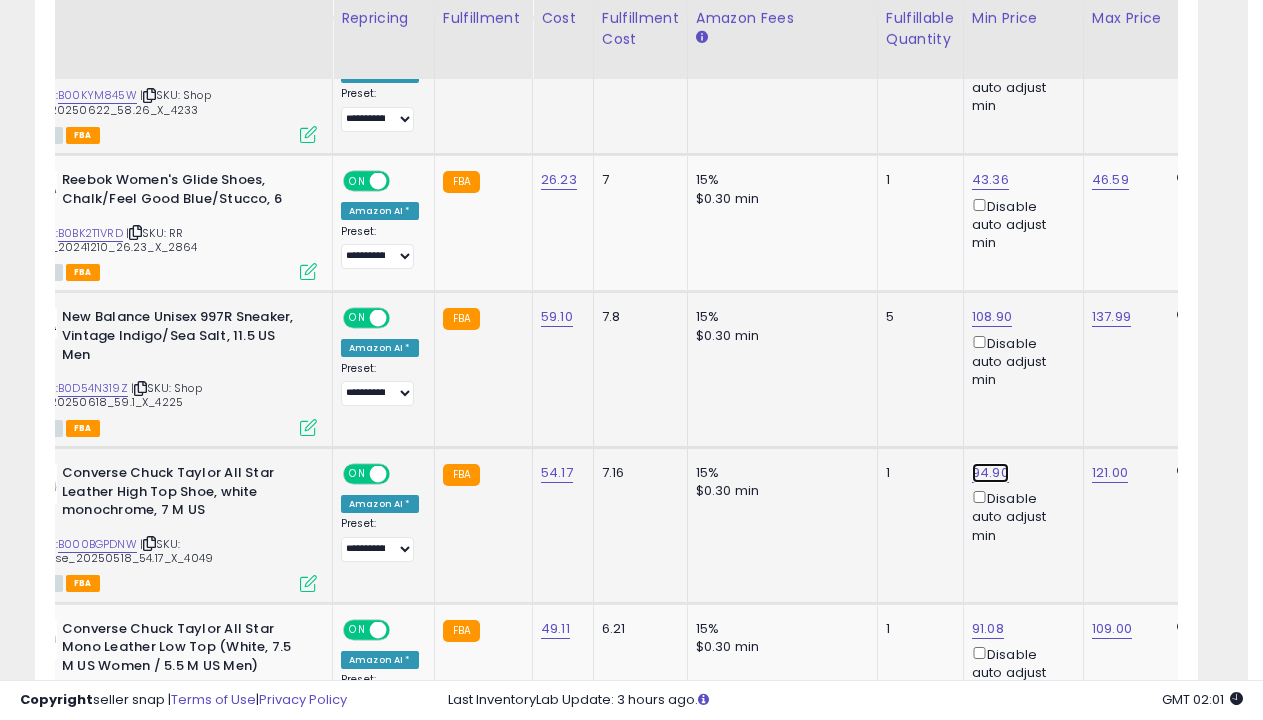click on "94.90" at bounding box center [990, -131] 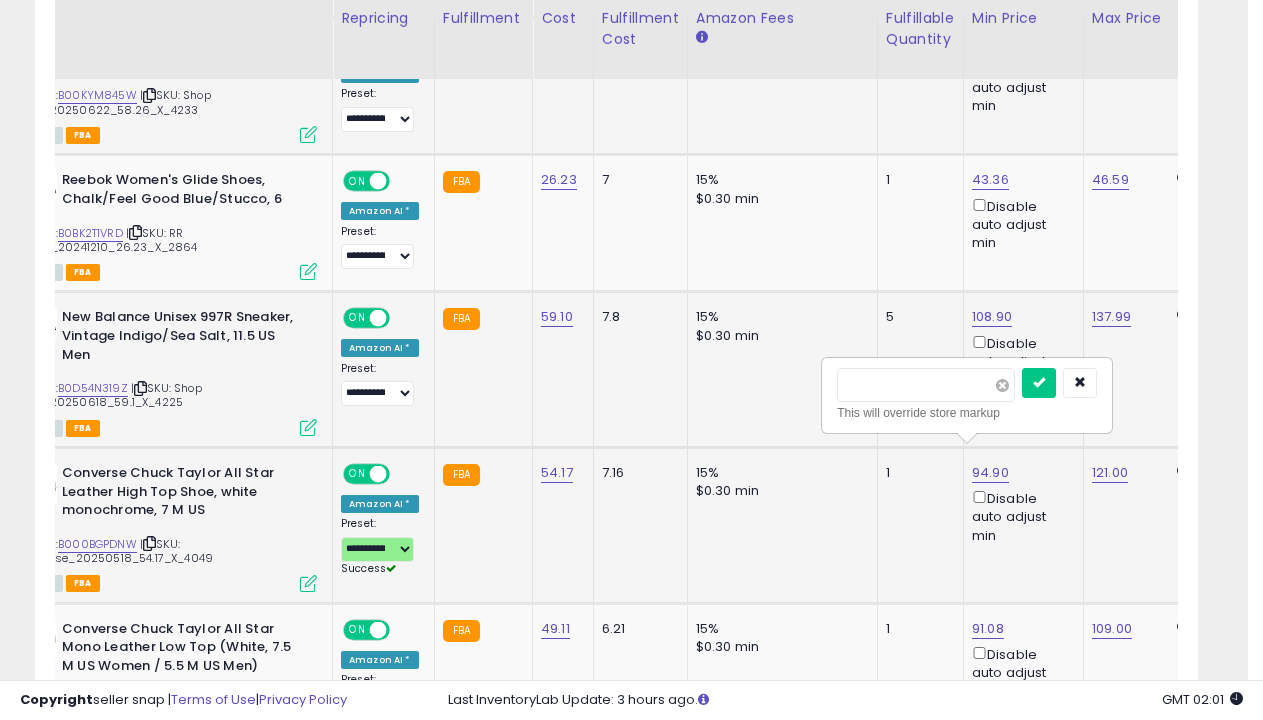 click at bounding box center [1002, 385] 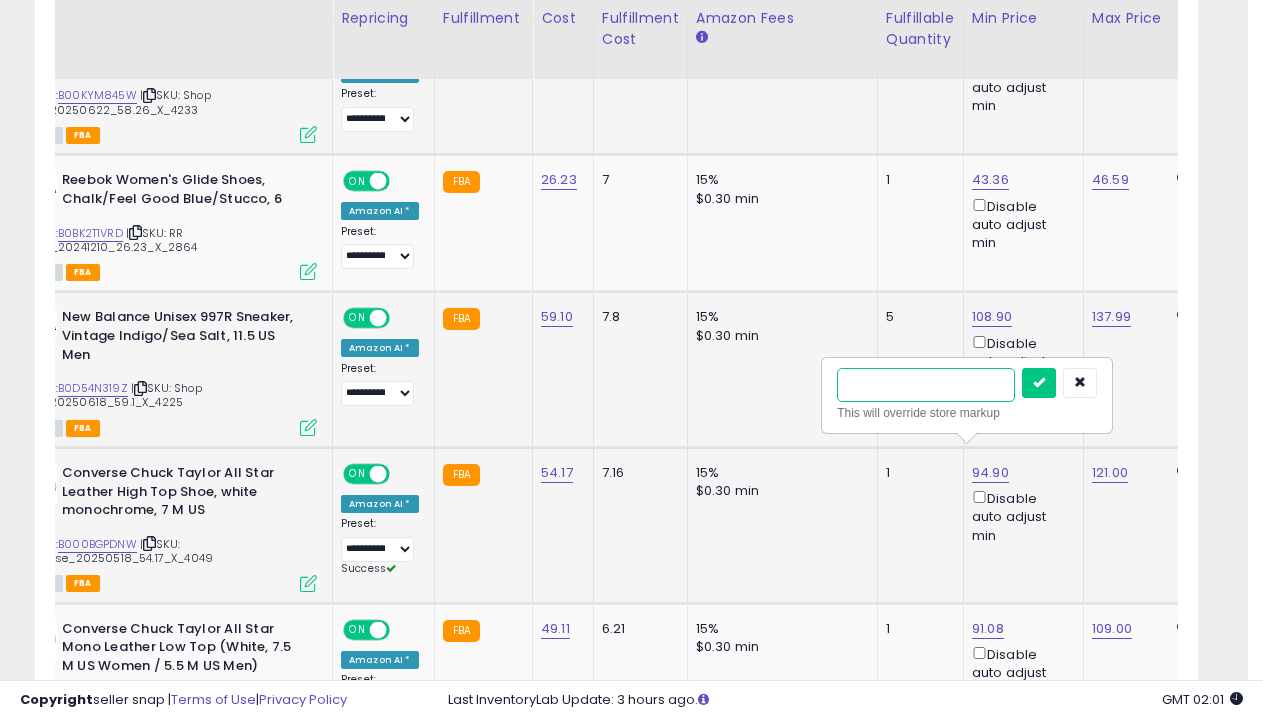 type on "****" 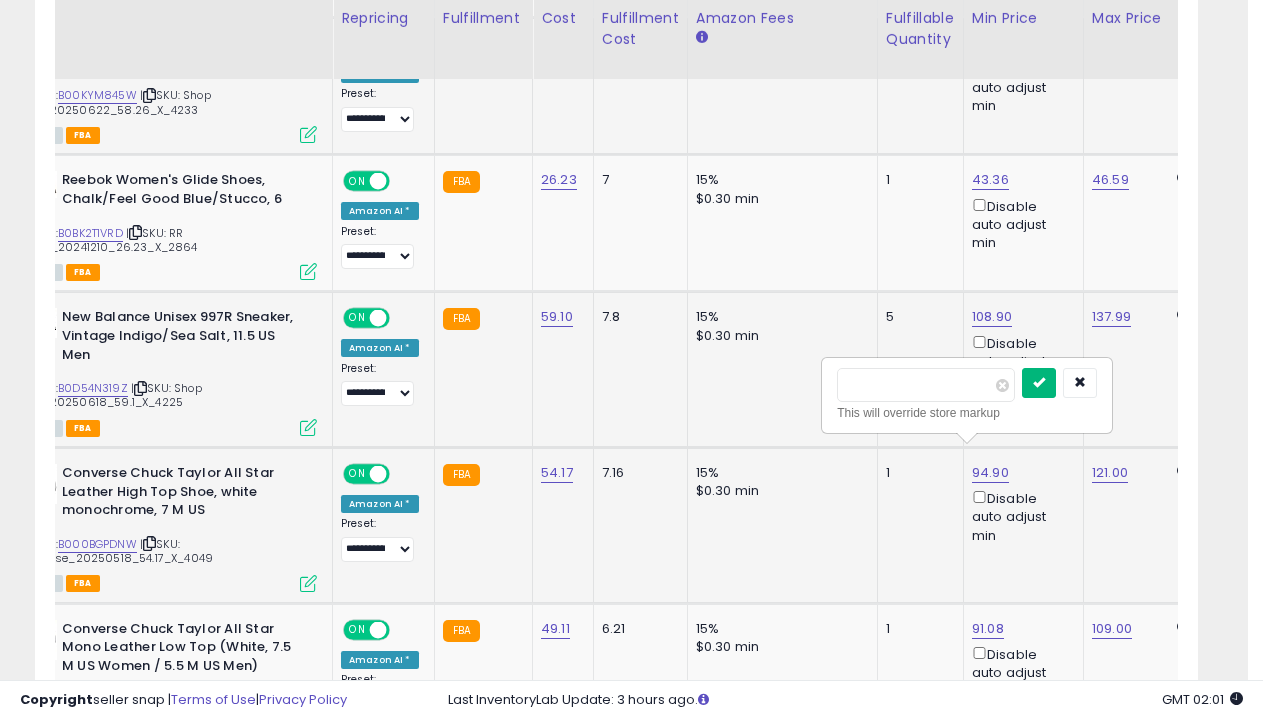 click at bounding box center (1039, 382) 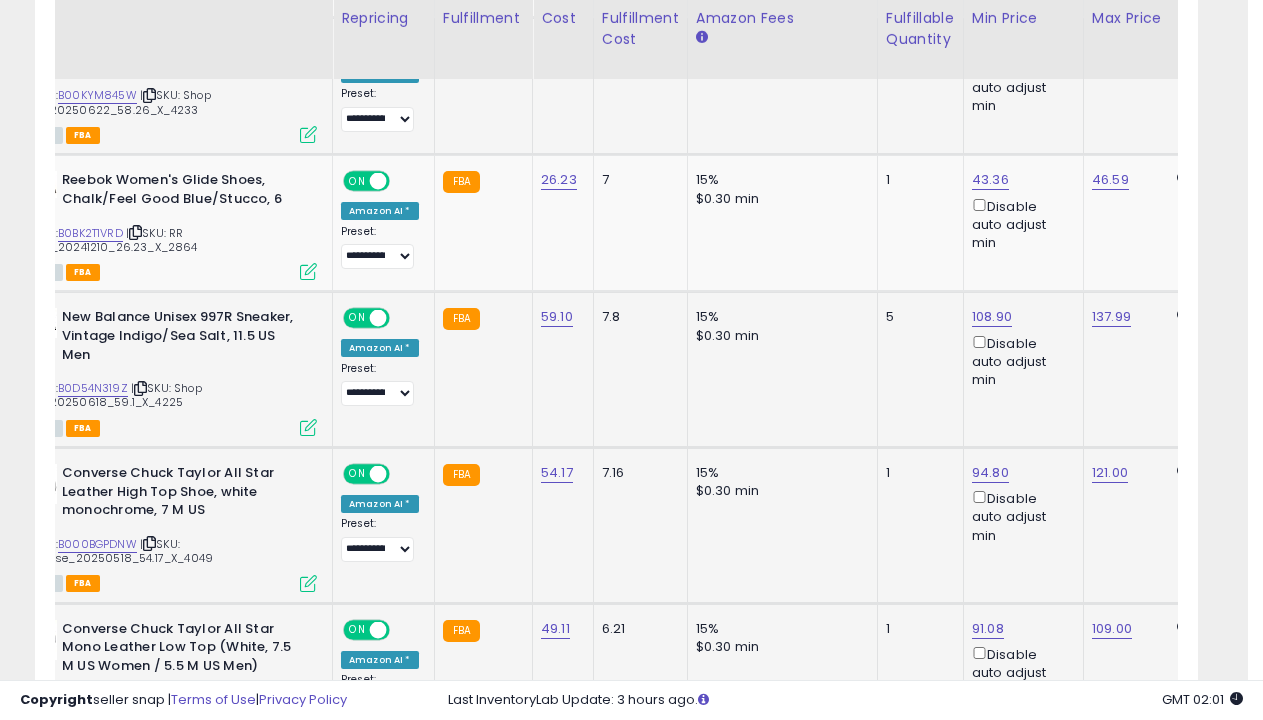 scroll, scrollTop: 1375, scrollLeft: 0, axis: vertical 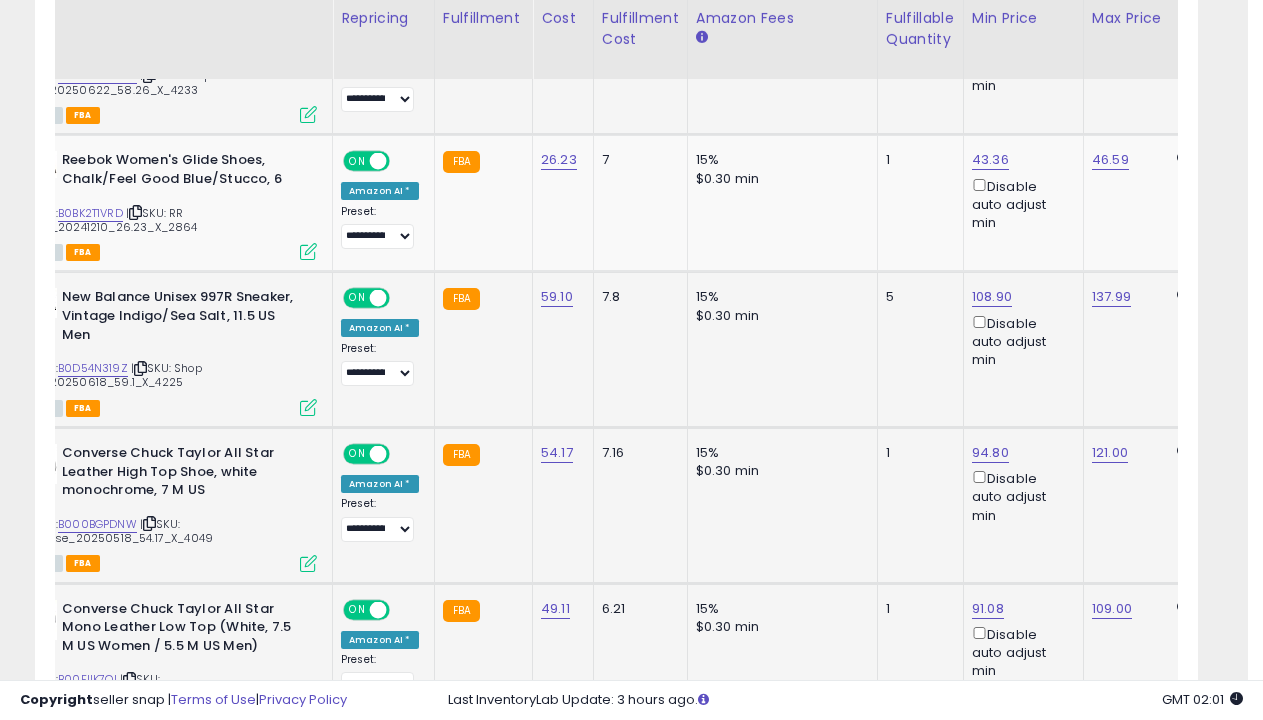 select on "**********" 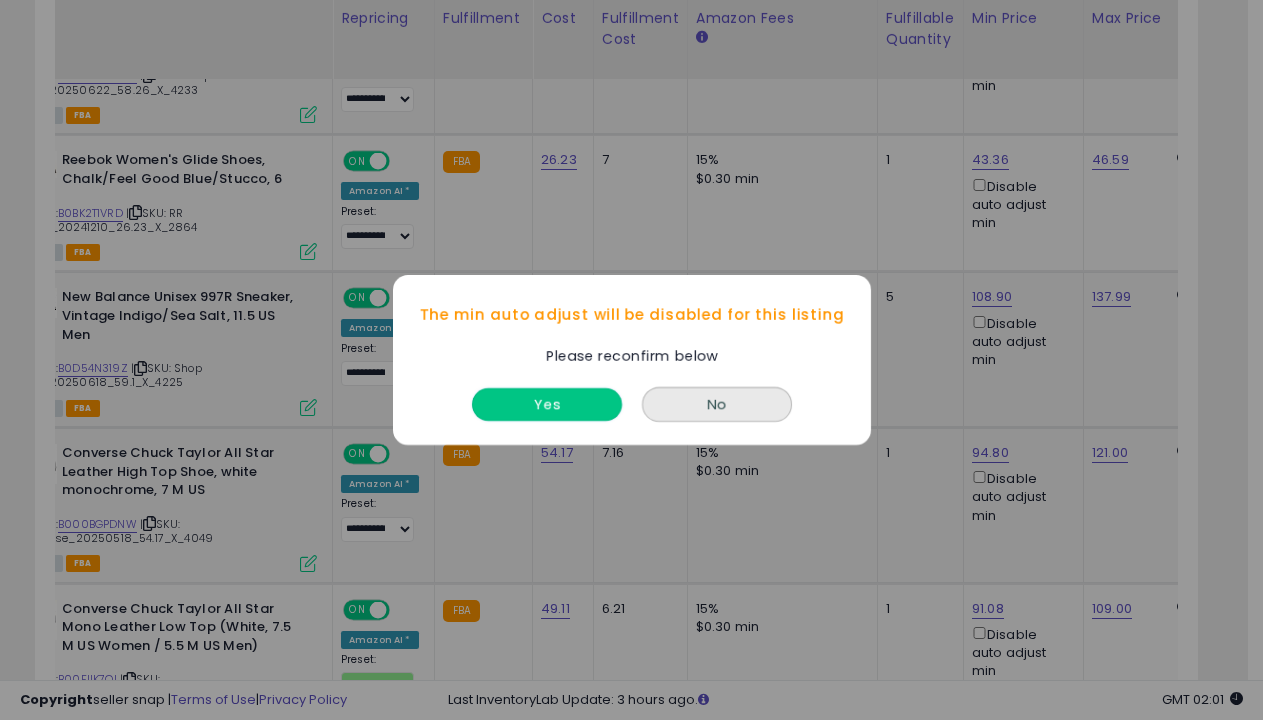 click on "Yes" at bounding box center (547, 404) 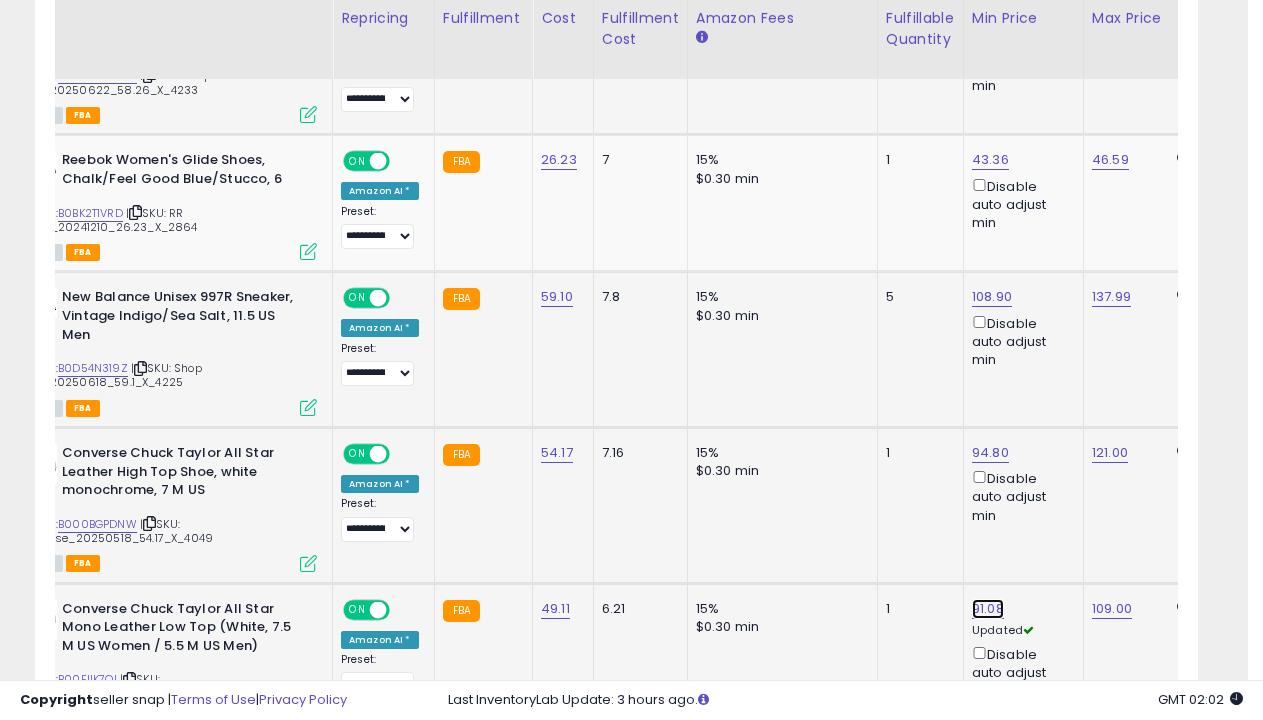 click on "91.08" at bounding box center (990, -151) 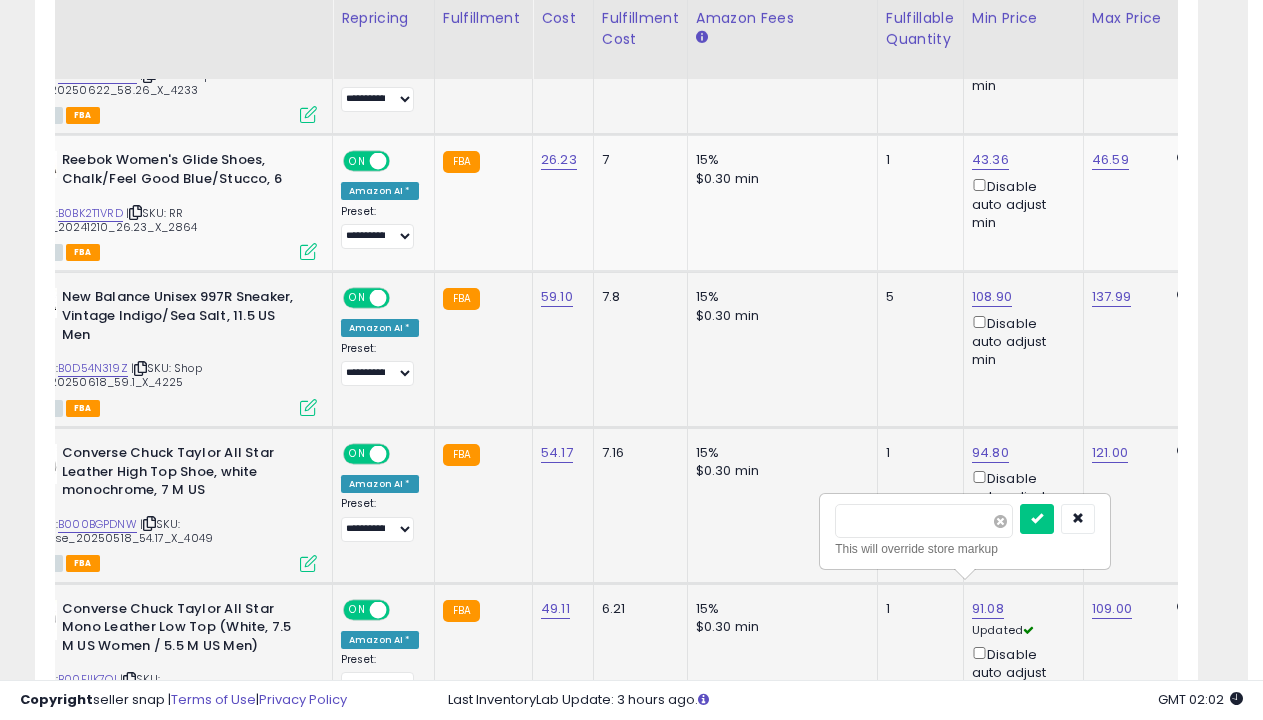 click at bounding box center [1000, 521] 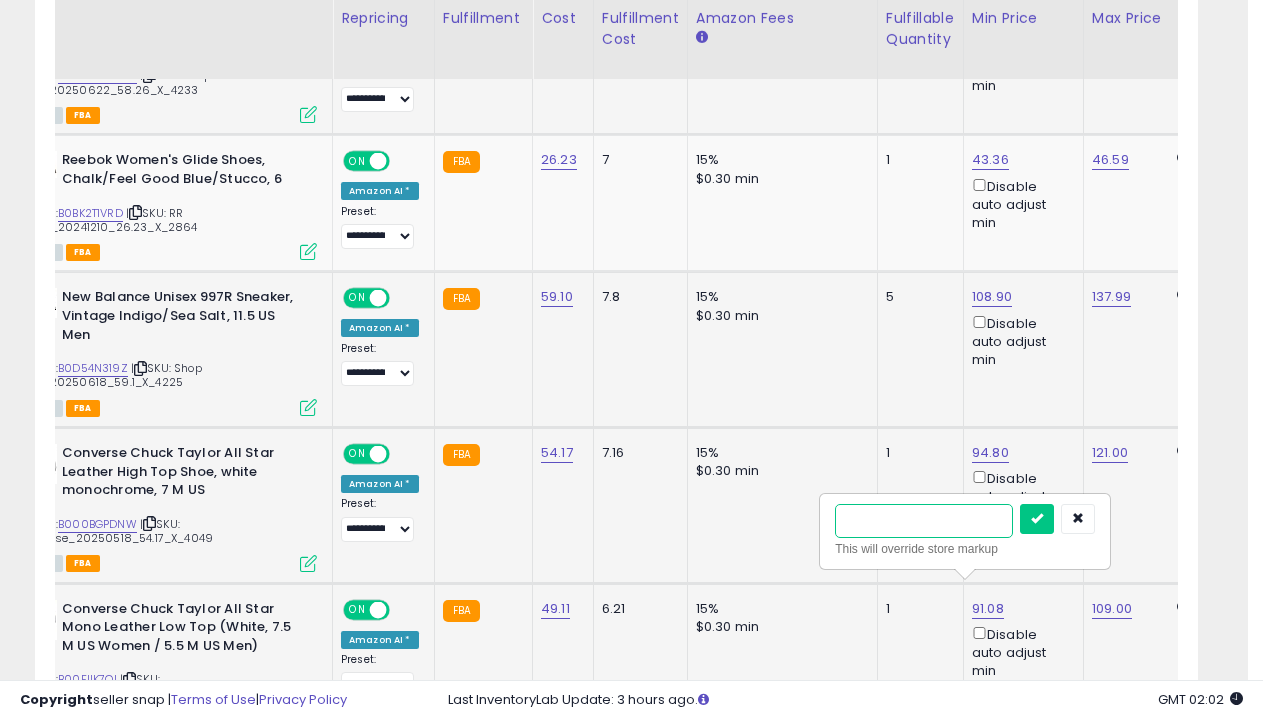 type on "*****" 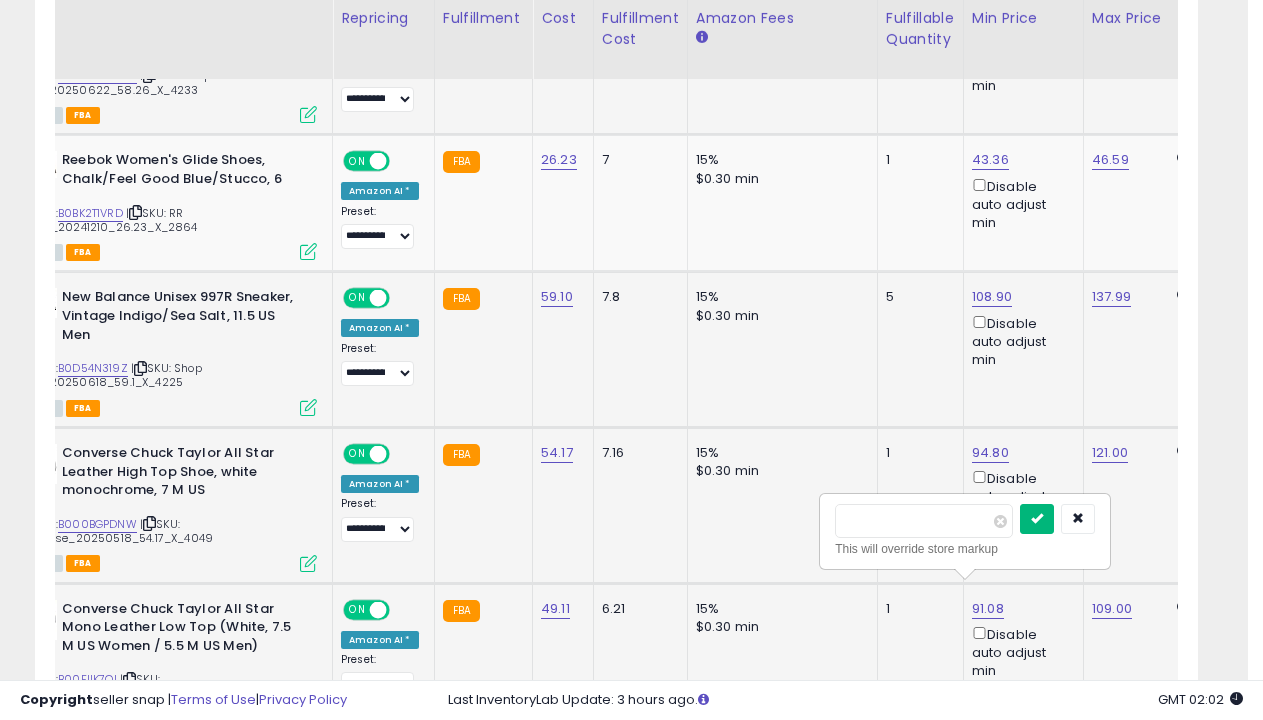 click at bounding box center [1037, 518] 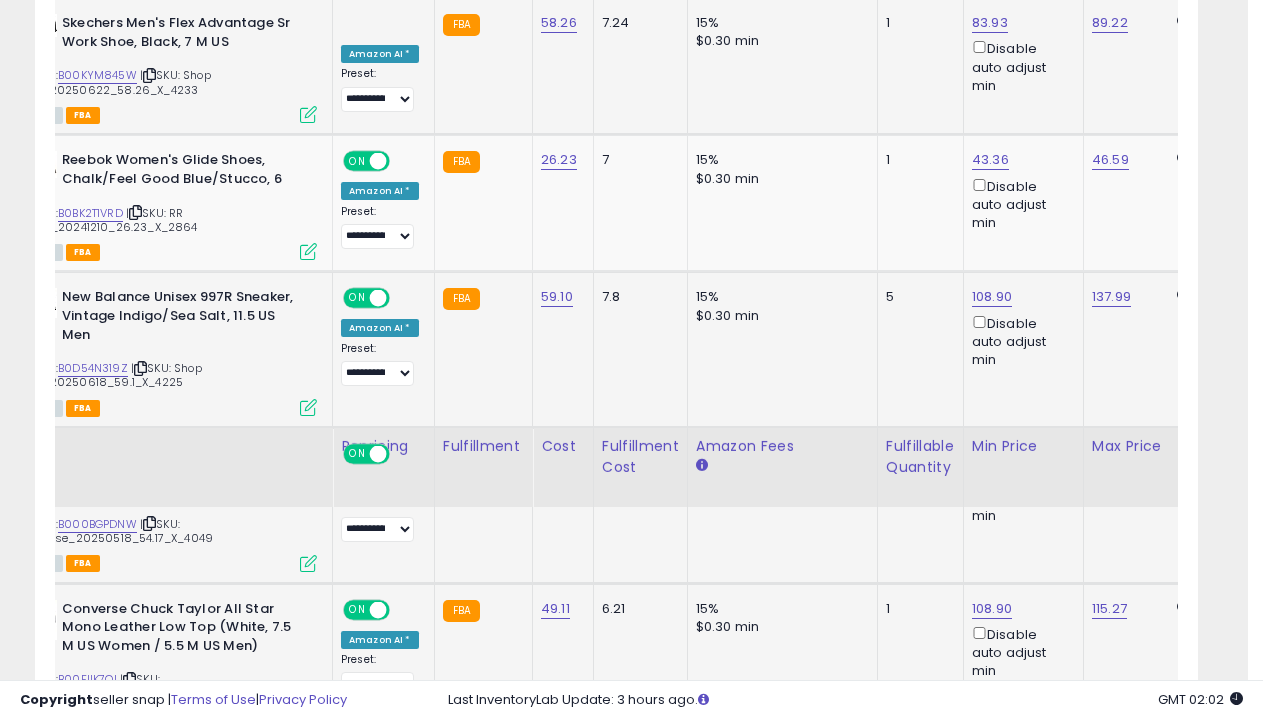 scroll, scrollTop: 1803, scrollLeft: 0, axis: vertical 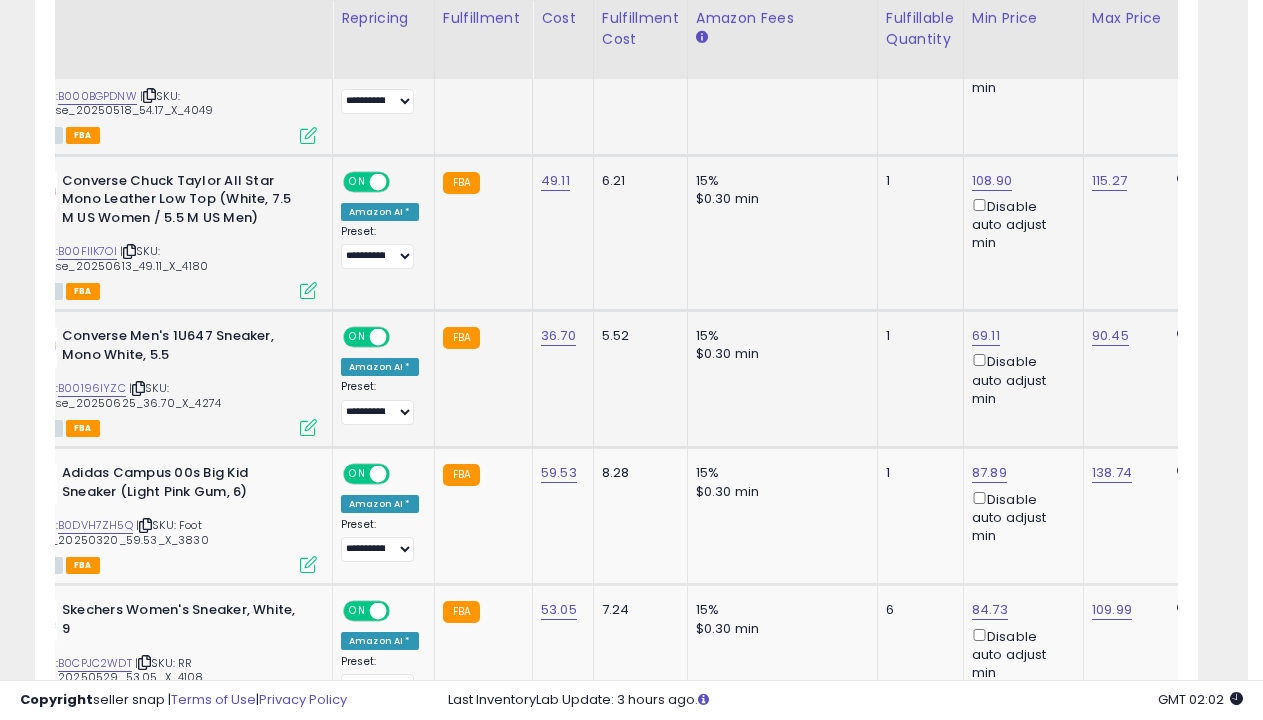 select on "**********" 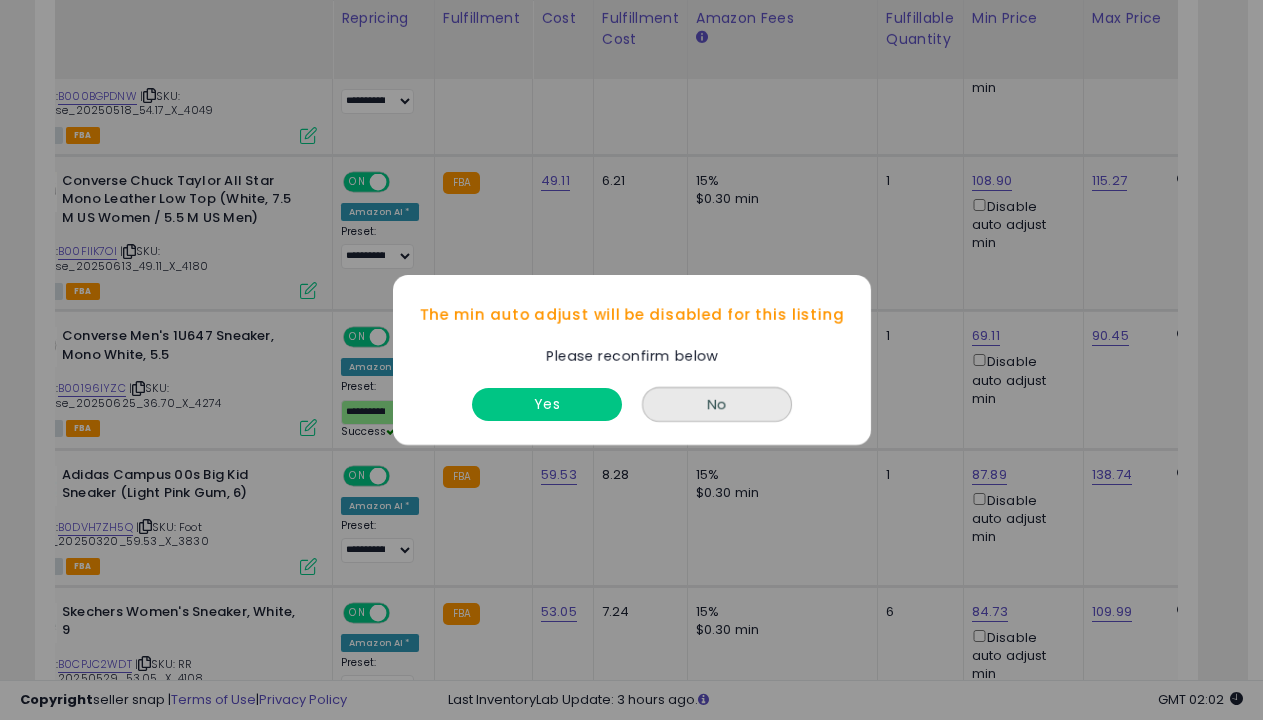click on "Yes" at bounding box center [547, 404] 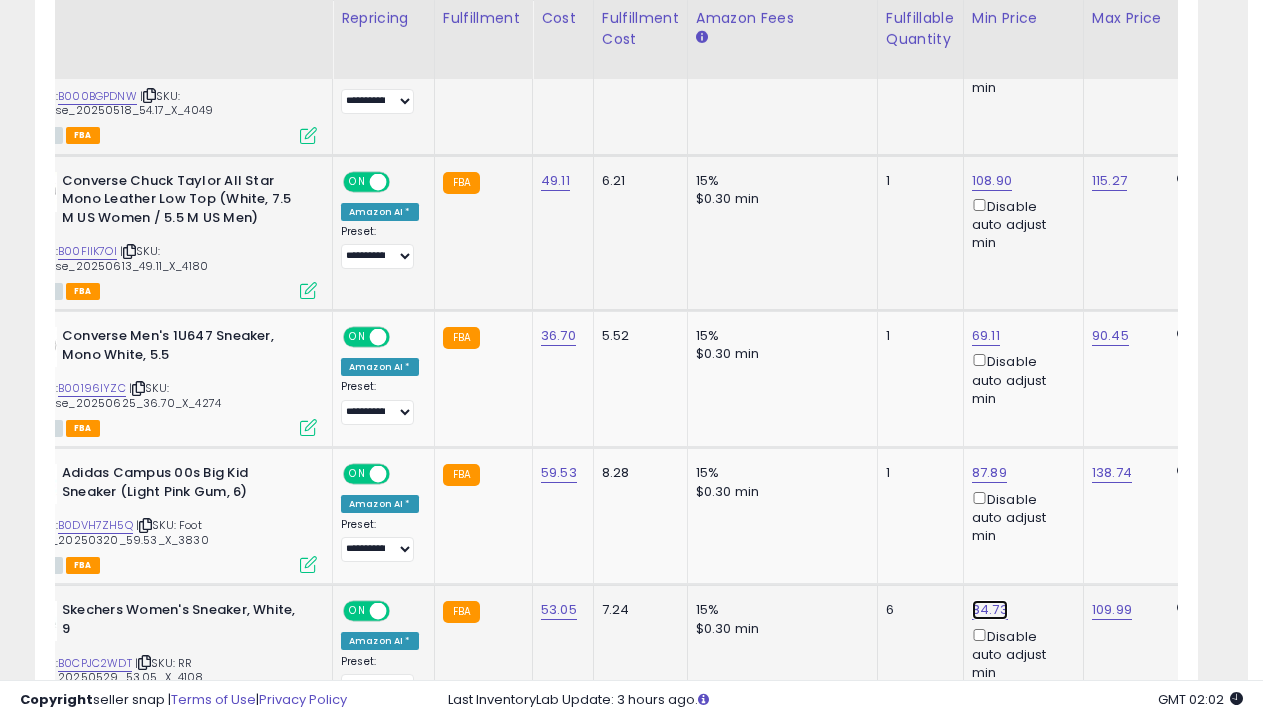 click on "84.73" at bounding box center [990, -579] 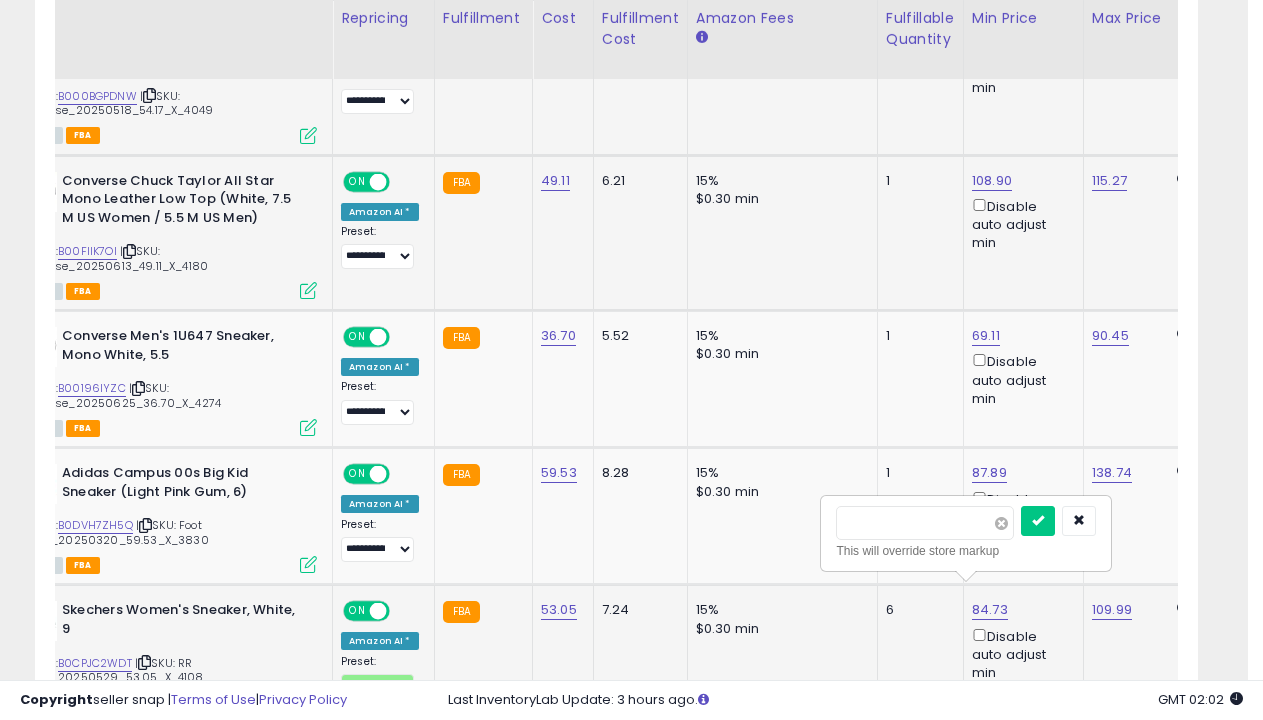click at bounding box center (1001, 523) 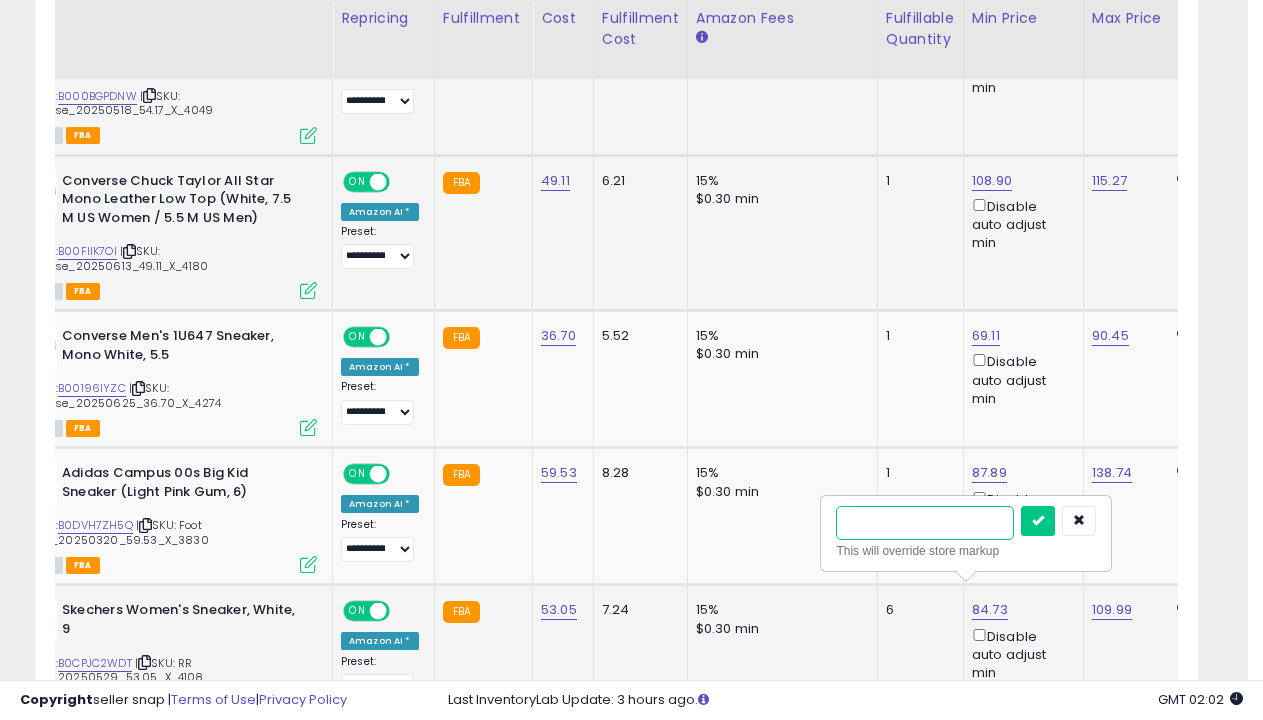 type on "*****" 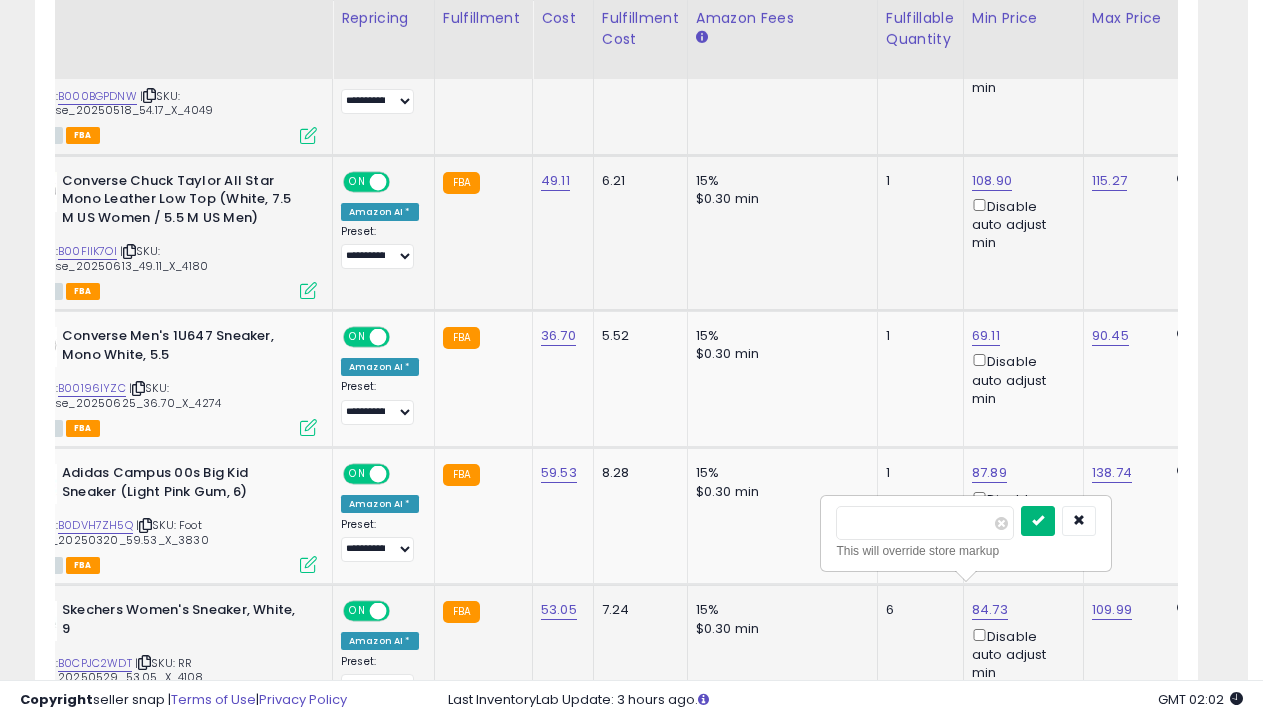 click at bounding box center (1038, 520) 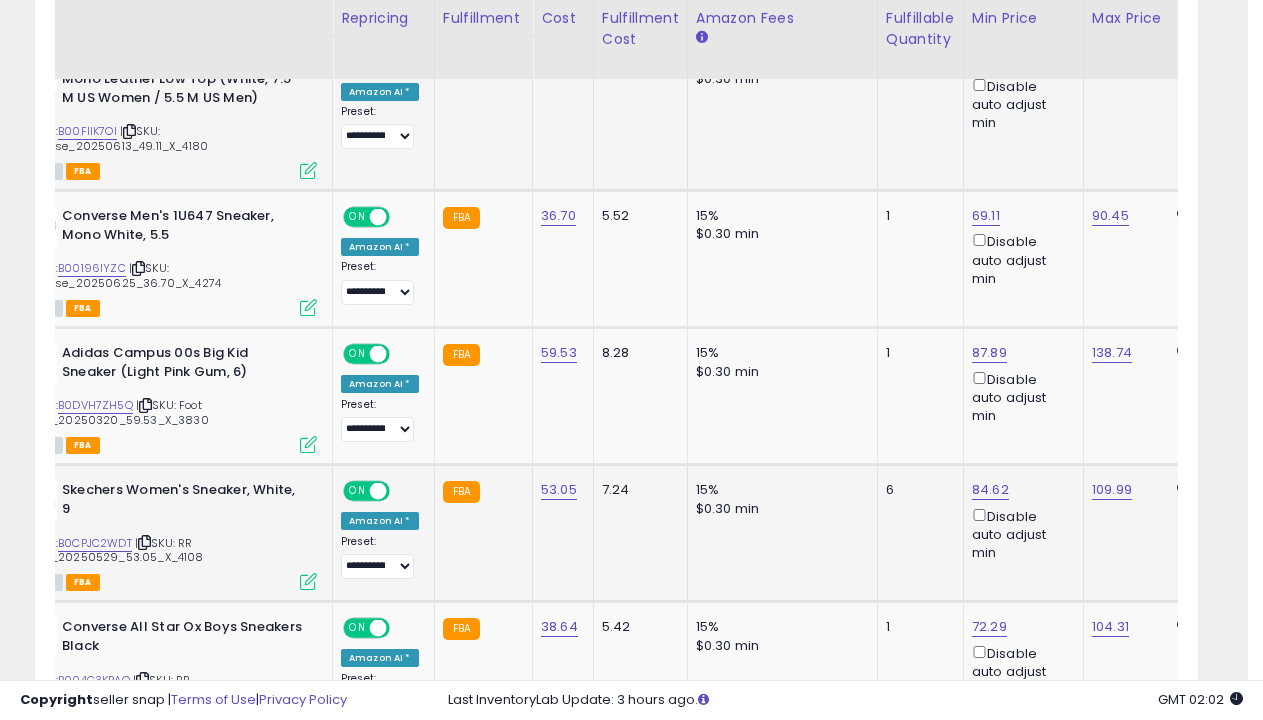 scroll, scrollTop: 2361, scrollLeft: 0, axis: vertical 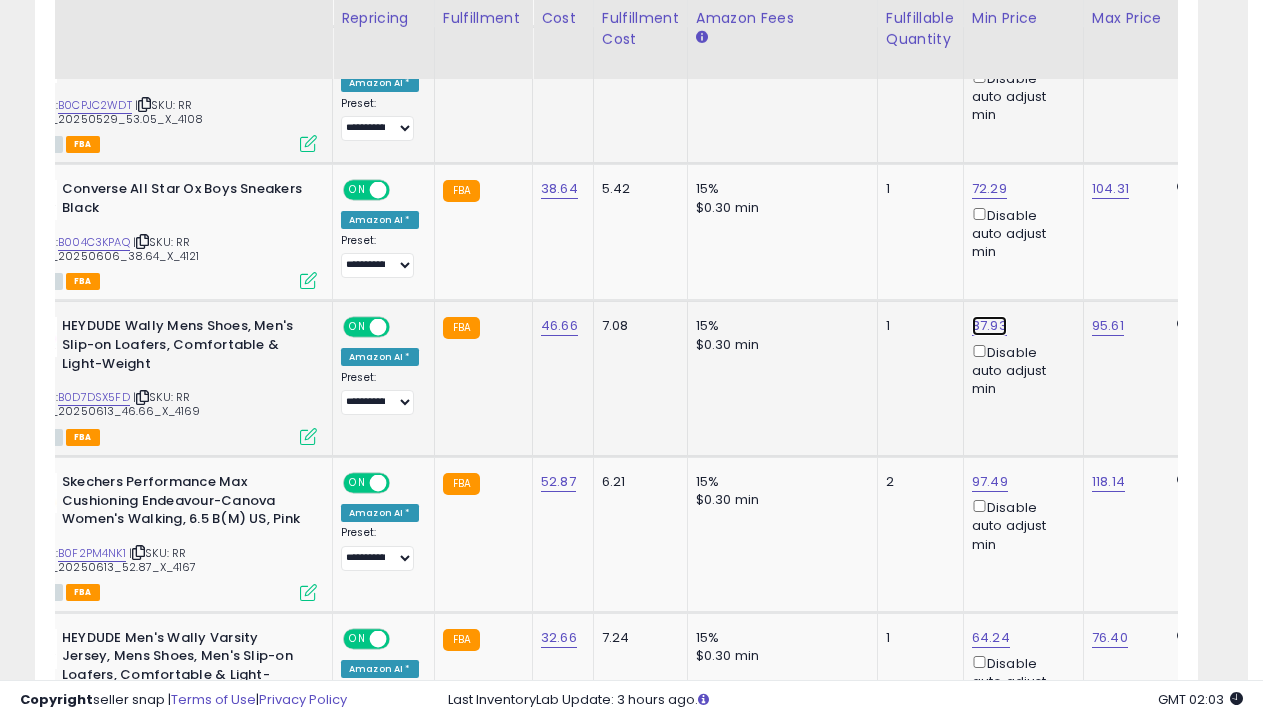 click on "87.93" at bounding box center [990, -1137] 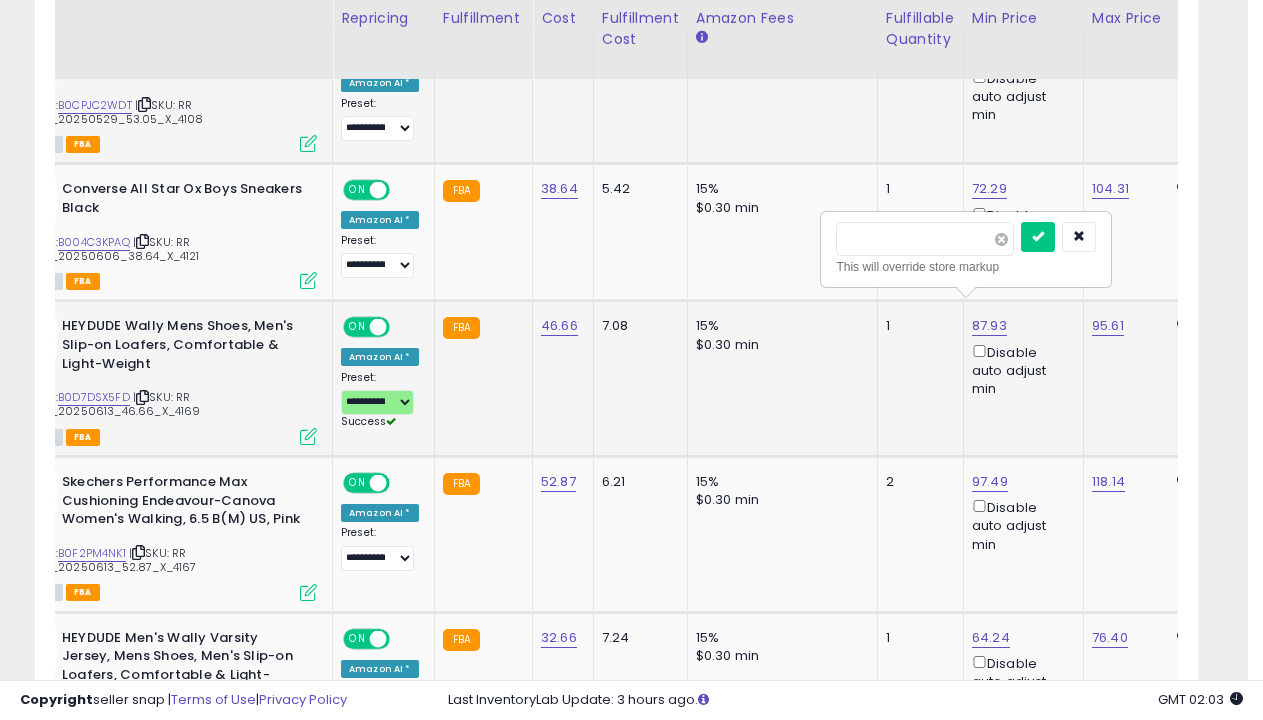 click at bounding box center [1001, 239] 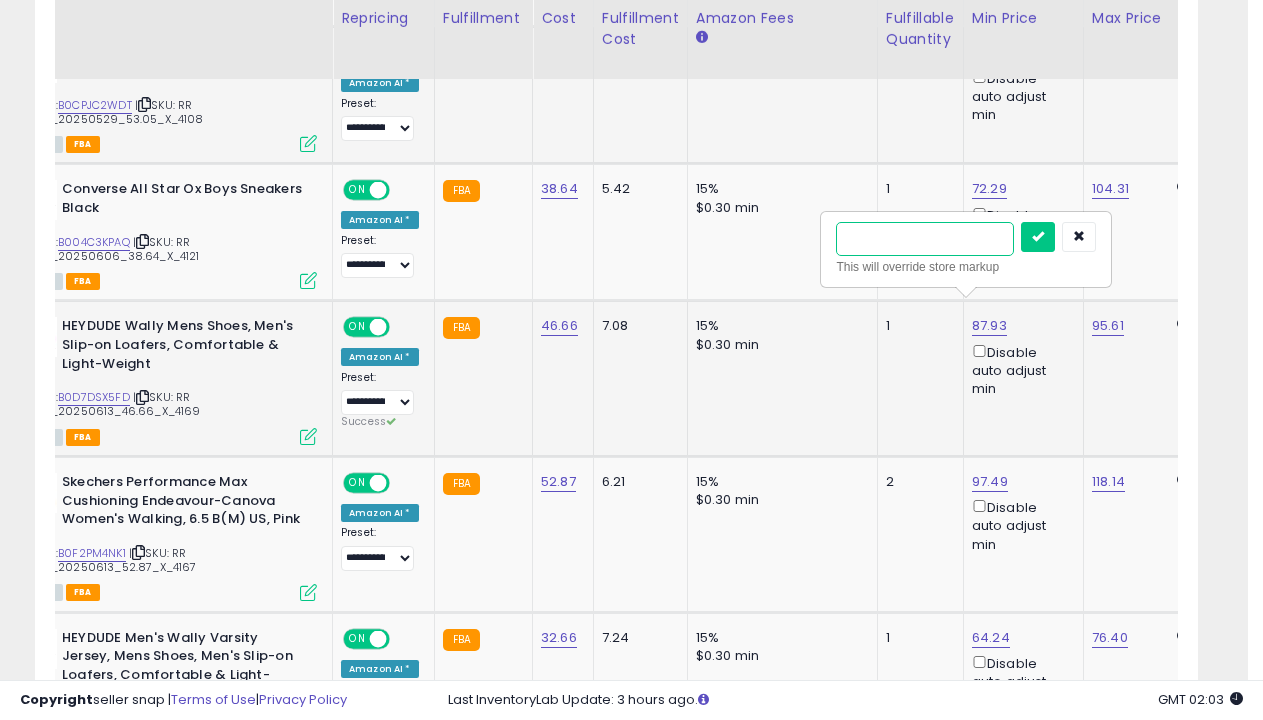 type on "****" 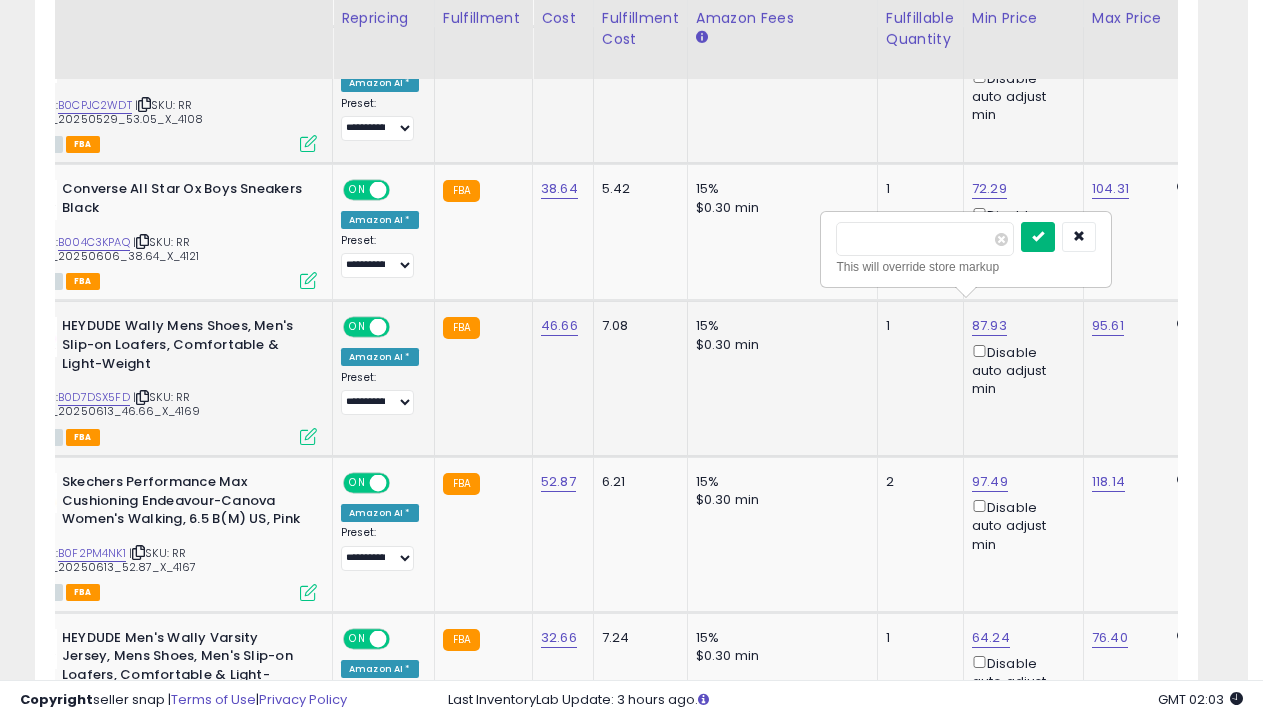 click at bounding box center (1038, 236) 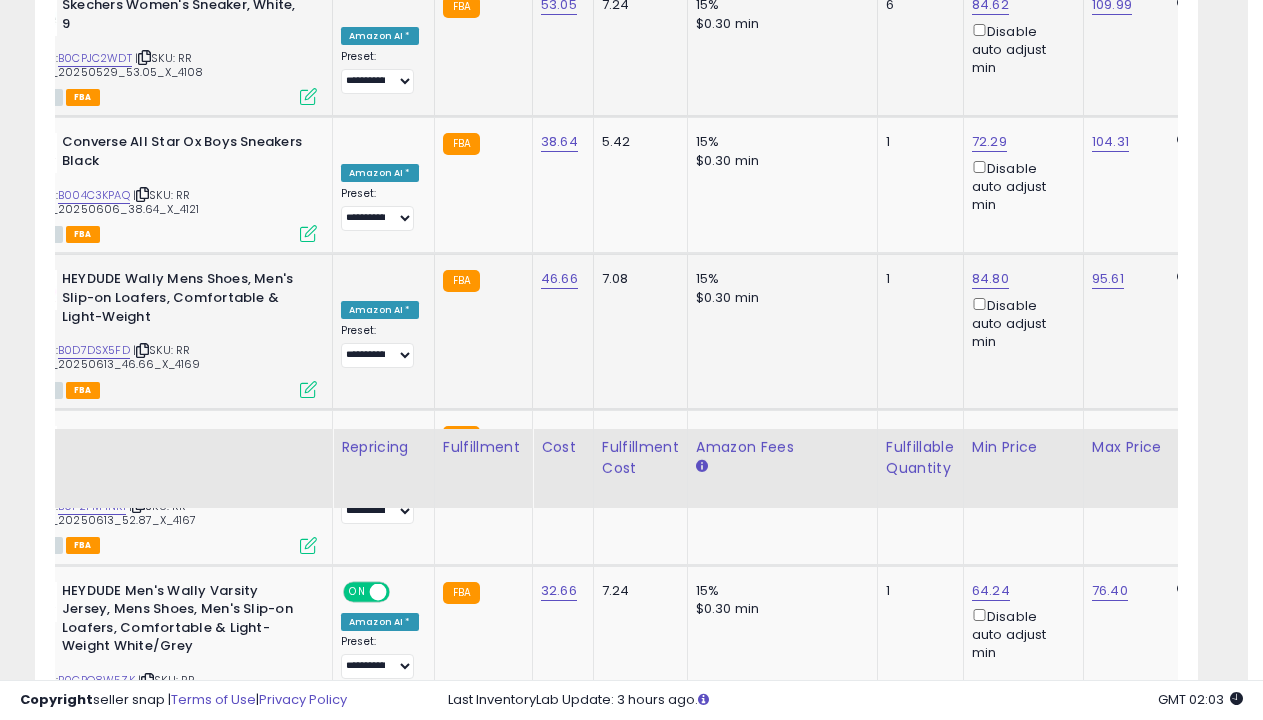scroll, scrollTop: 2837, scrollLeft: 0, axis: vertical 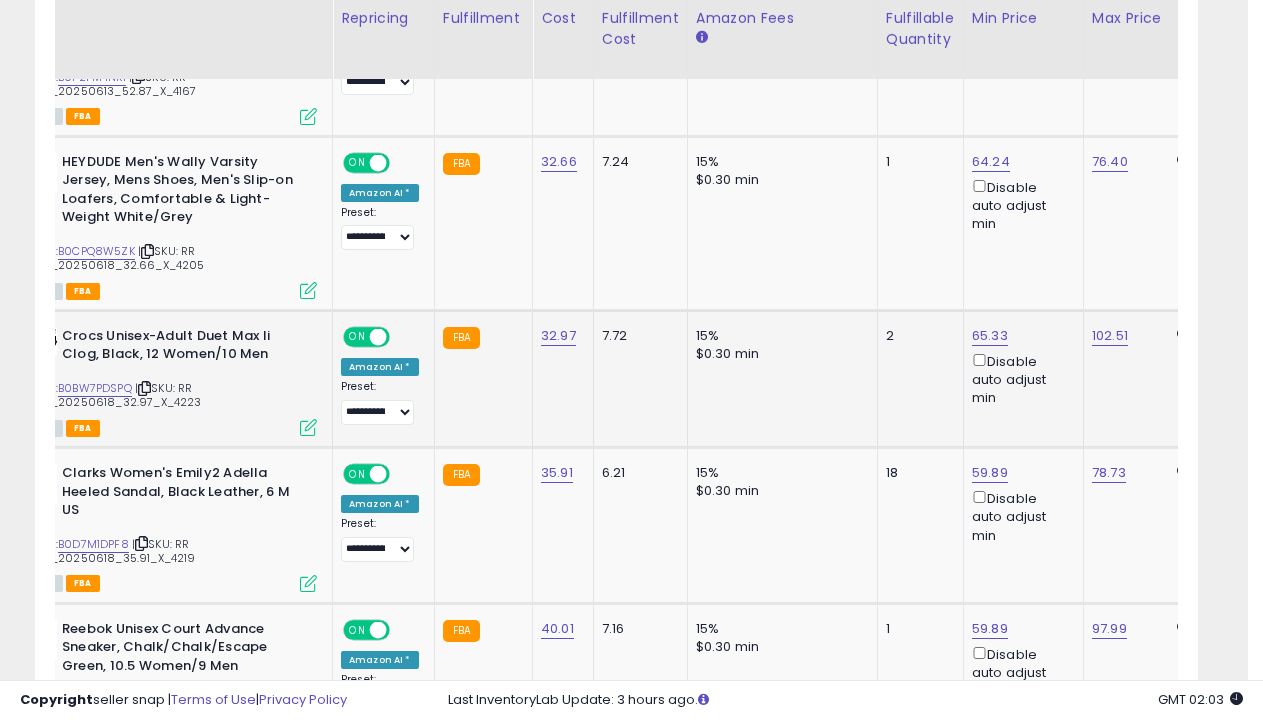 select on "**********" 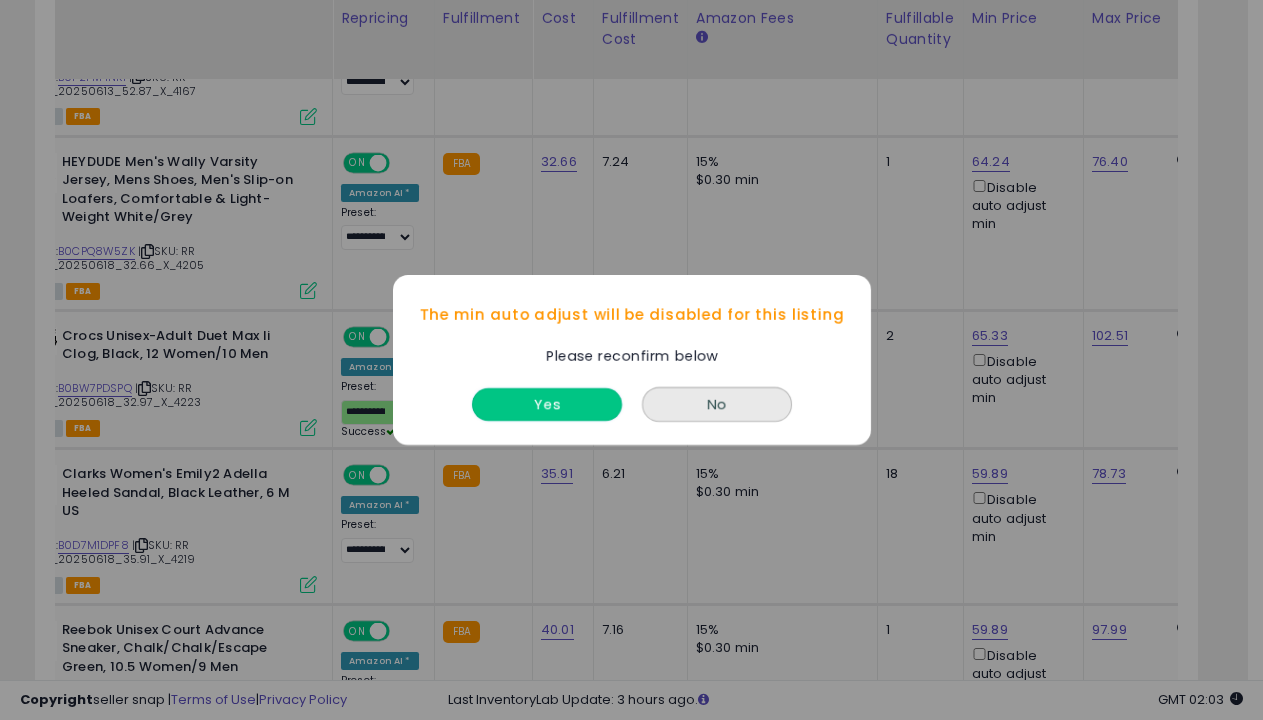 click on "Yes" at bounding box center (547, 404) 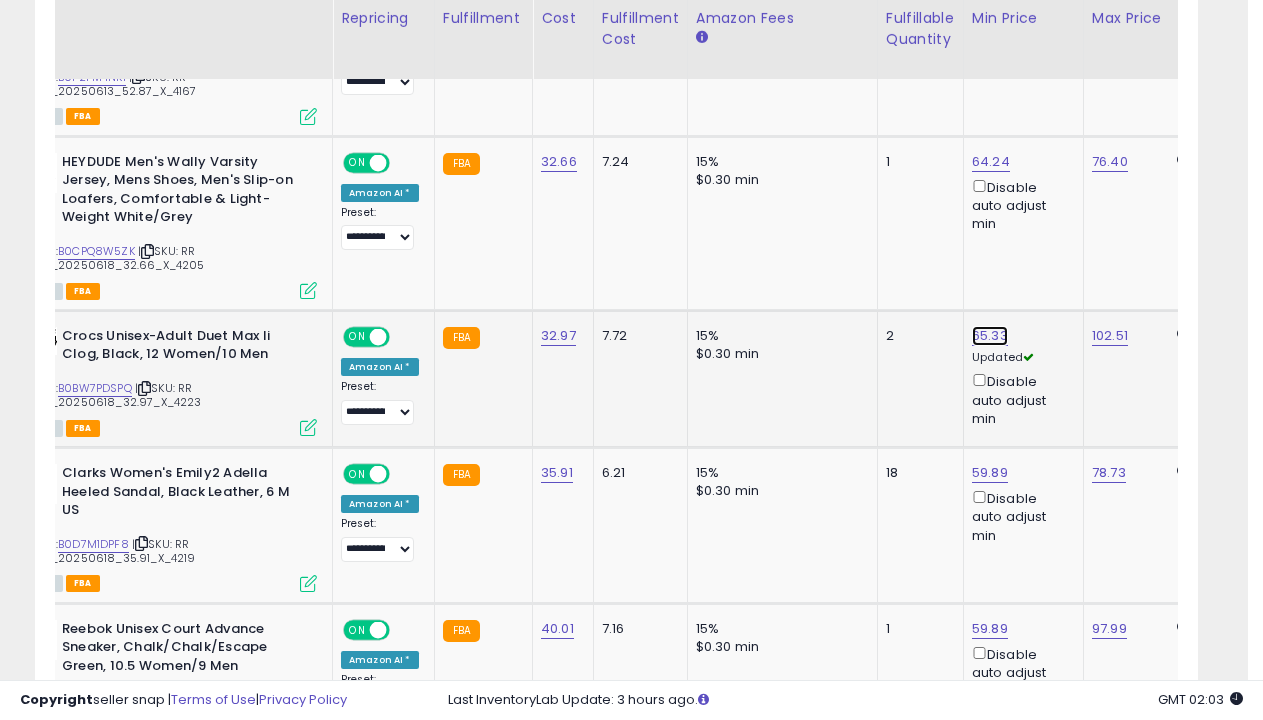 click on "65.33" at bounding box center (990, -1613) 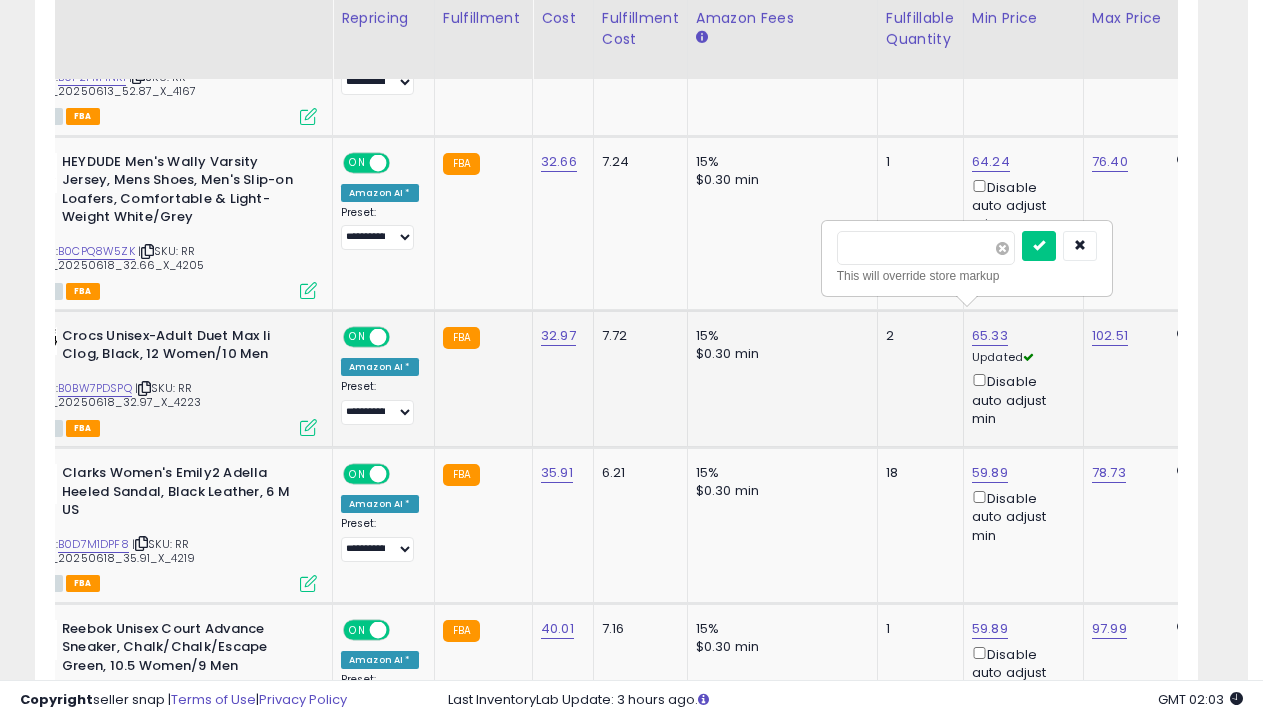 click at bounding box center (1002, 248) 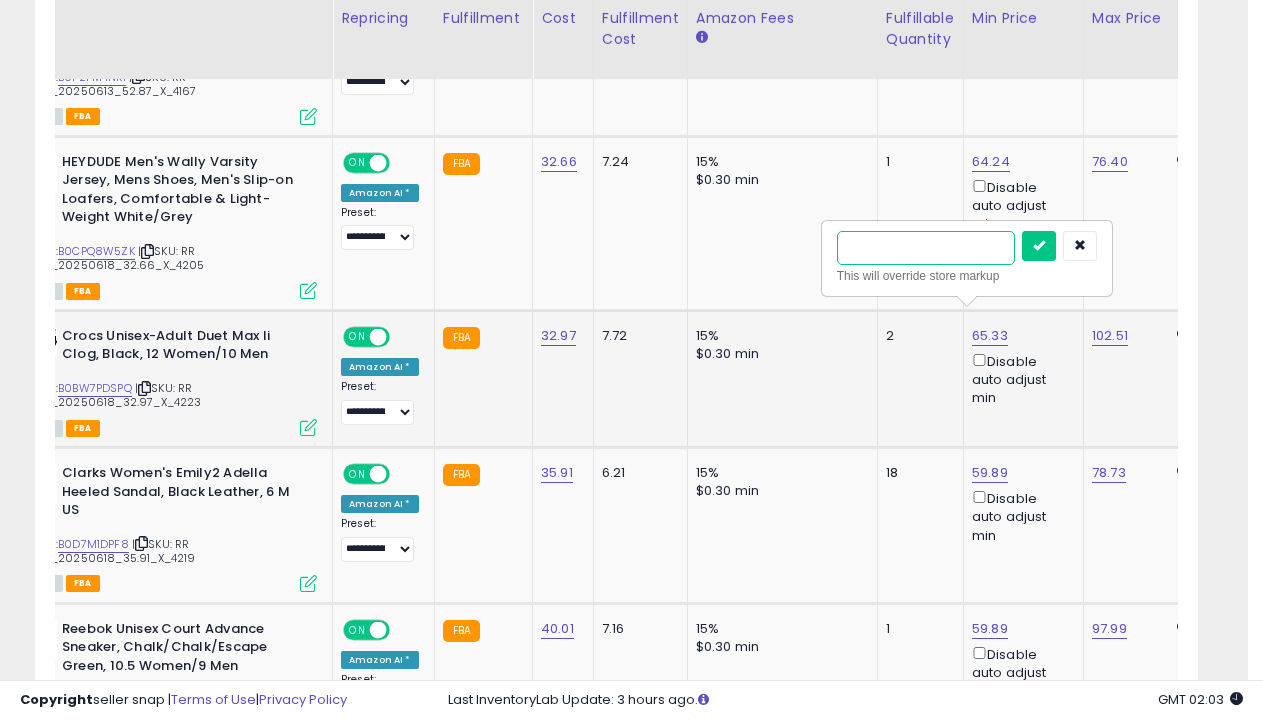 type on "*****" 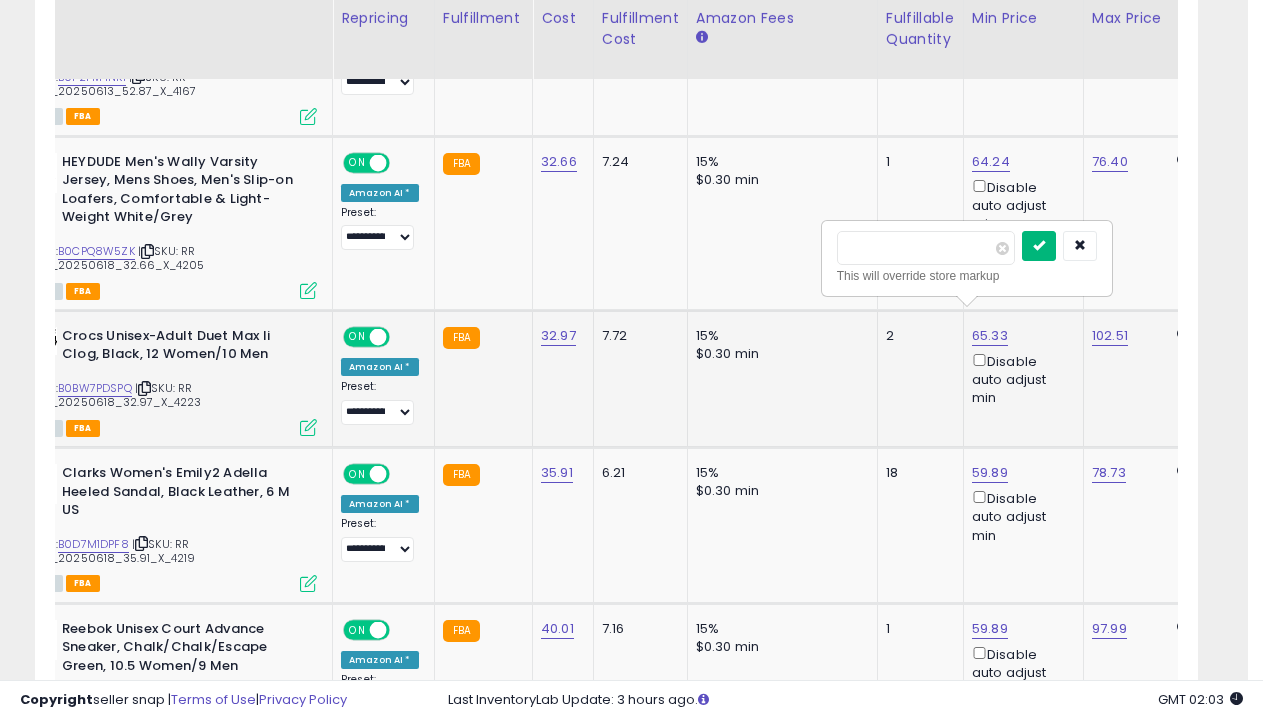 click at bounding box center [1039, 245] 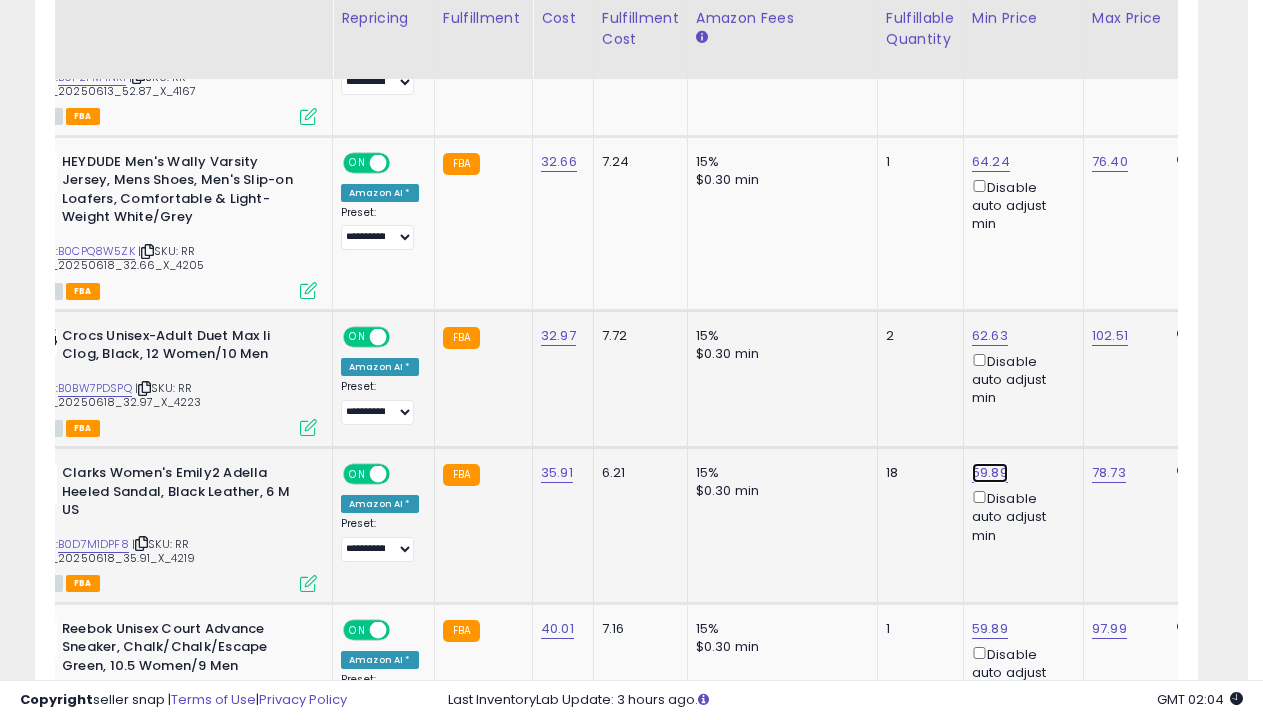 click on "59.89" at bounding box center (990, -1613) 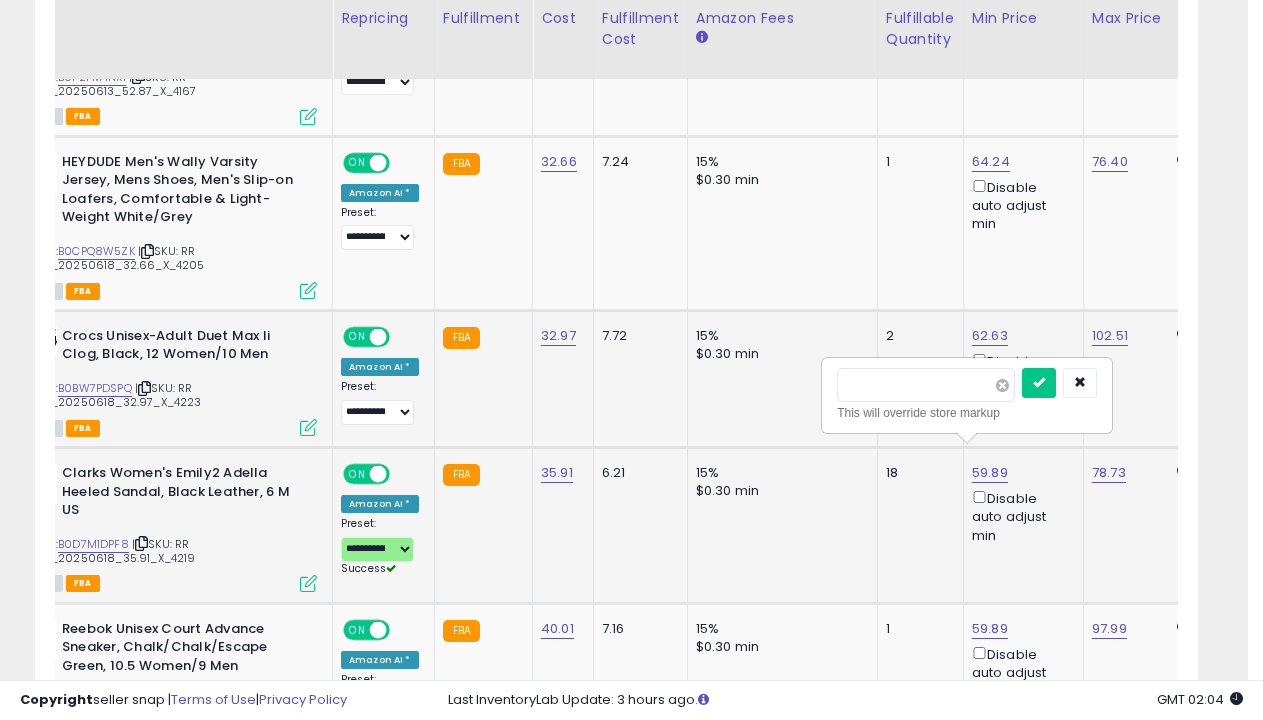 click at bounding box center [1002, 385] 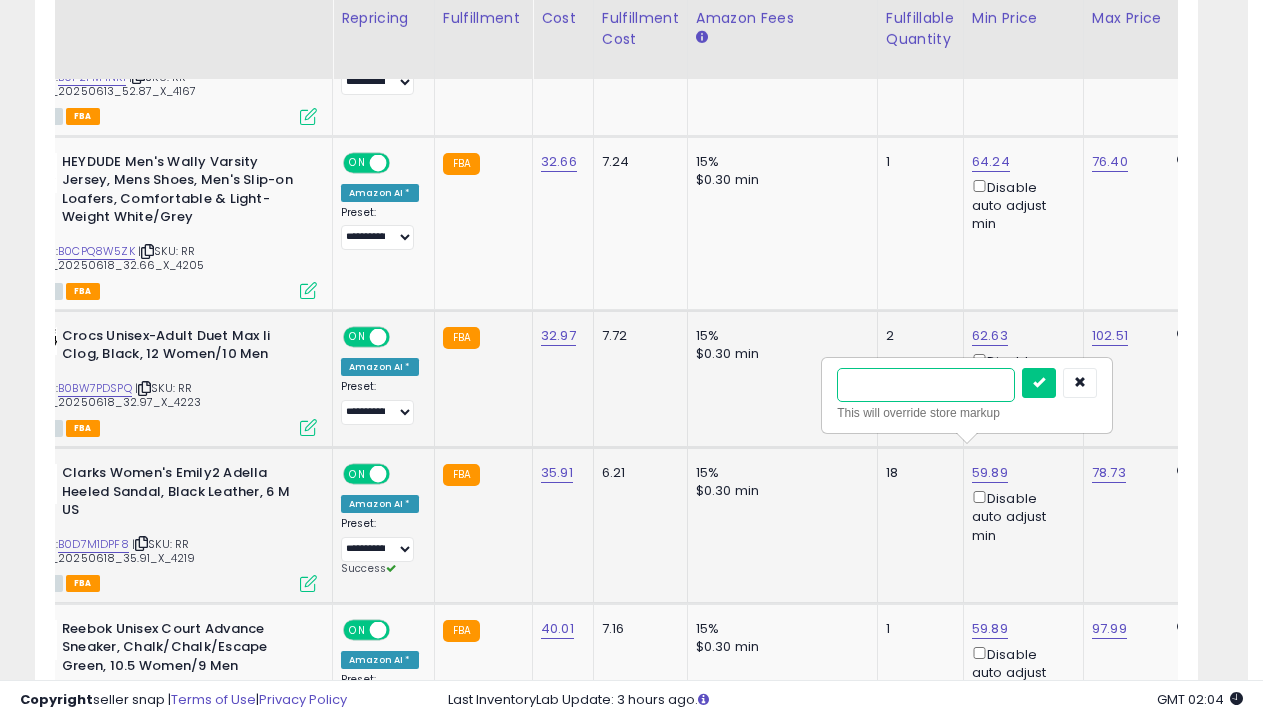 type on "*****" 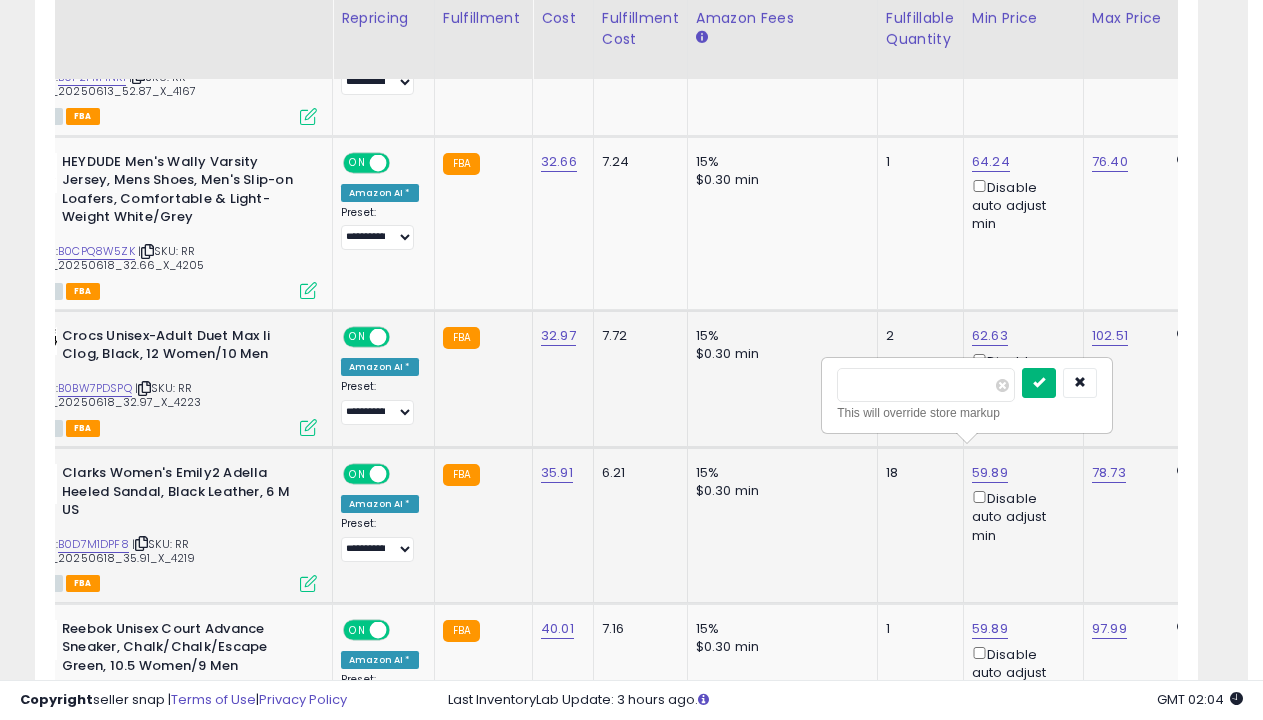 click at bounding box center (1039, 382) 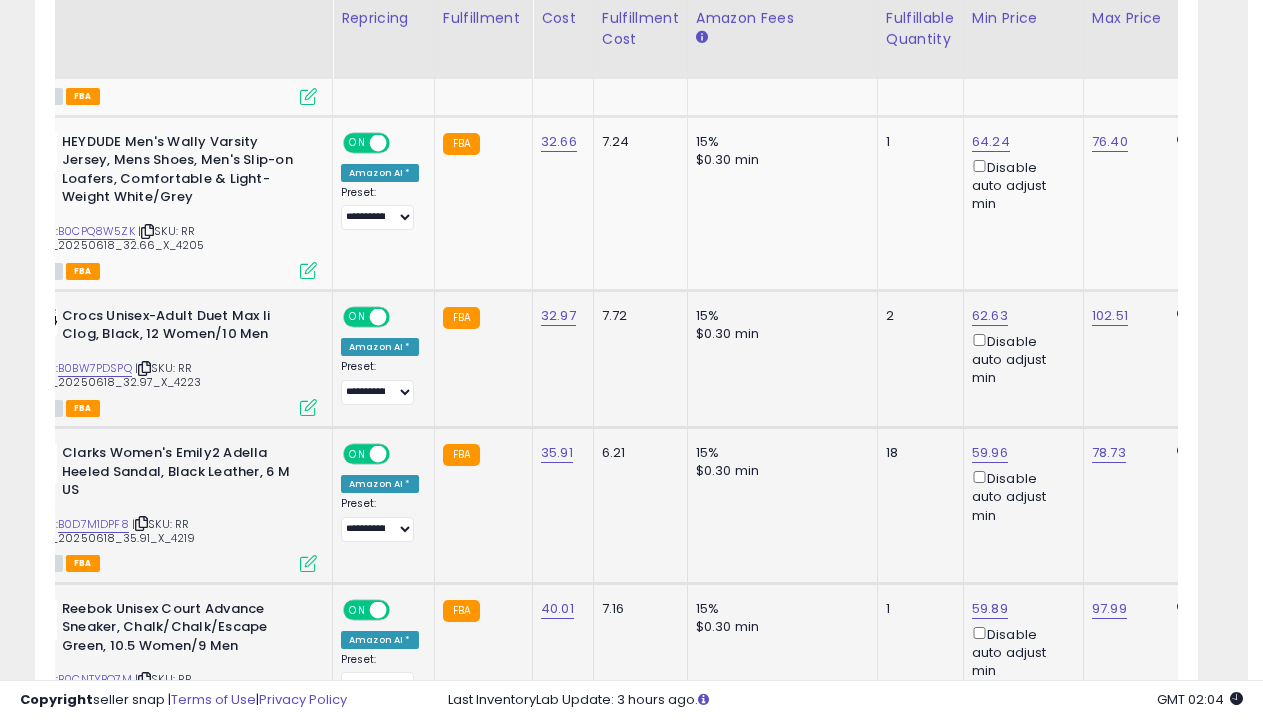 scroll, scrollTop: 3304, scrollLeft: 0, axis: vertical 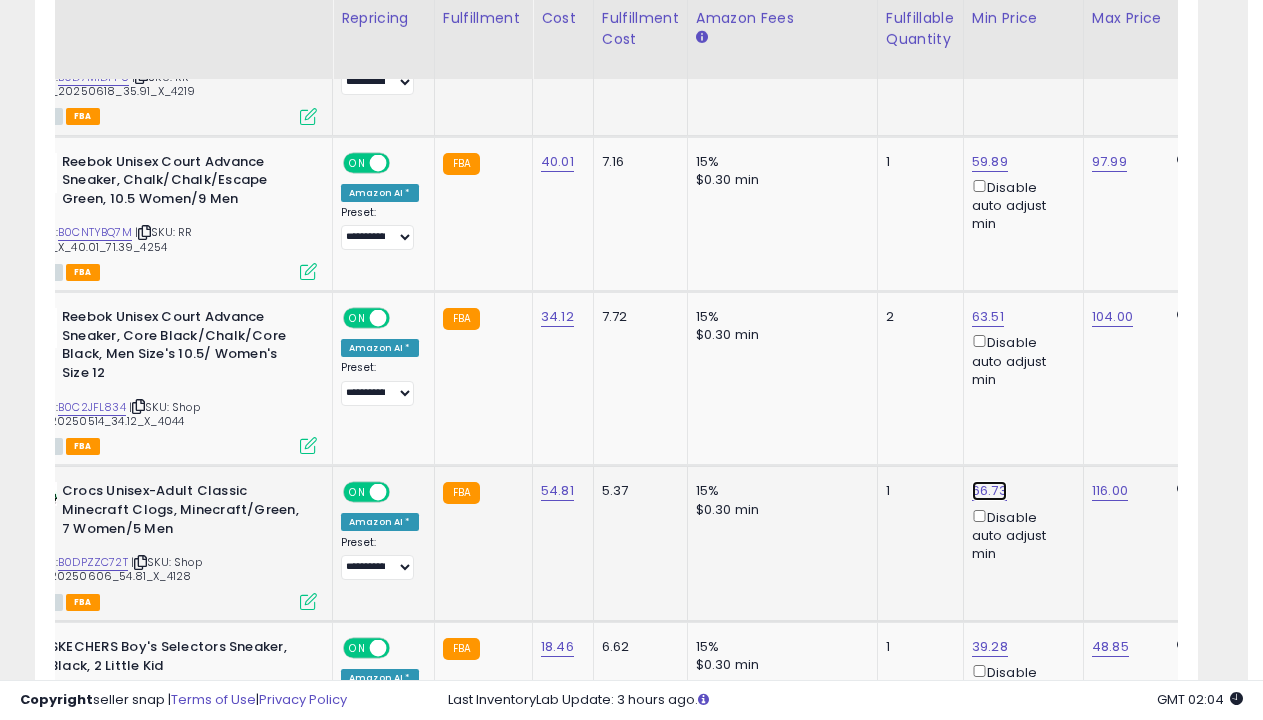 click on "66.73" at bounding box center [990, -2080] 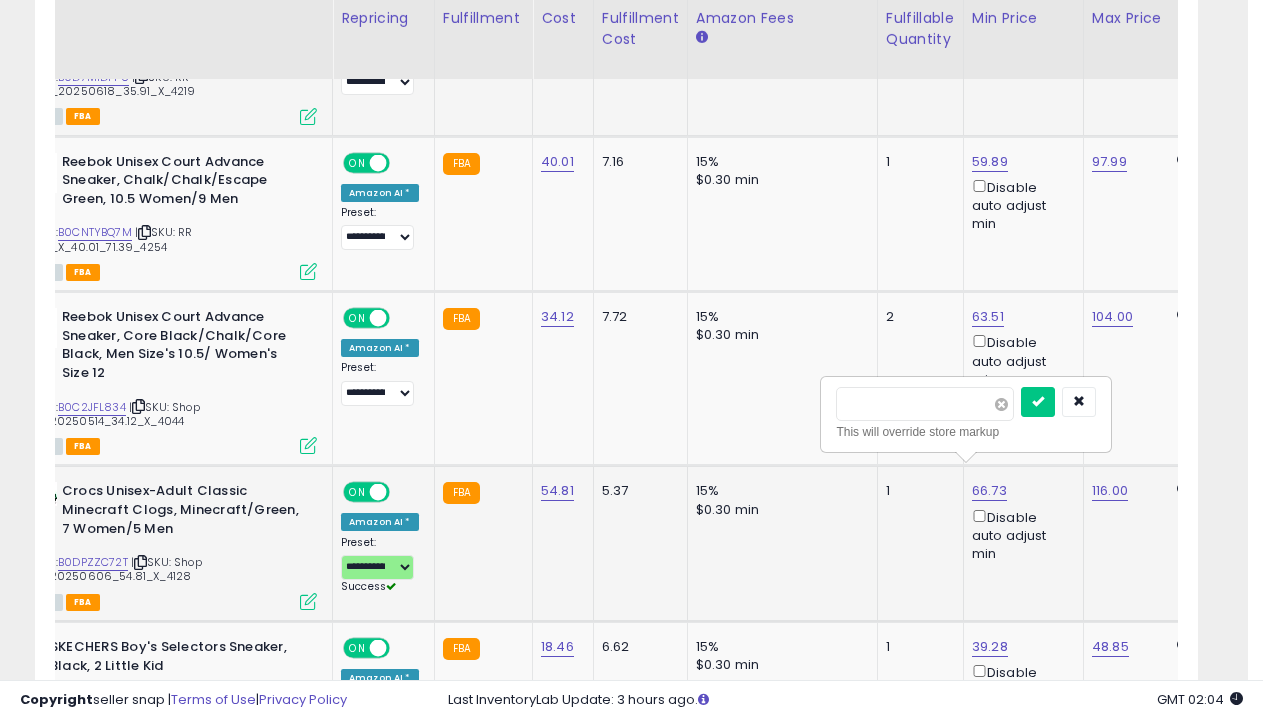 click at bounding box center [1001, 404] 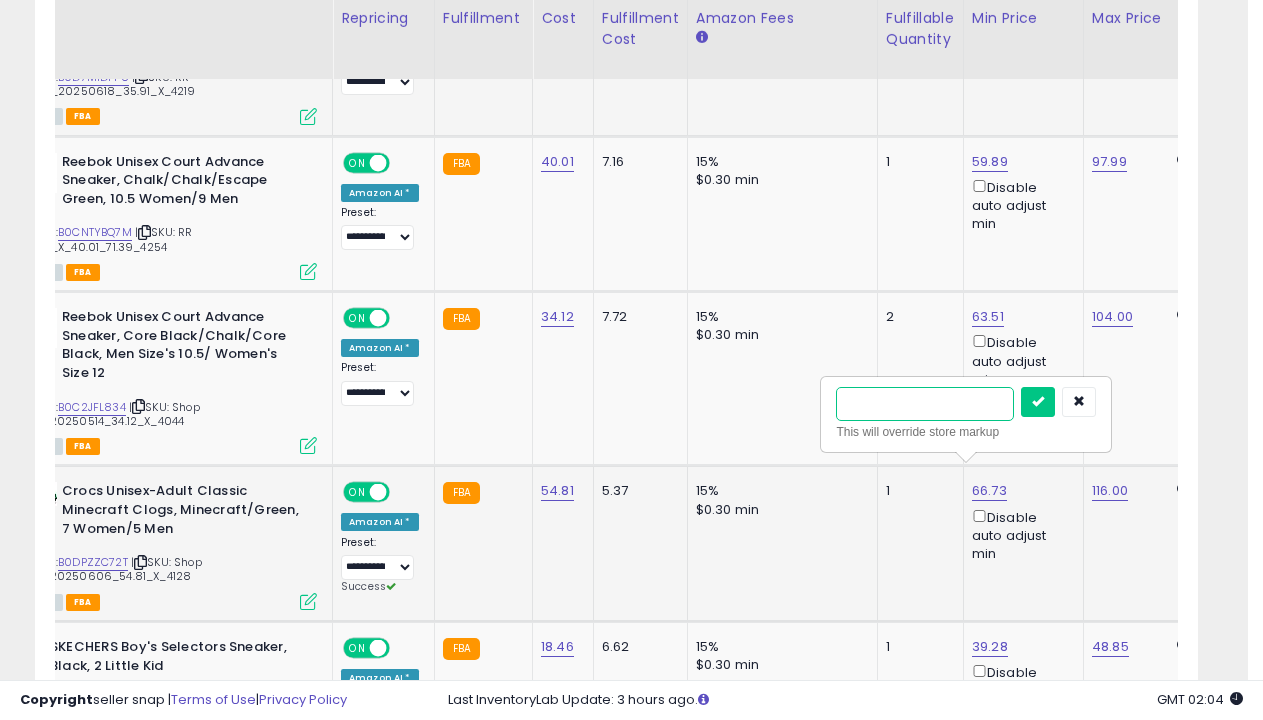 type on "*****" 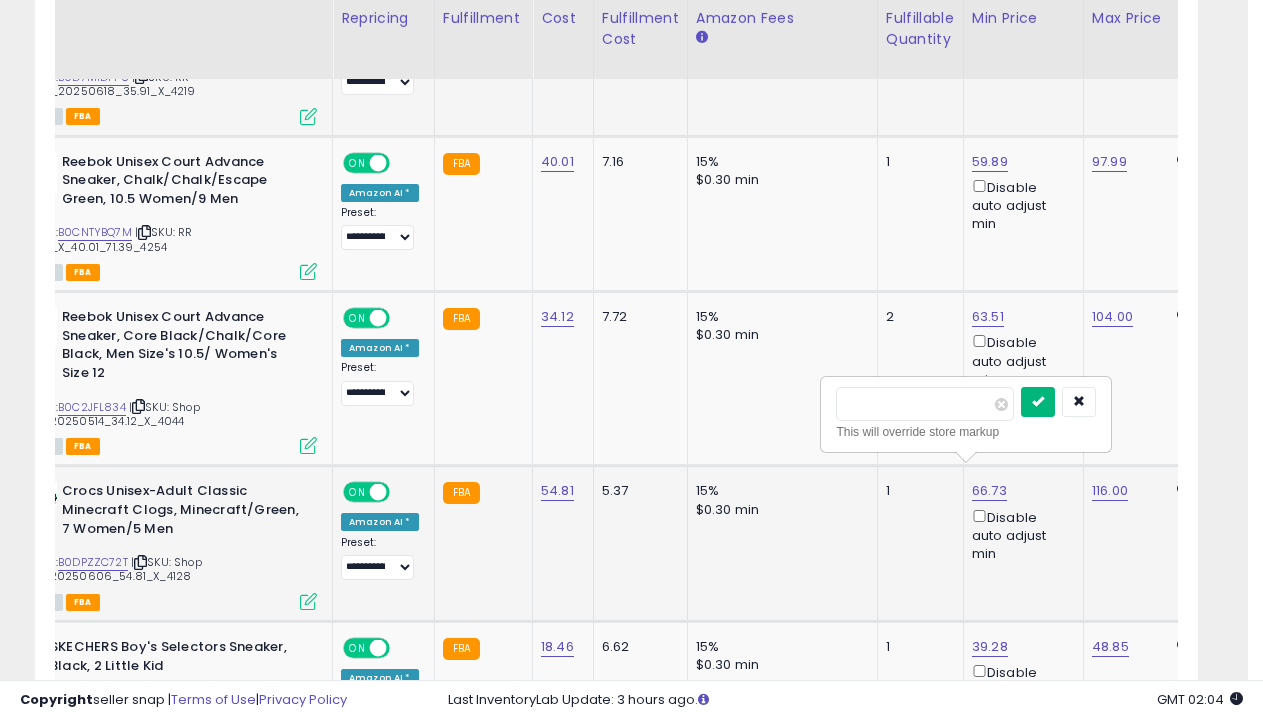 click at bounding box center [1038, 401] 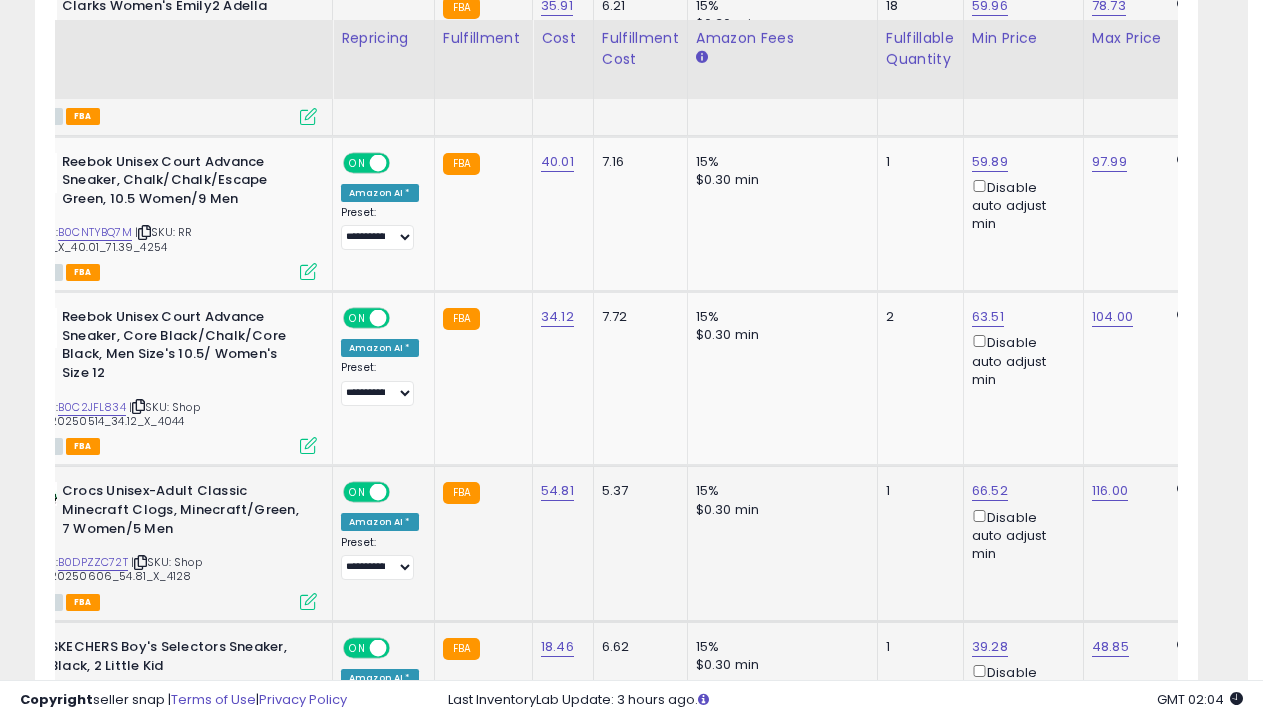 scroll, scrollTop: 3324, scrollLeft: 0, axis: vertical 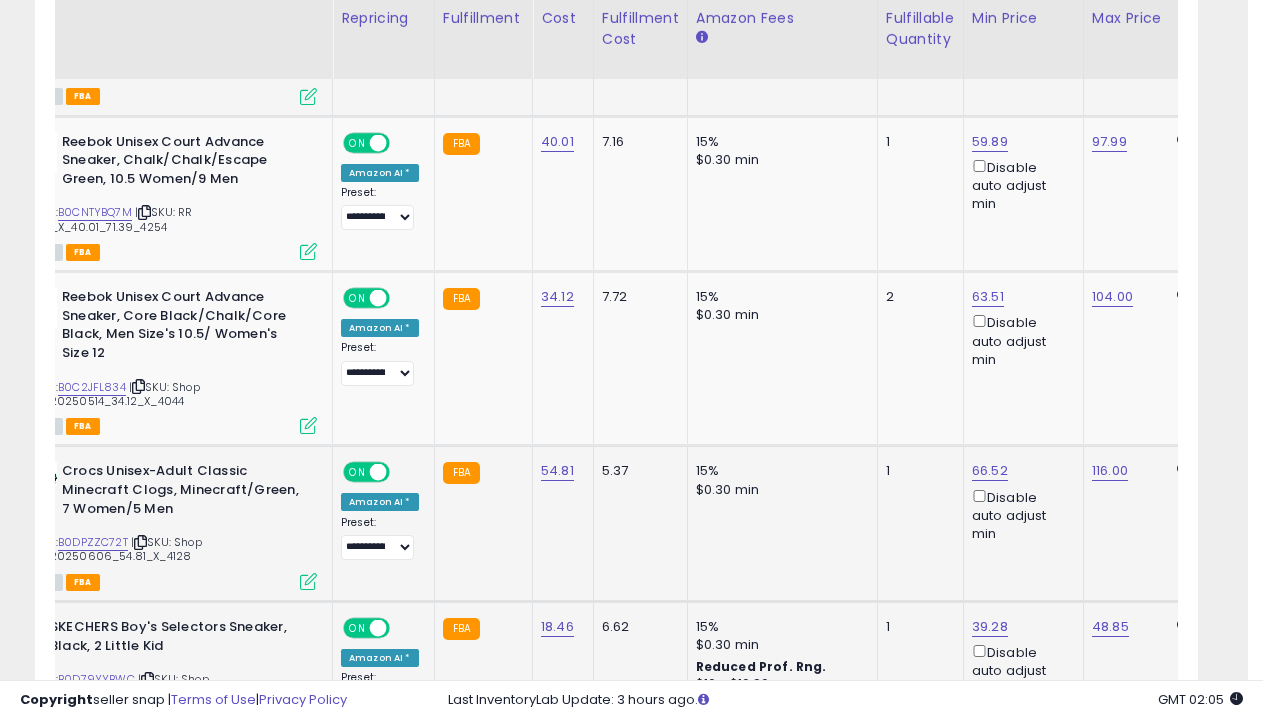 select on "**********" 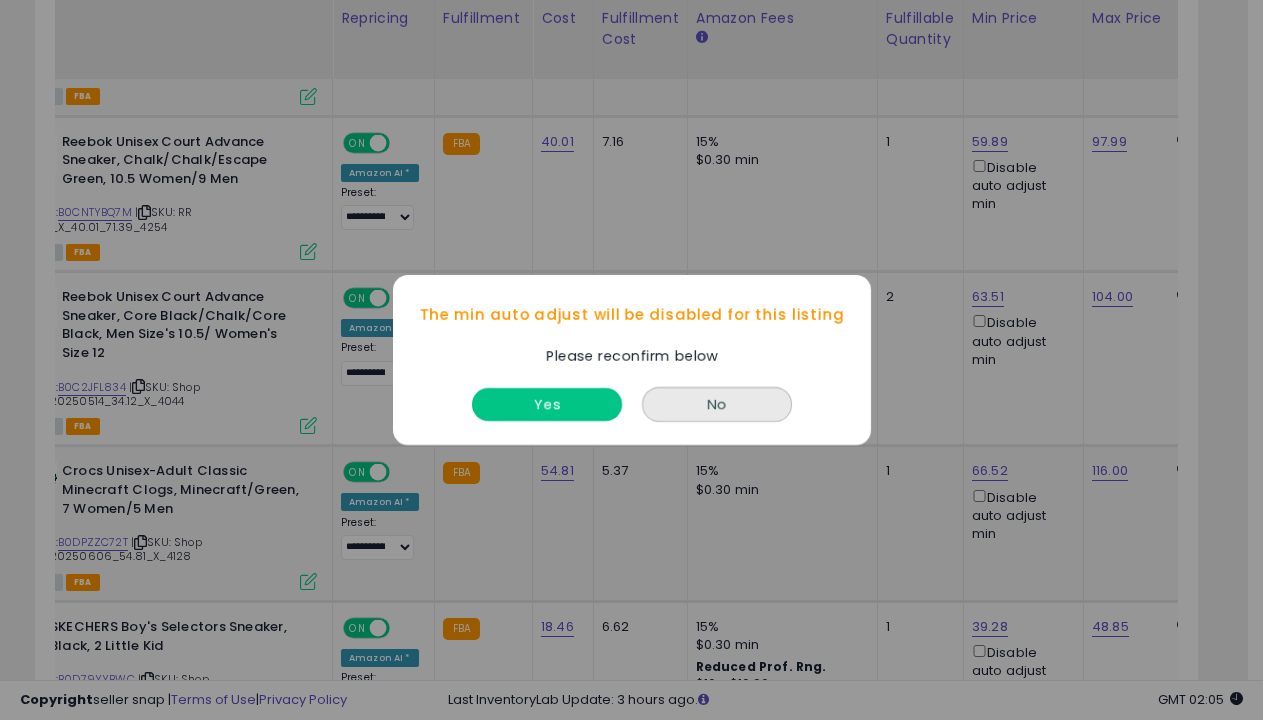 click on "Yes" at bounding box center [547, 404] 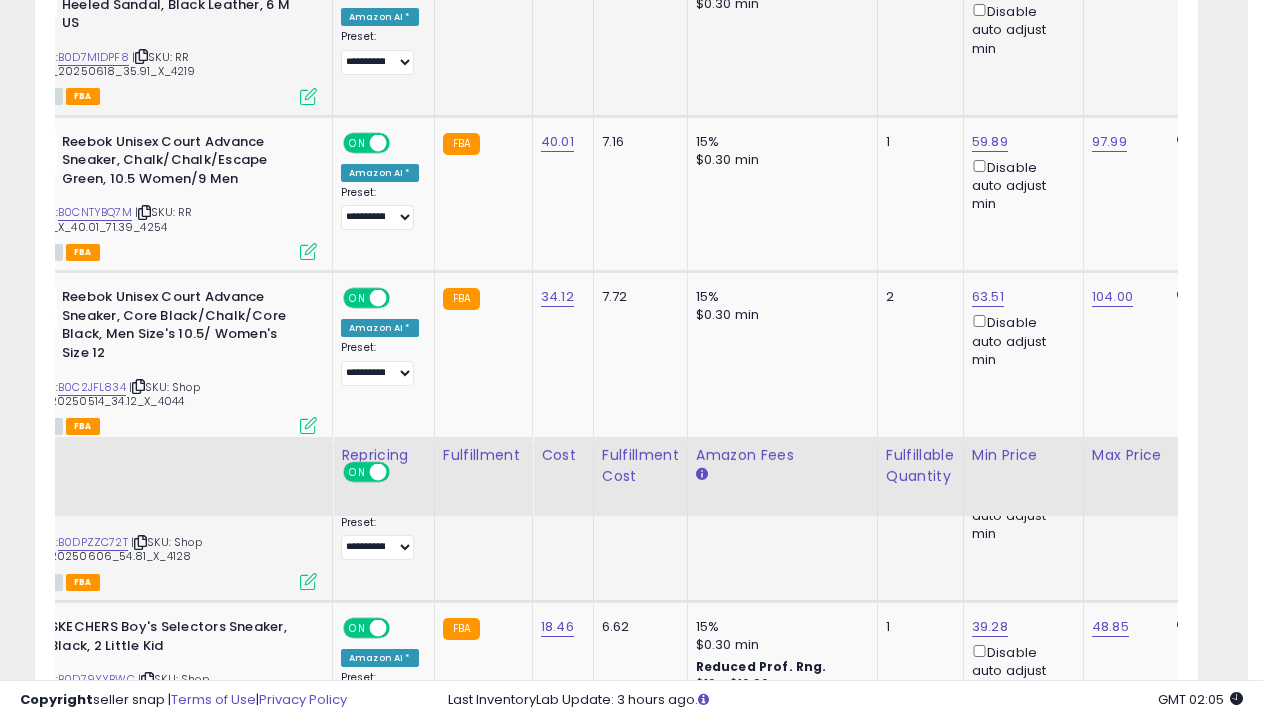 scroll, scrollTop: 3761, scrollLeft: 0, axis: vertical 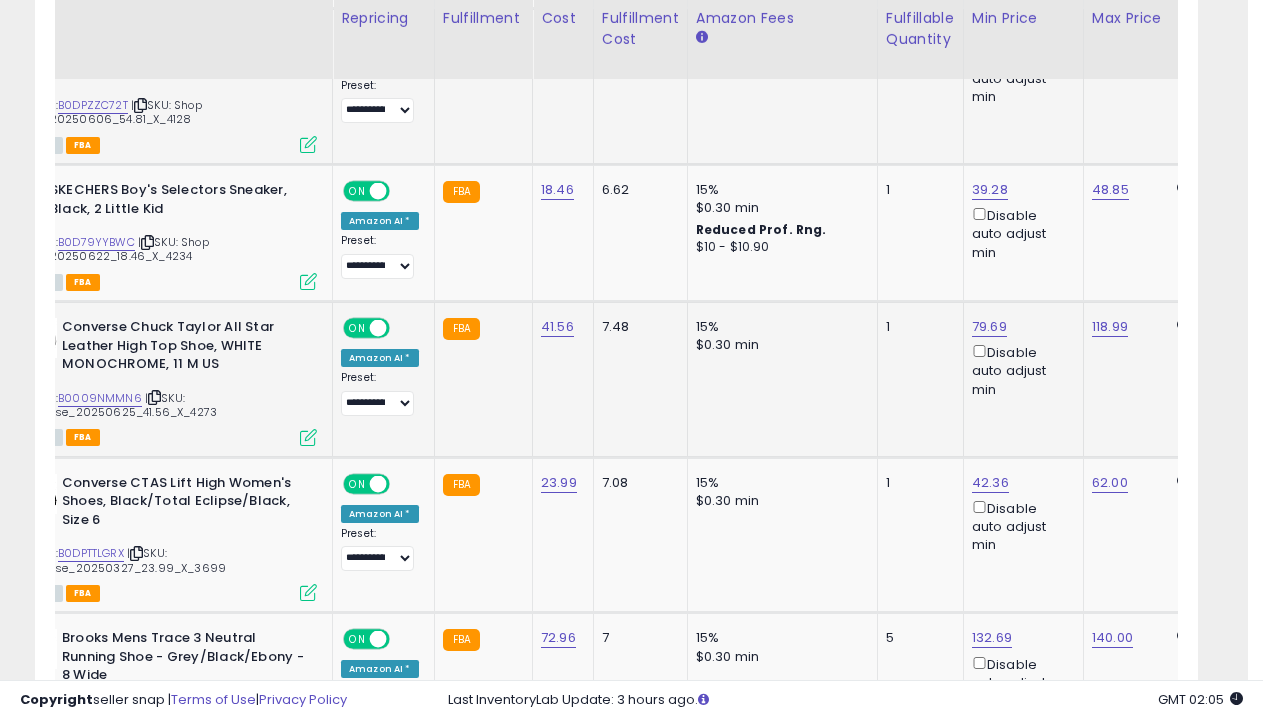 select on "**********" 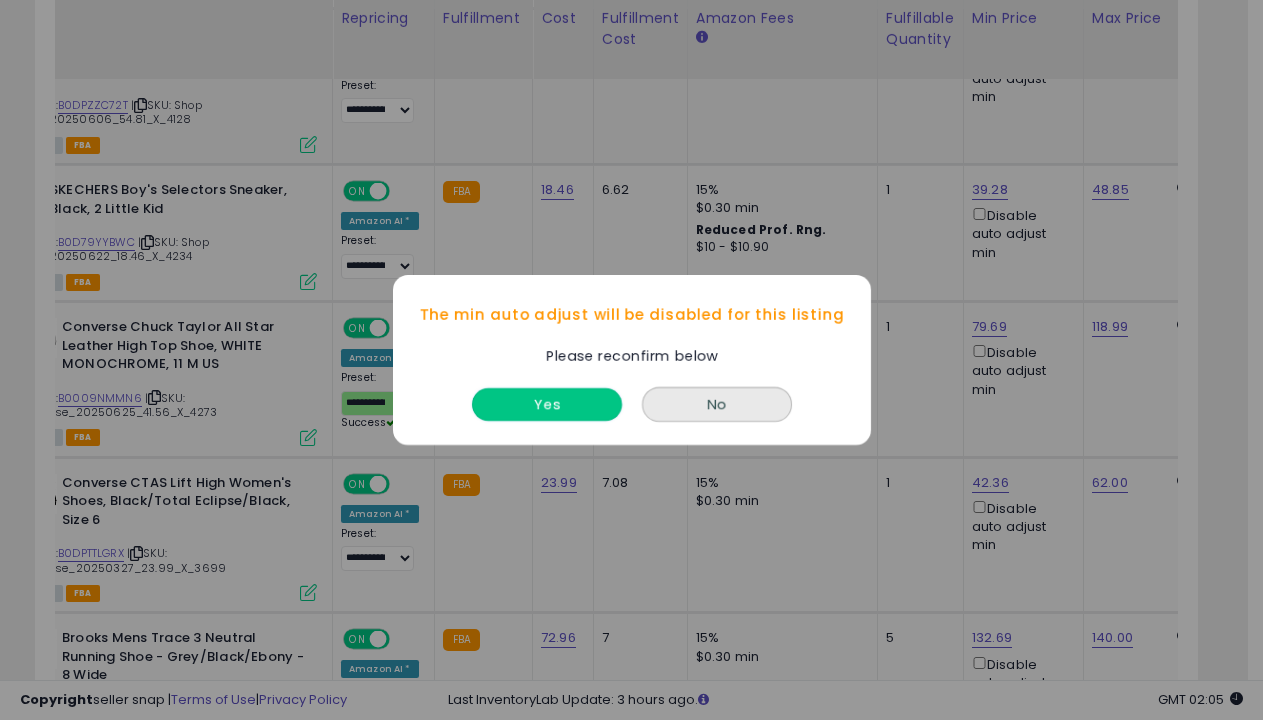 click on "Yes" at bounding box center [547, 404] 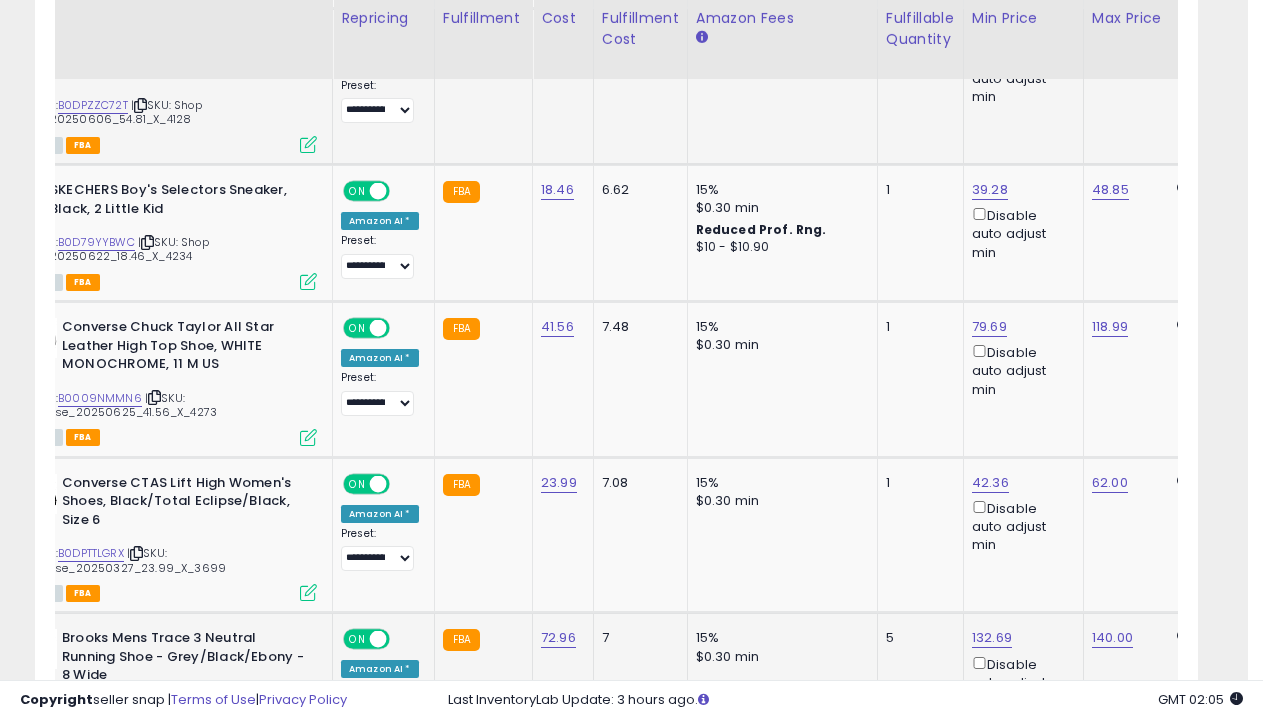 scroll, scrollTop: 3790, scrollLeft: 0, axis: vertical 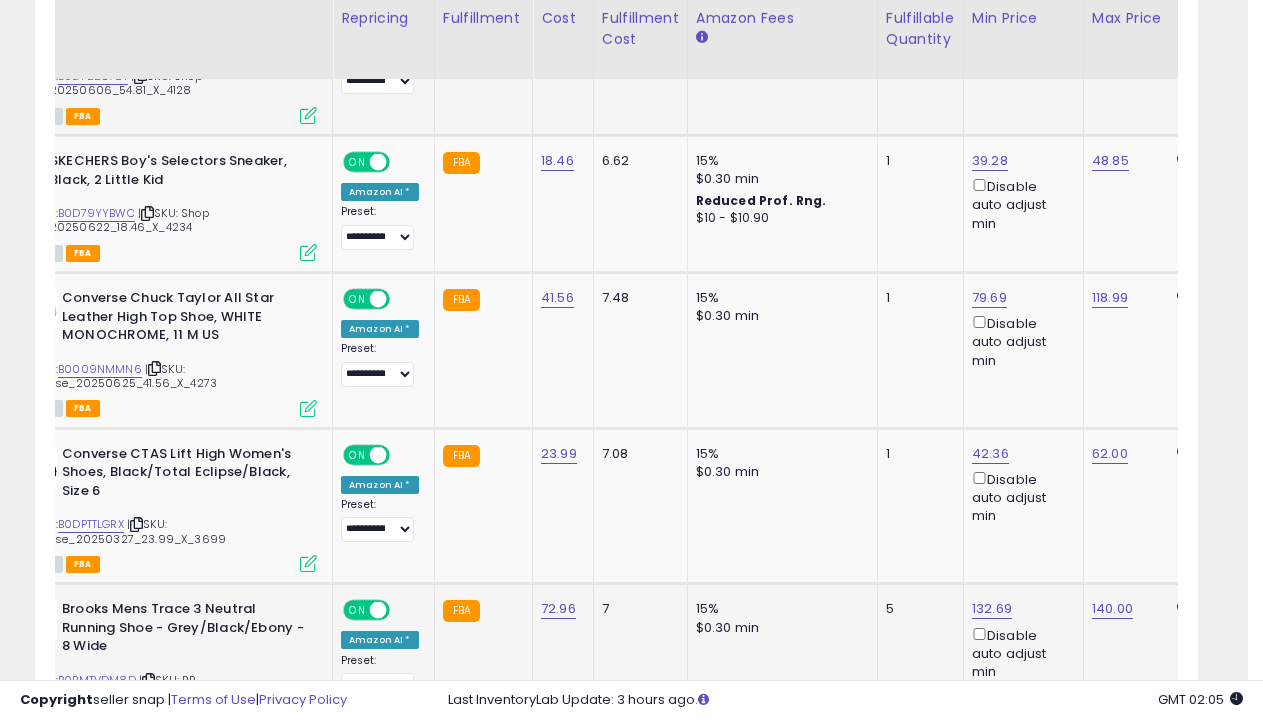 select on "**********" 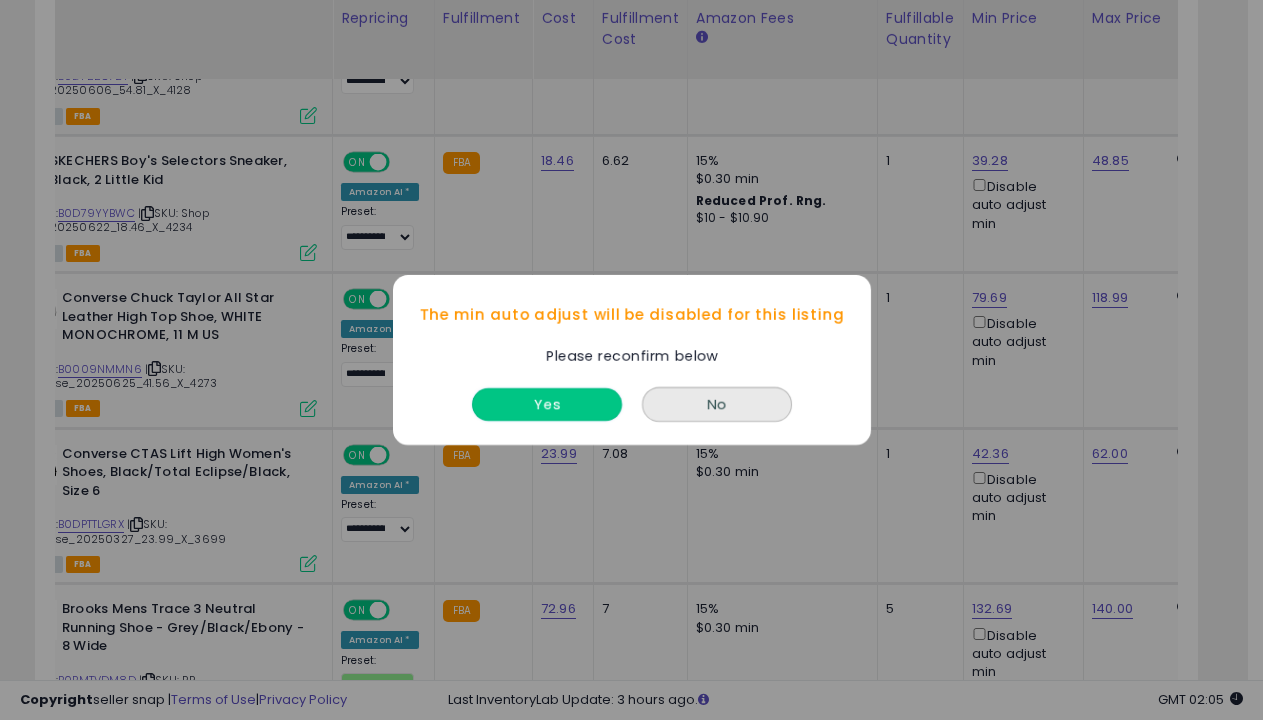 click on "Yes" at bounding box center (547, 404) 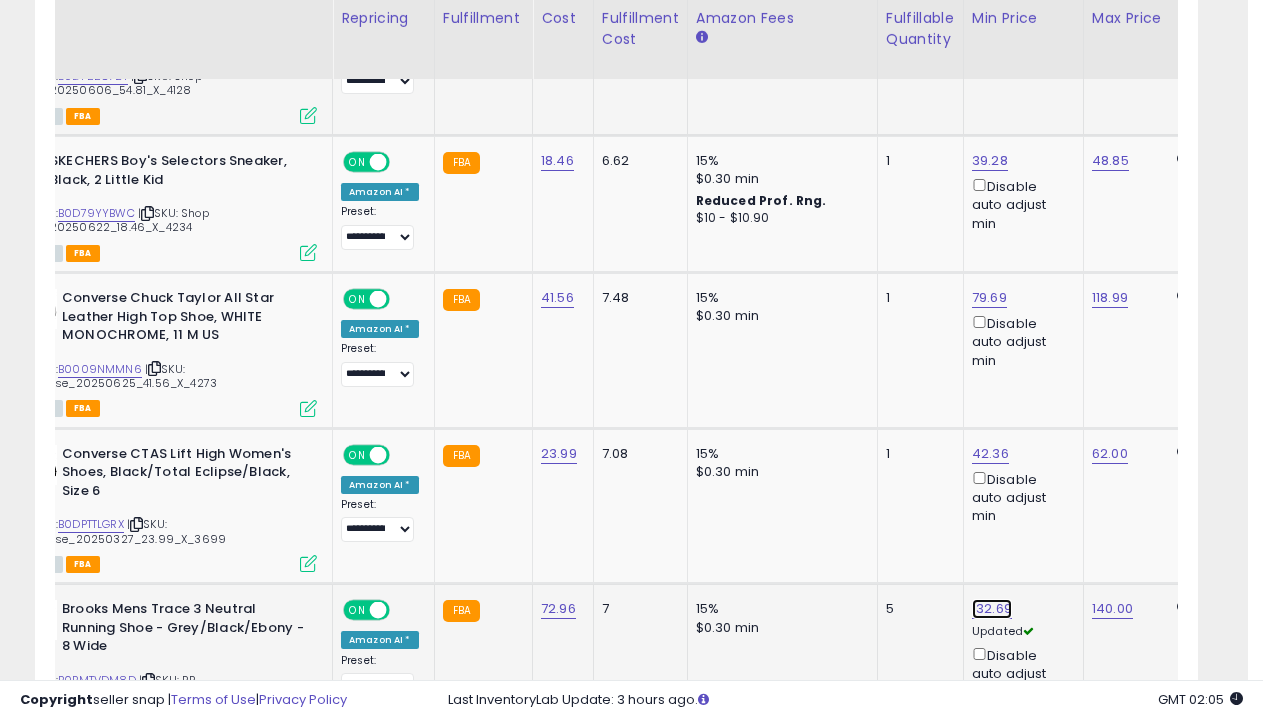 click on "132.69" at bounding box center [990, -2566] 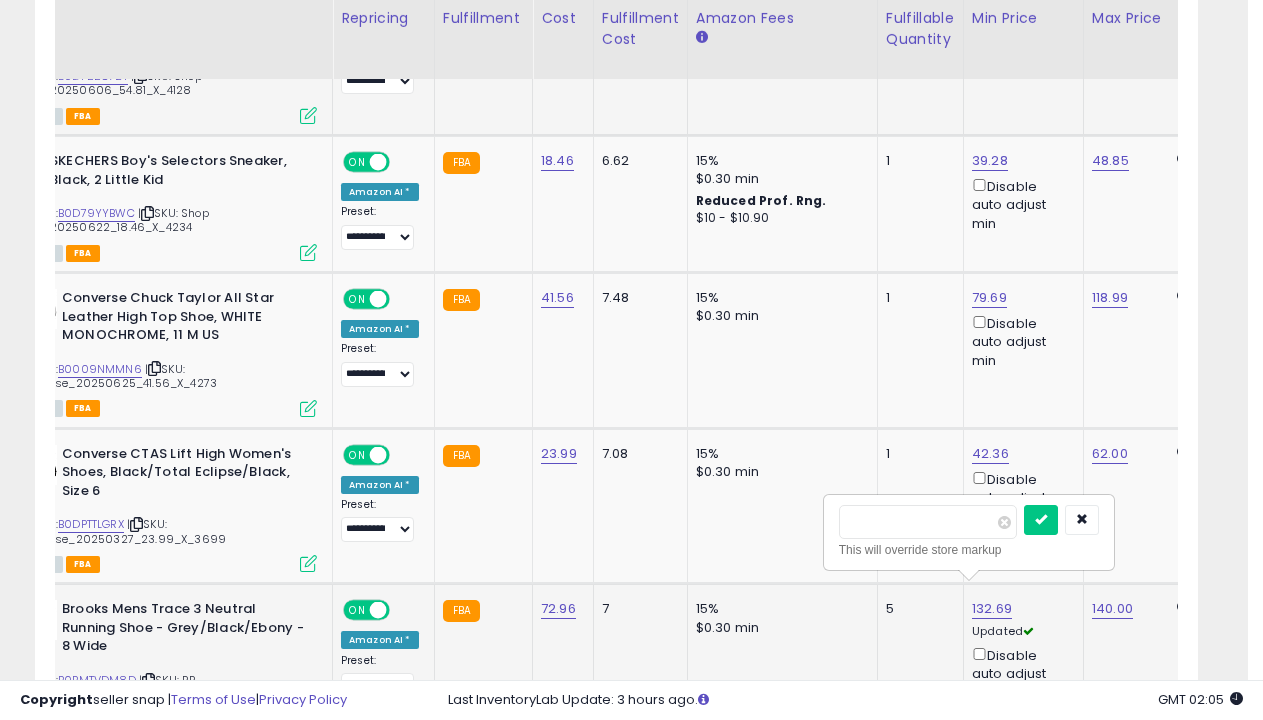 scroll, scrollTop: 0, scrollLeft: 97, axis: horizontal 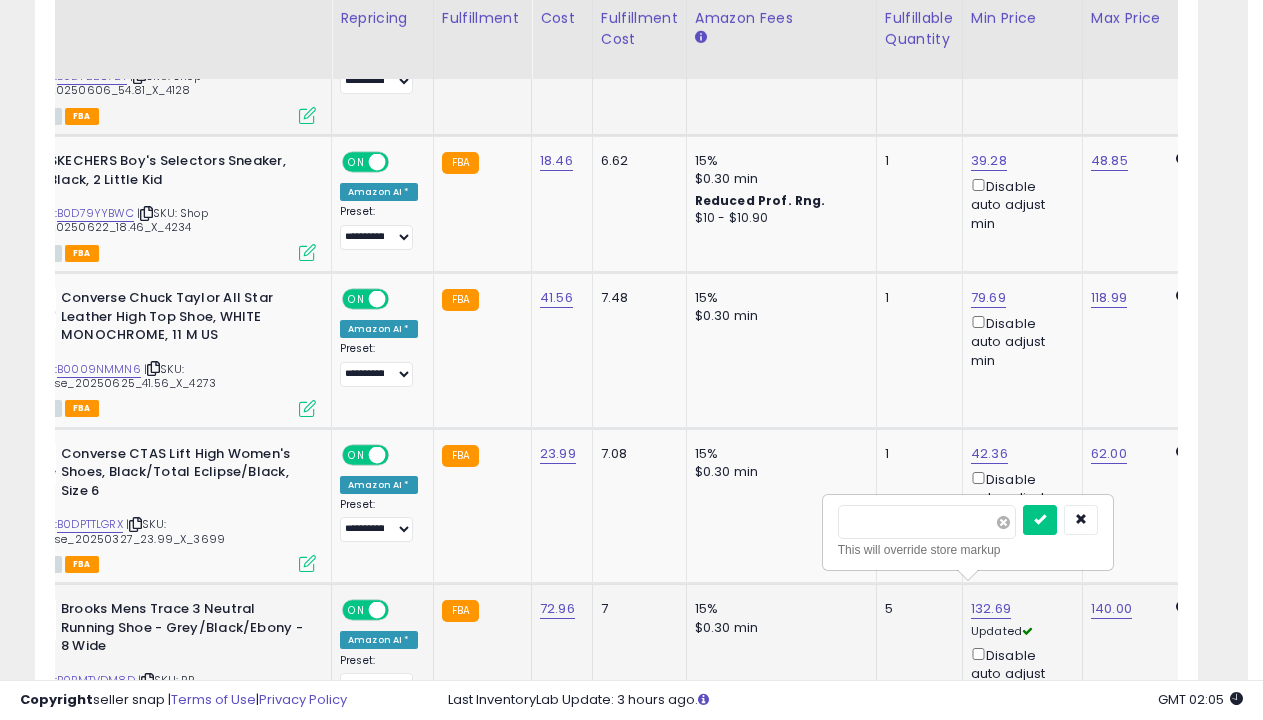 click at bounding box center (1003, 522) 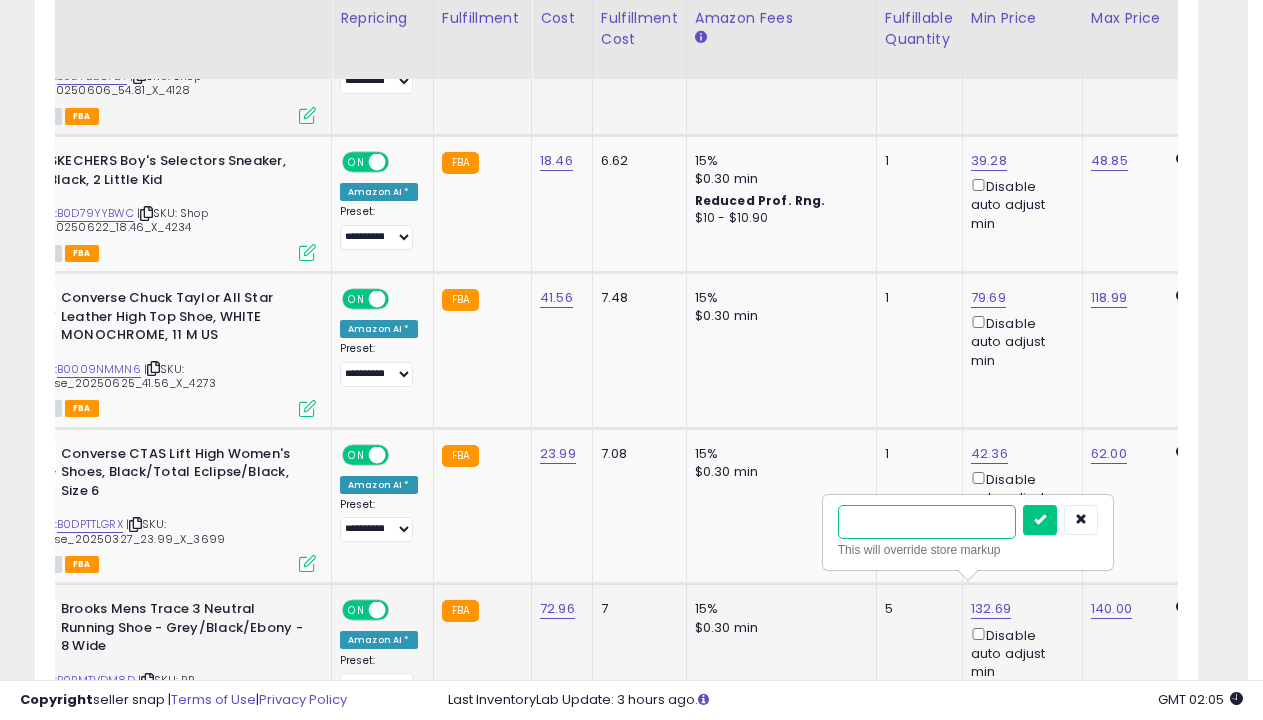 type on "*****" 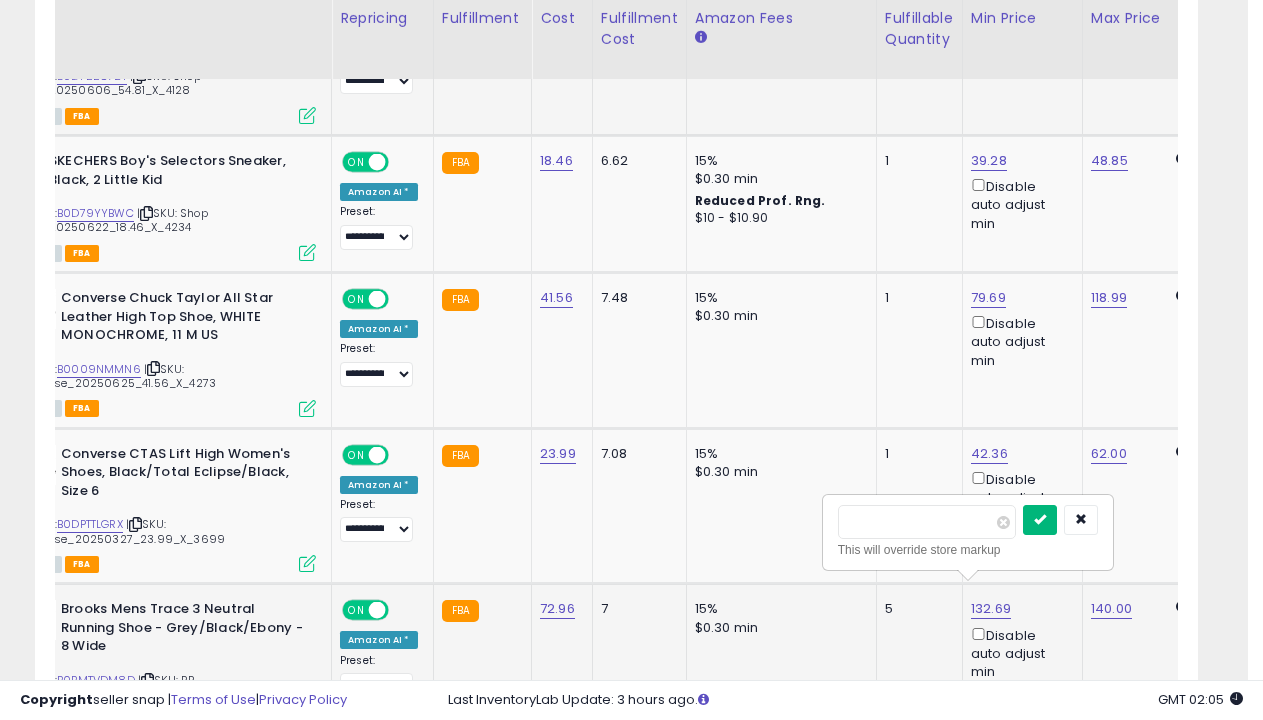 click at bounding box center [1040, 519] 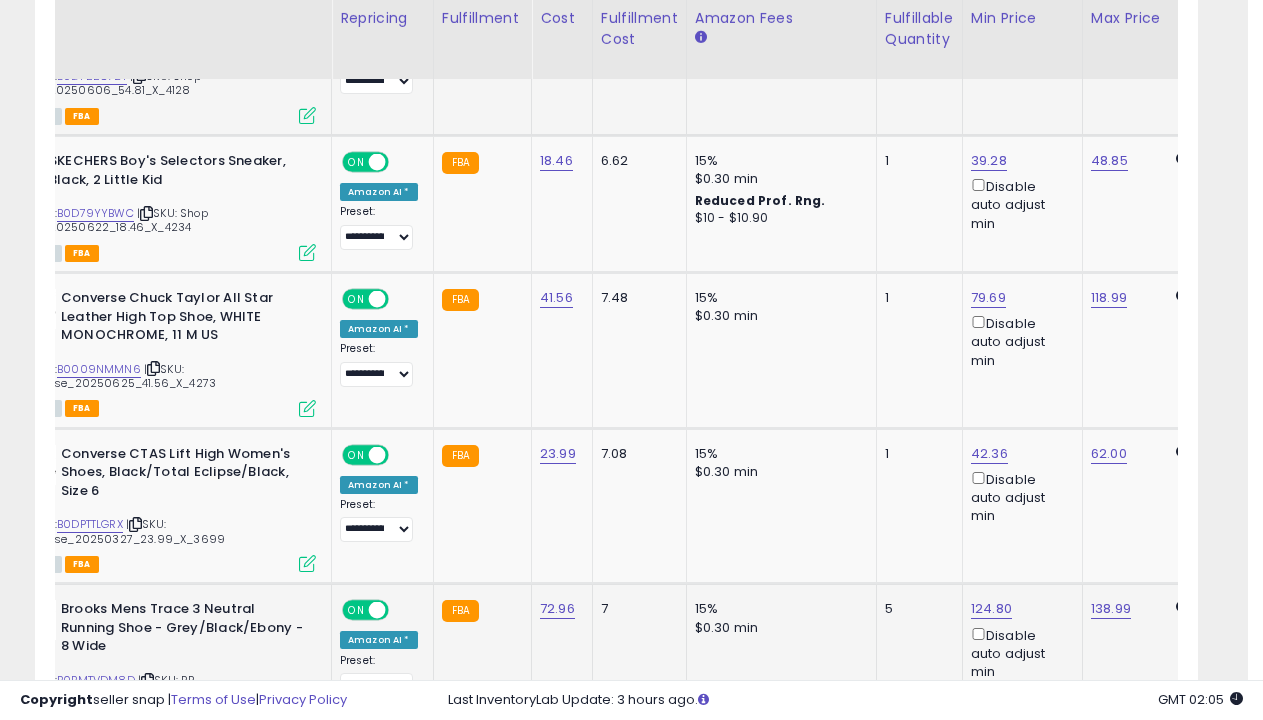 scroll, scrollTop: 4219, scrollLeft: 0, axis: vertical 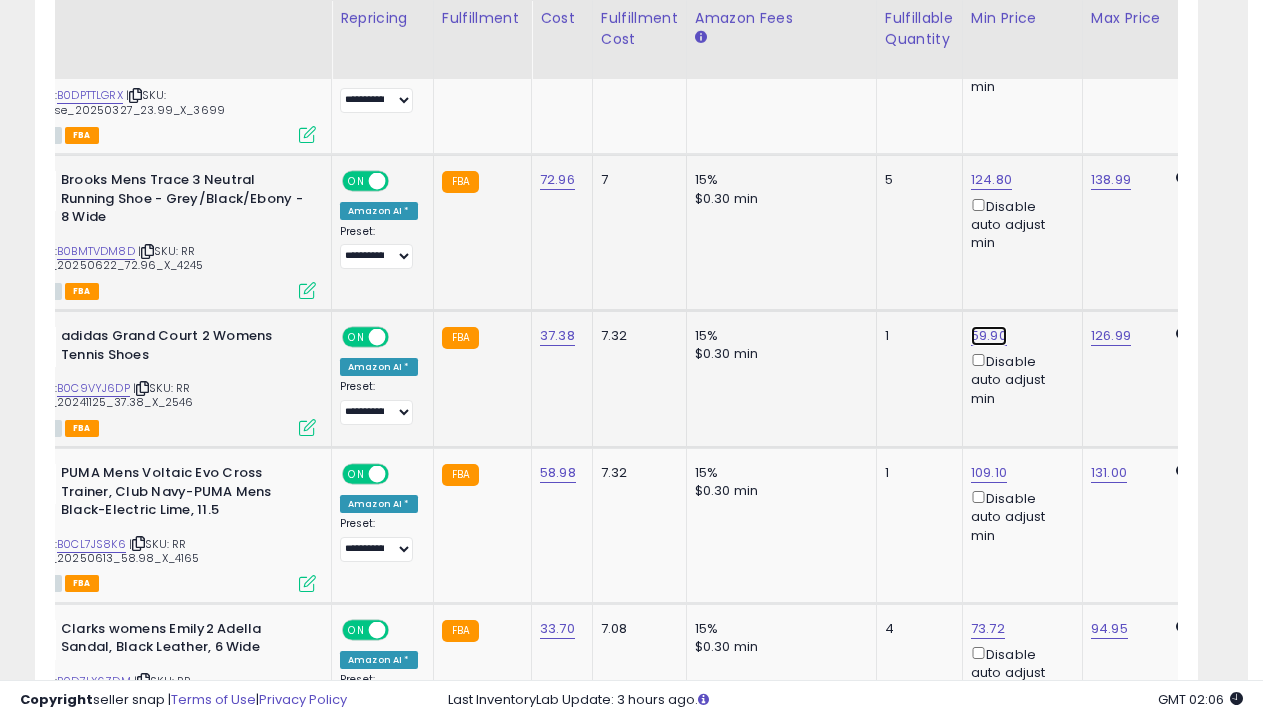 click on "59.90" at bounding box center (989, -2995) 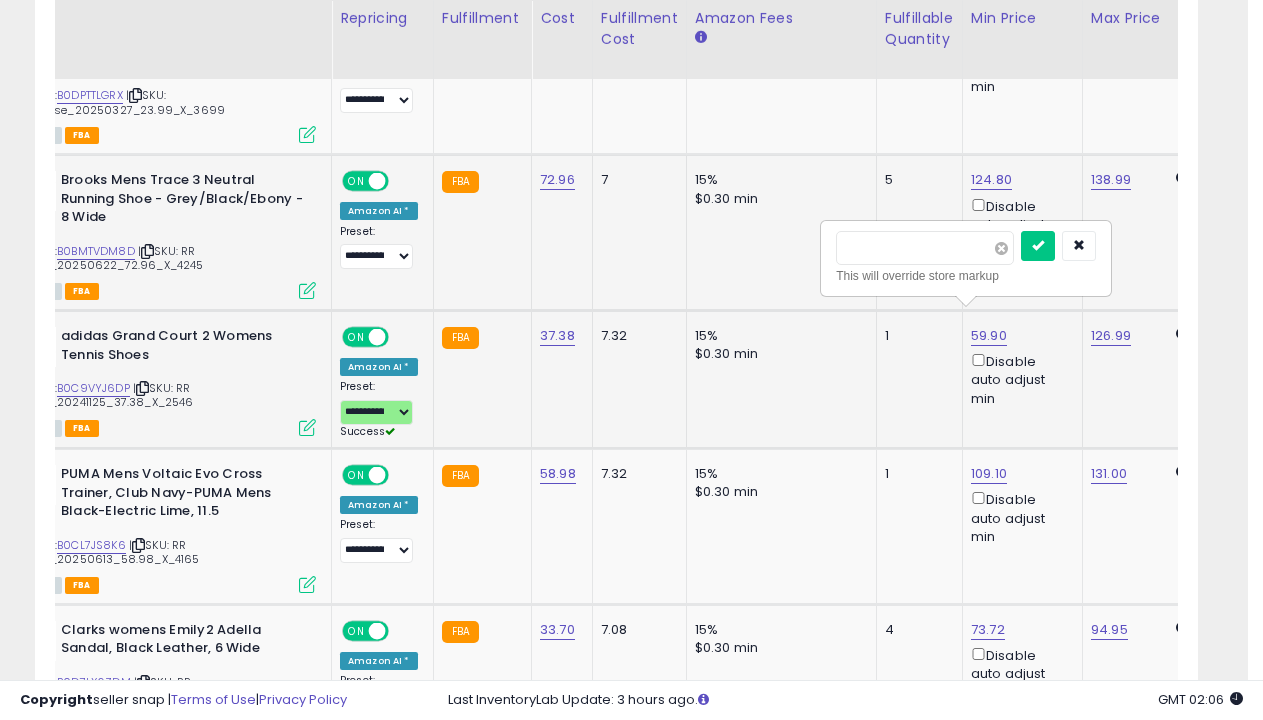 click at bounding box center (1001, 248) 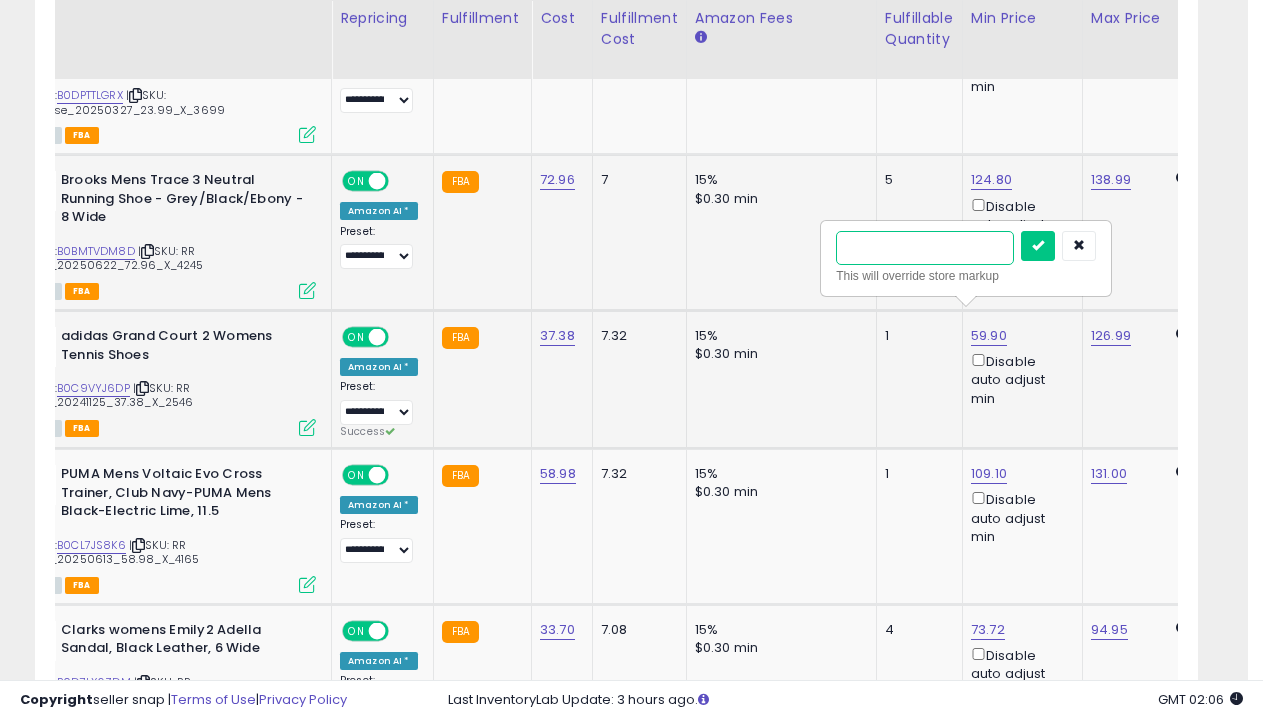 type on "****" 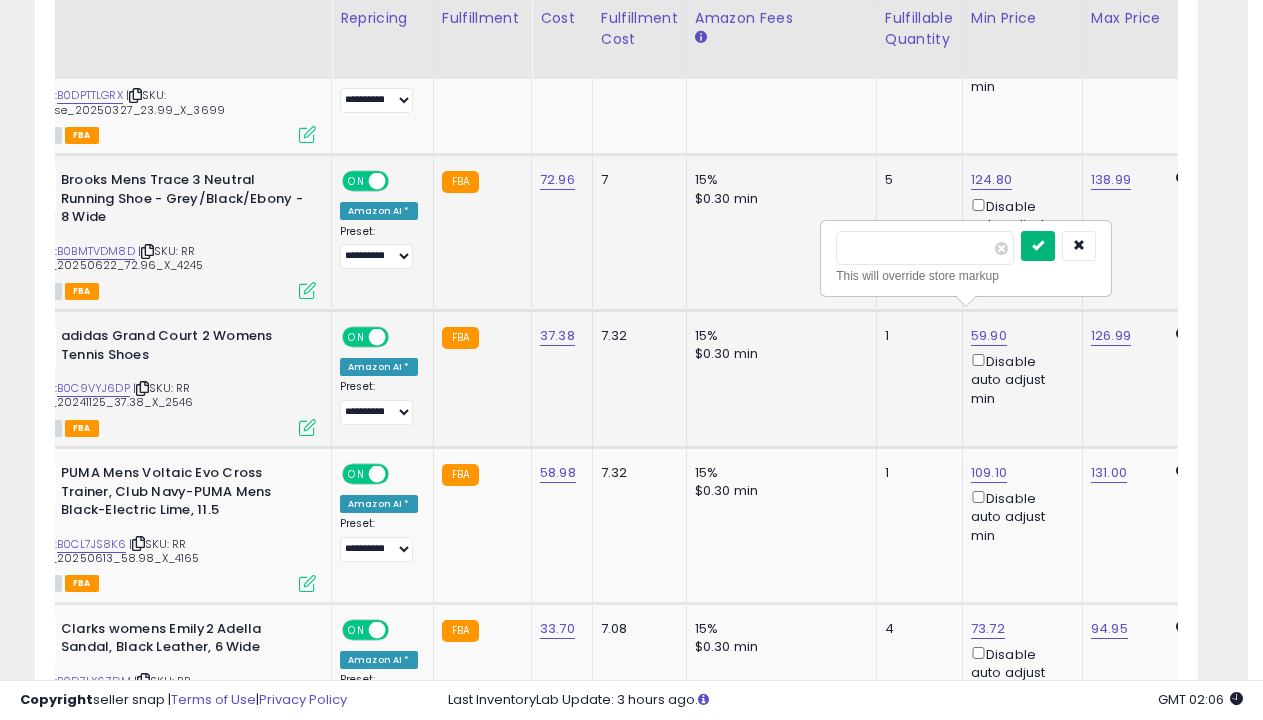 click at bounding box center [1038, 245] 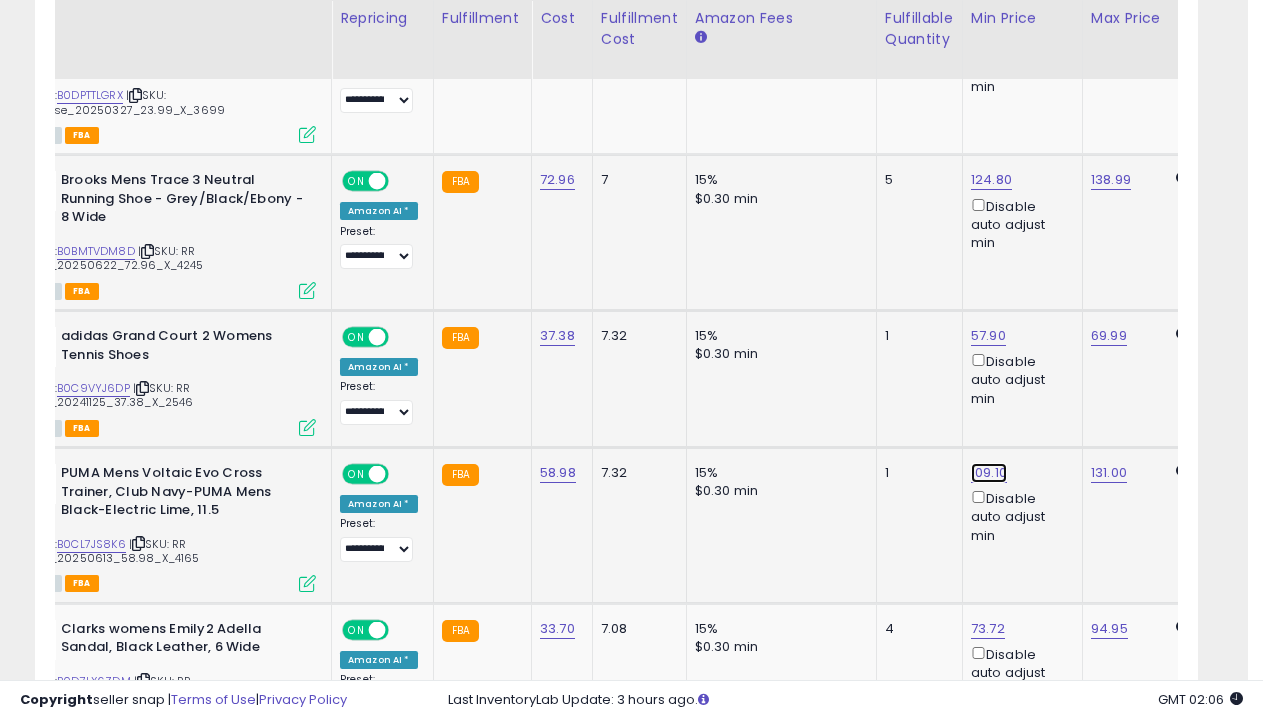 click on "109.10" at bounding box center (989, -2995) 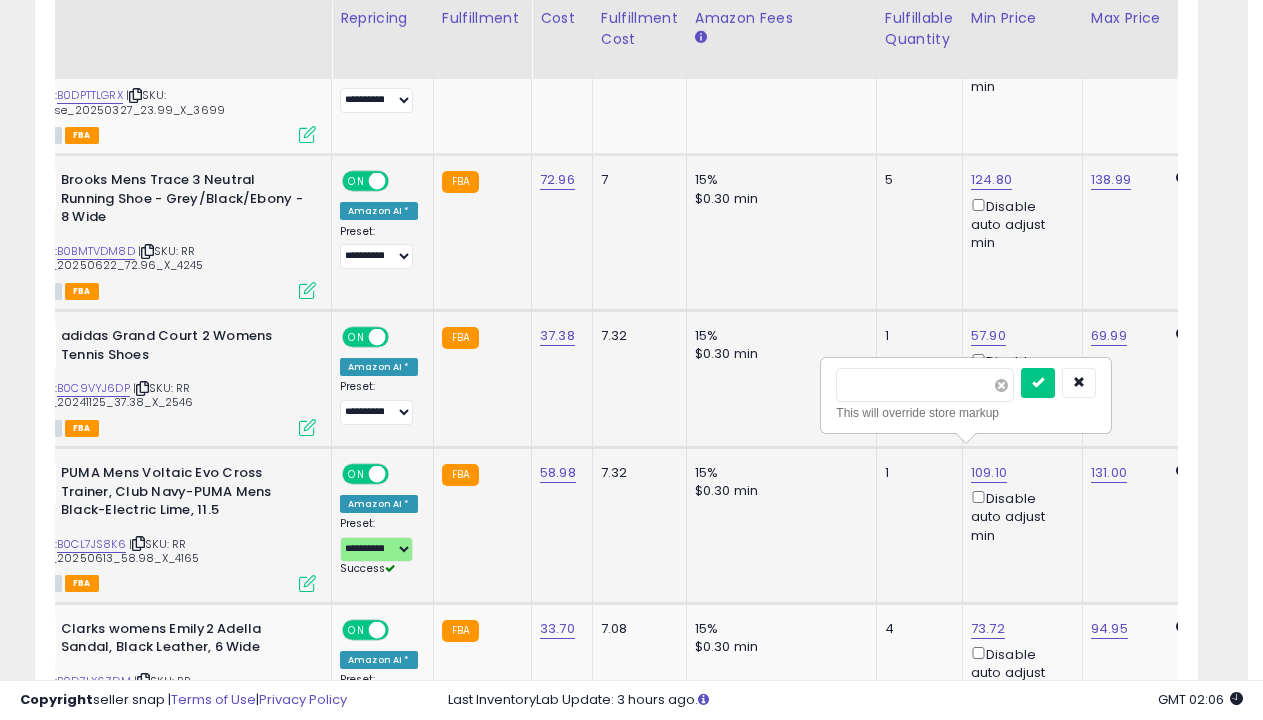click at bounding box center (1001, 385) 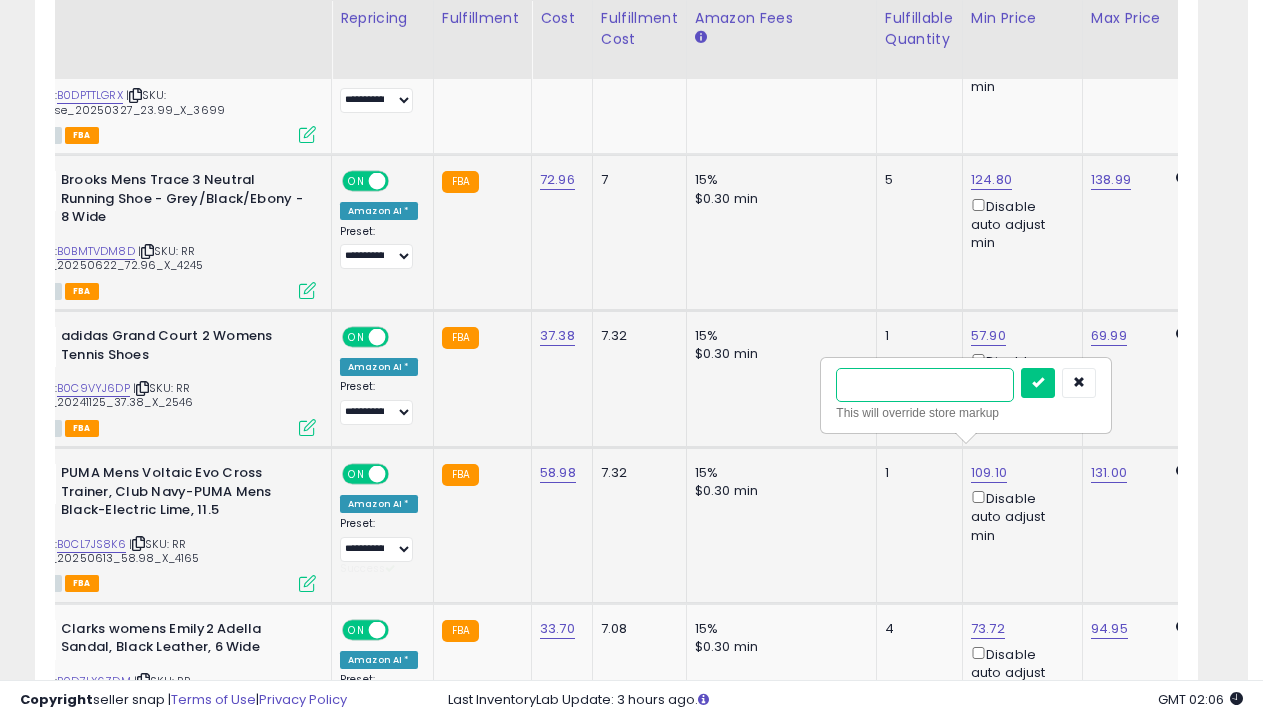 type on "******" 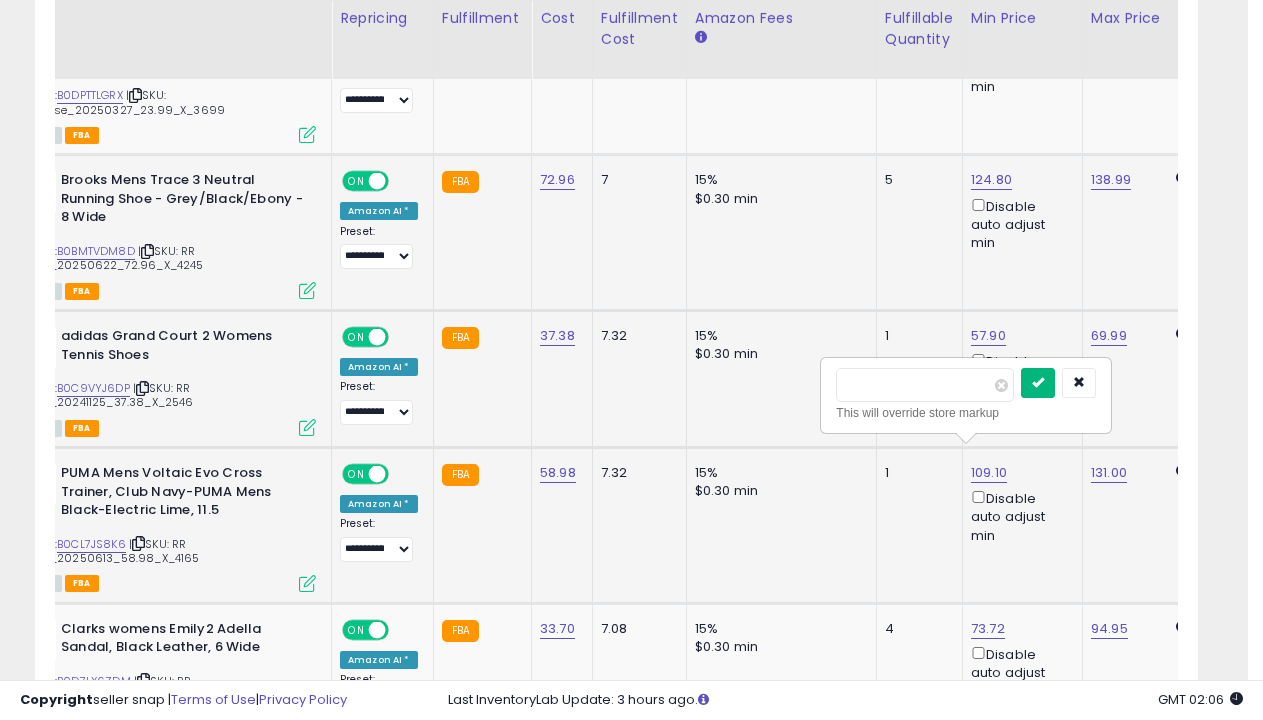 click at bounding box center (1038, 382) 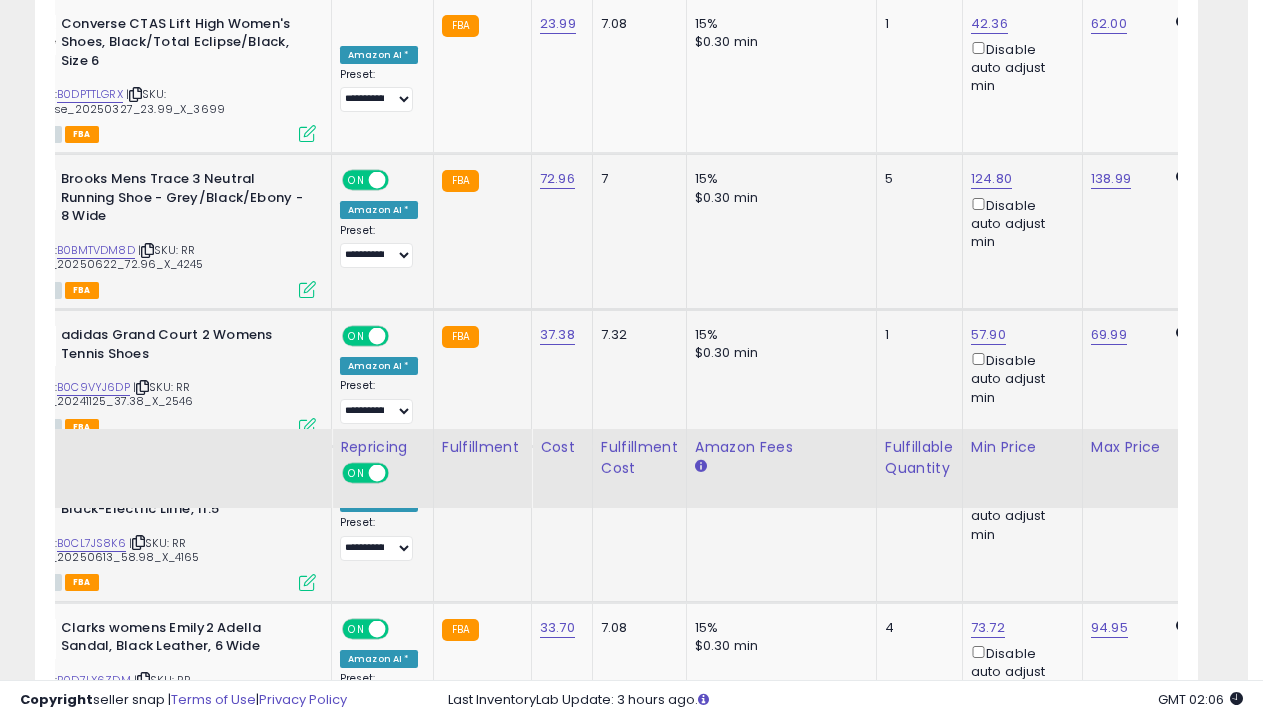 scroll, scrollTop: 4649, scrollLeft: 0, axis: vertical 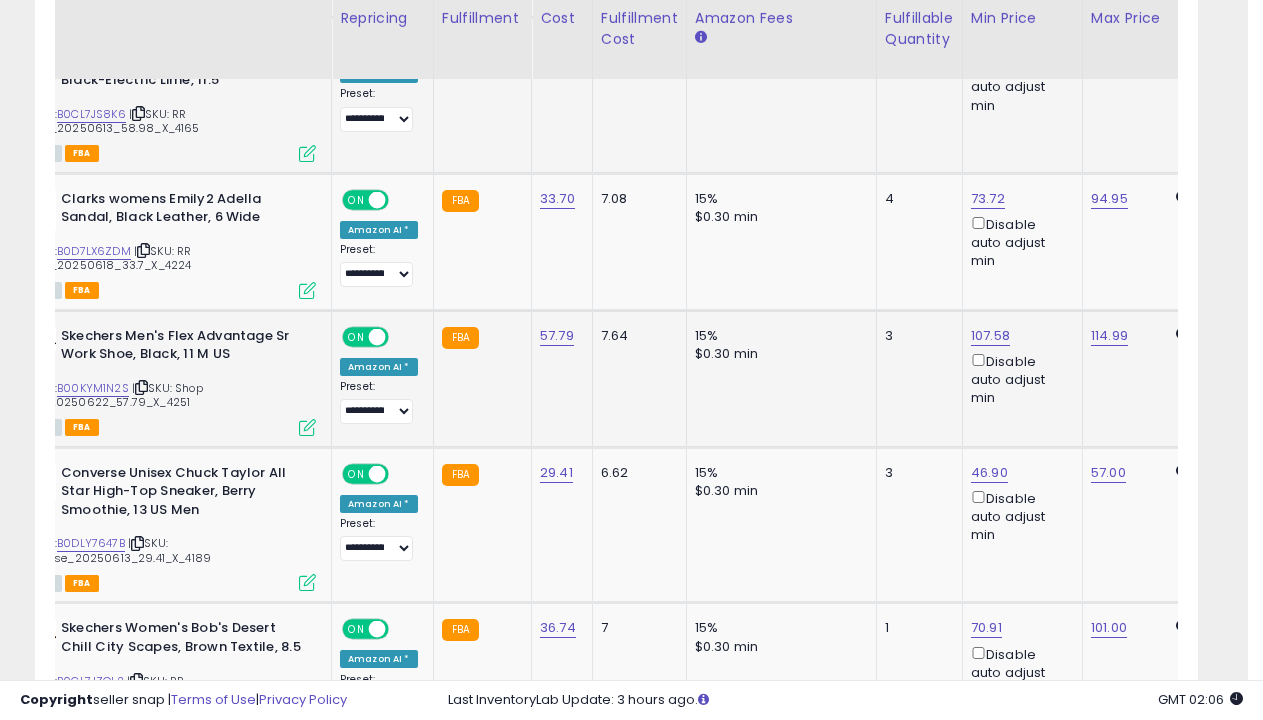 select on "**********" 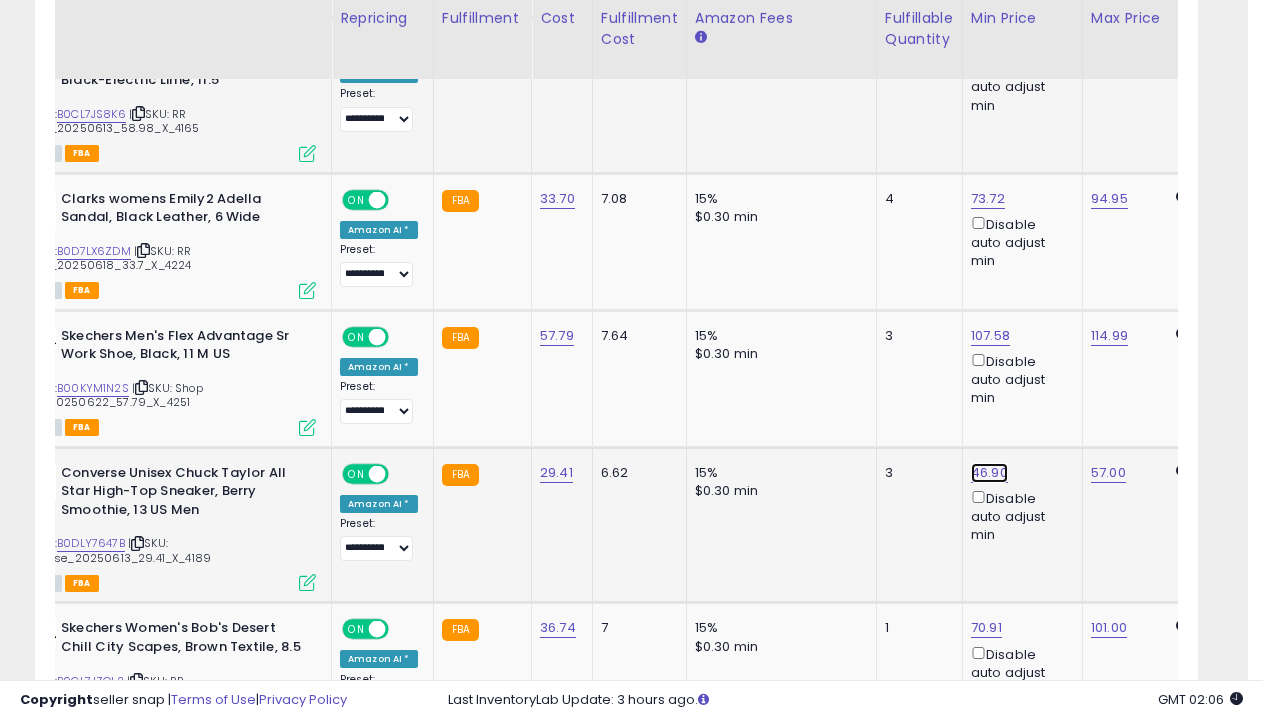 click on "46.90" at bounding box center [989, -3425] 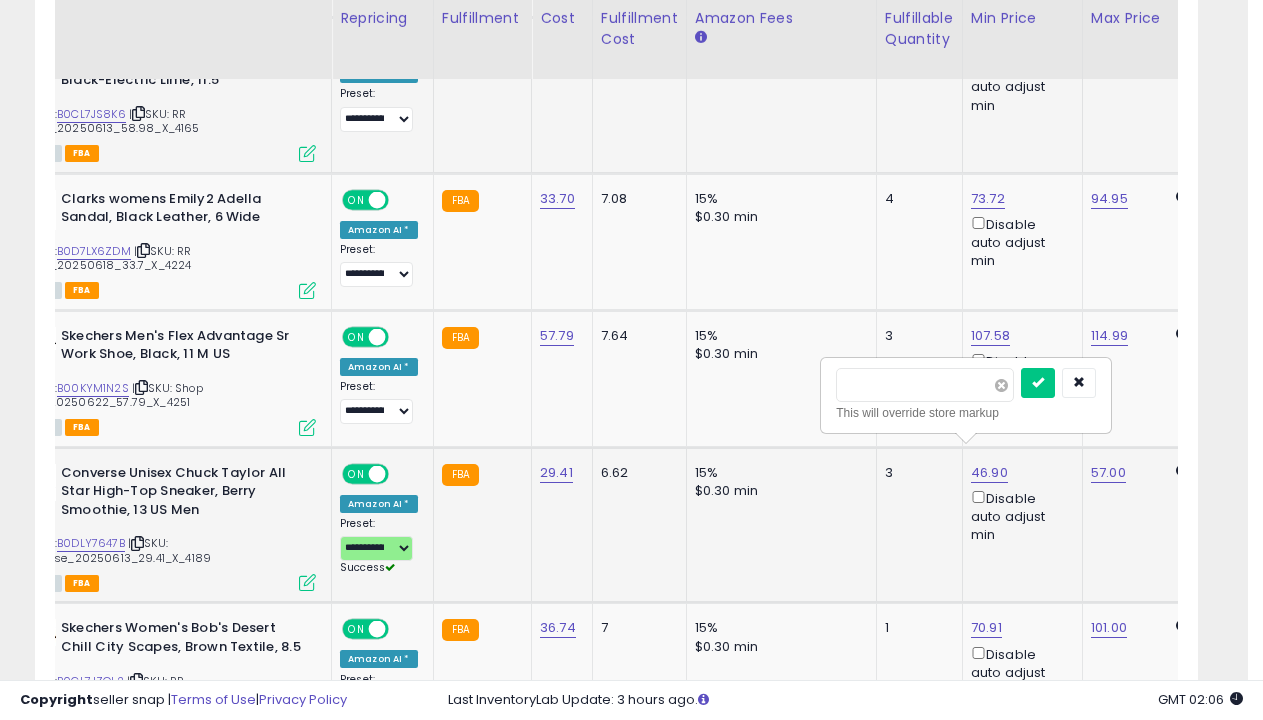 click at bounding box center [1001, 385] 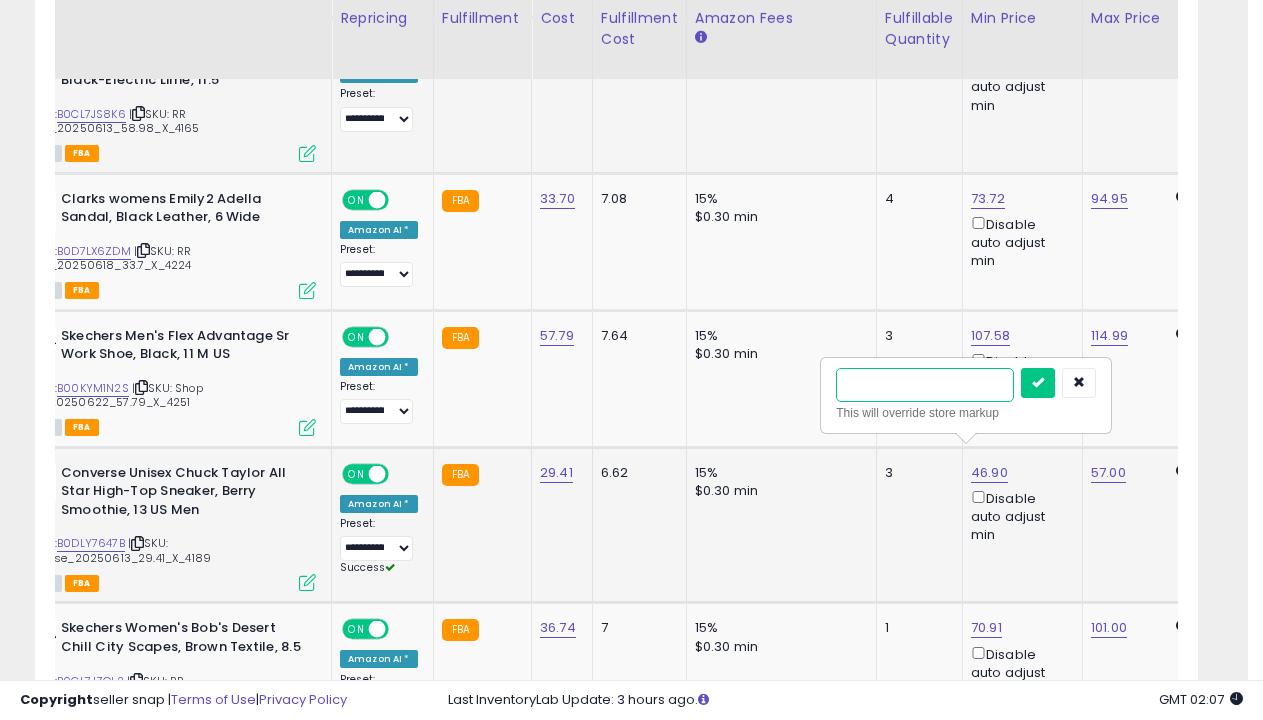type on "*****" 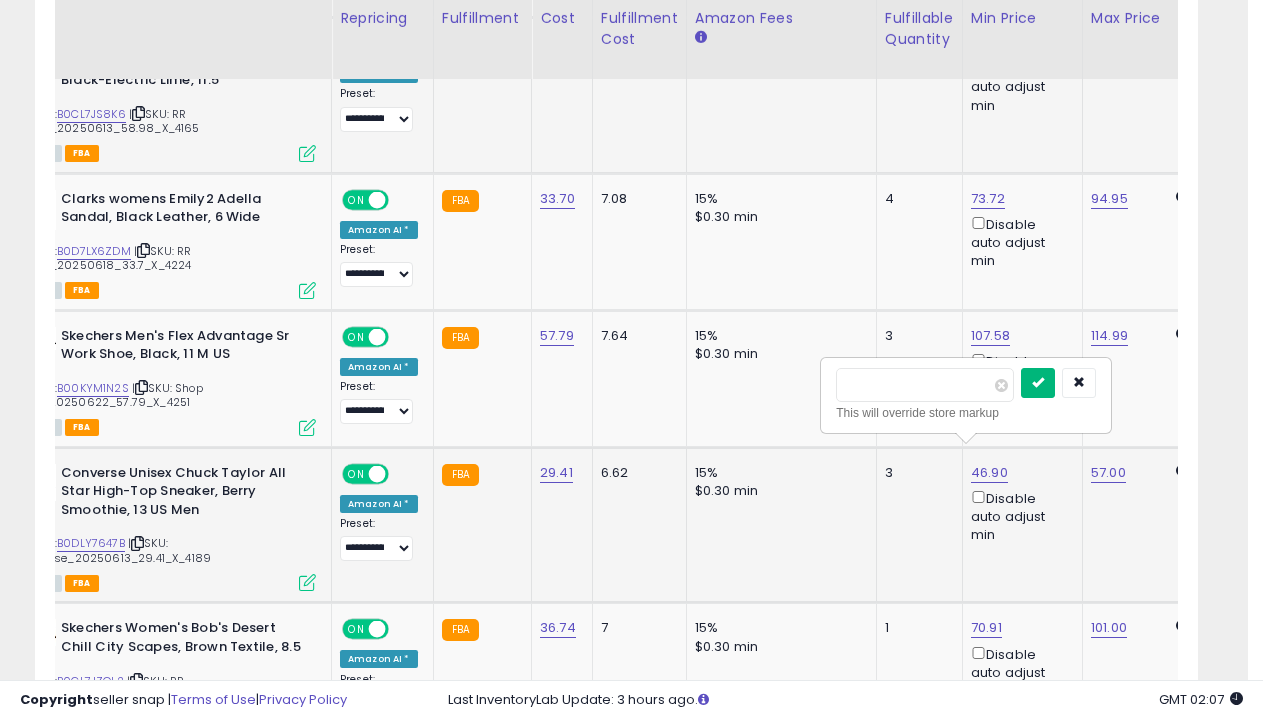 click at bounding box center [1038, 382] 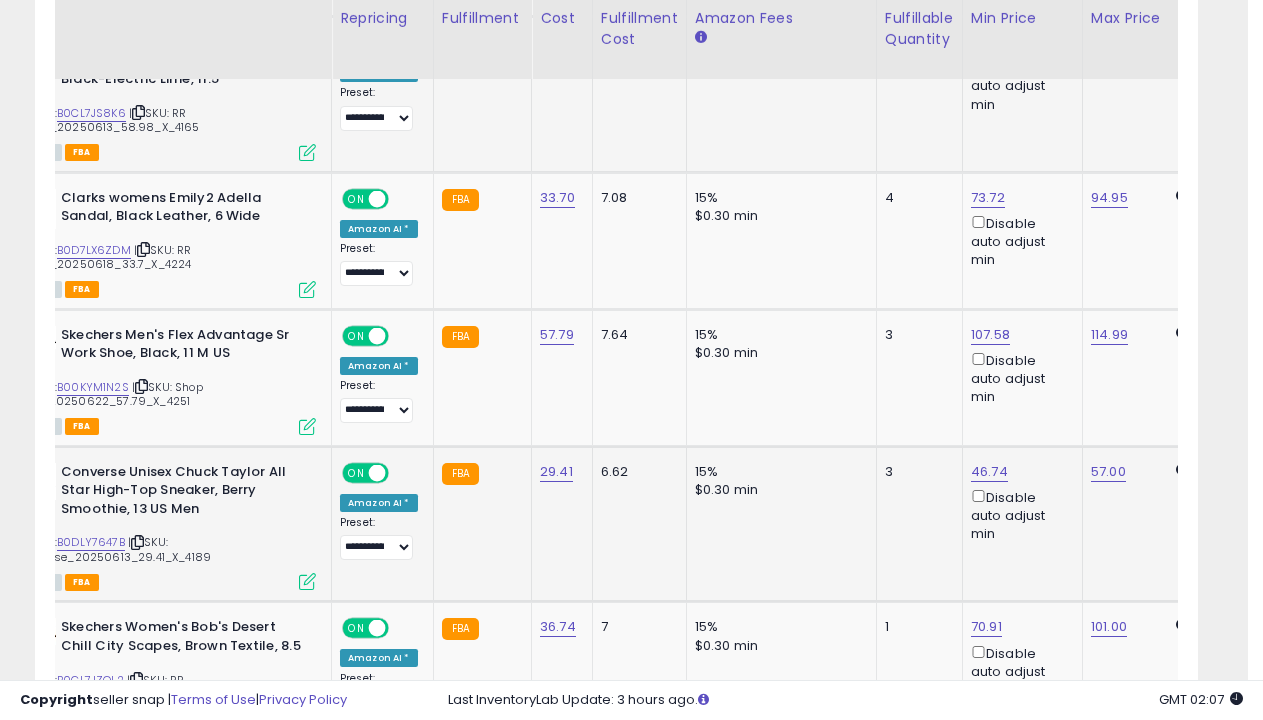 scroll, scrollTop: 5097, scrollLeft: 0, axis: vertical 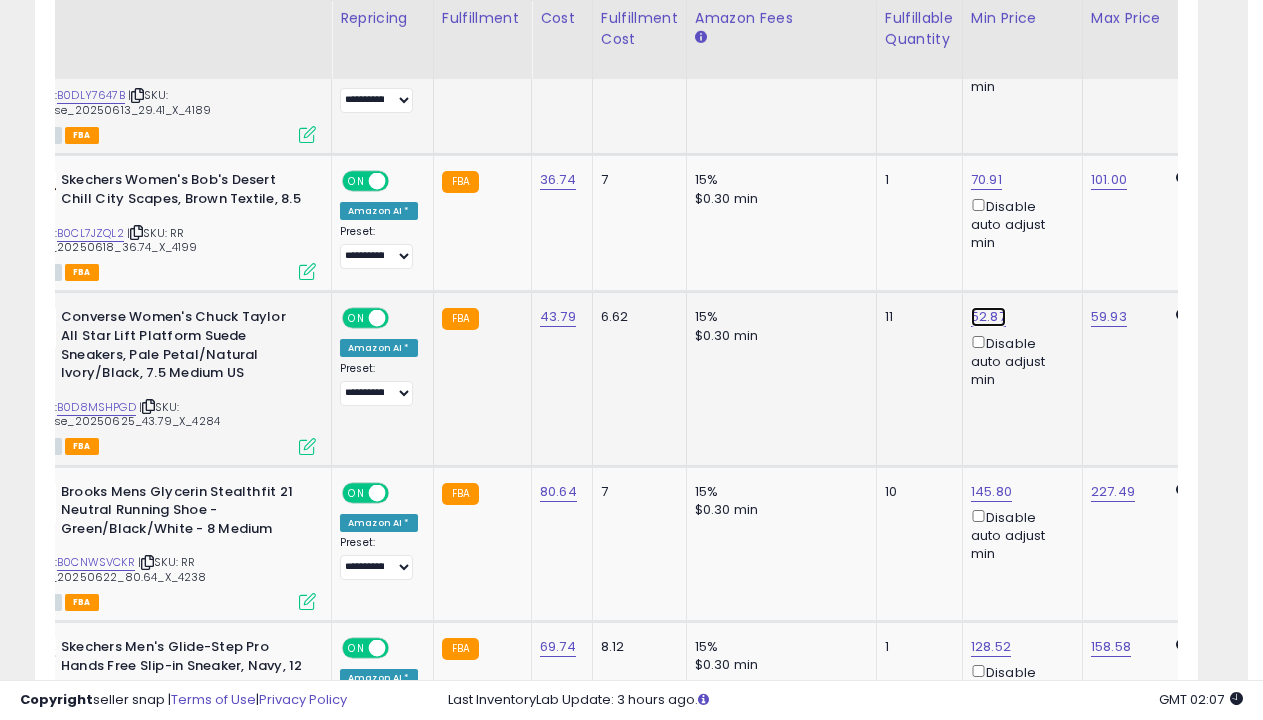 click on "52.87" at bounding box center [989, -3873] 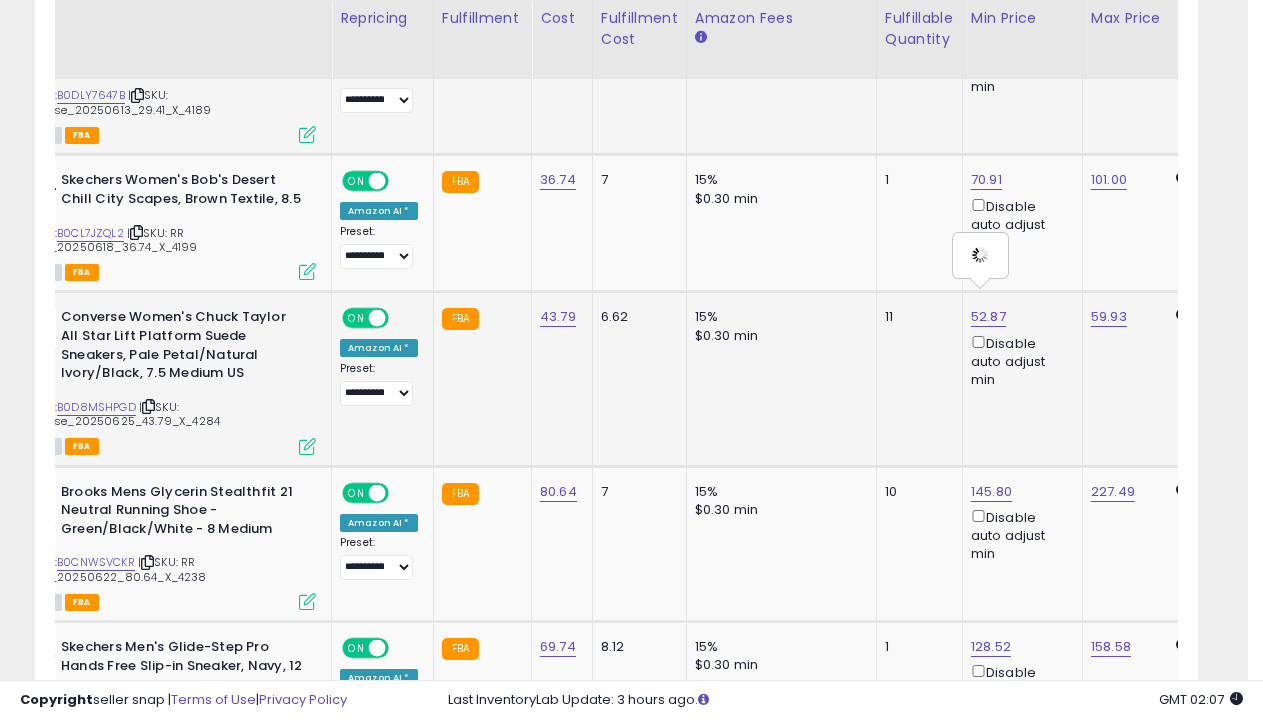 type on "*****" 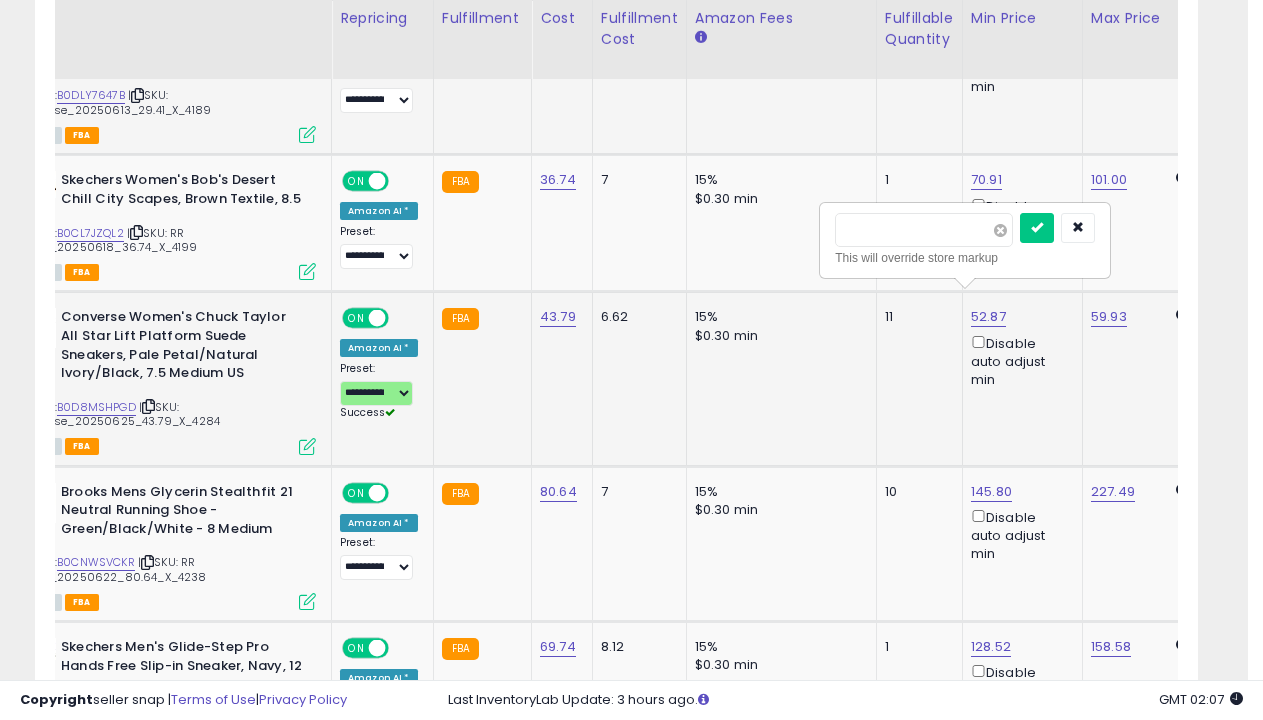 click at bounding box center [1000, 230] 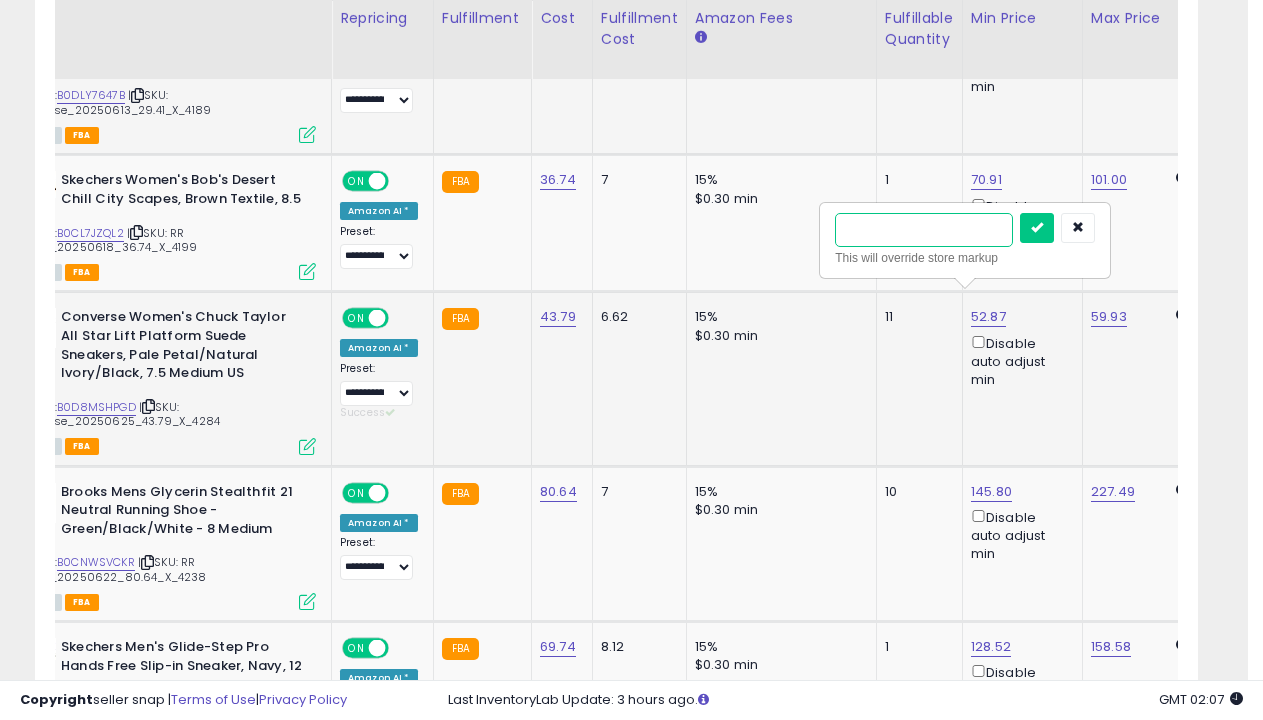 type on "*****" 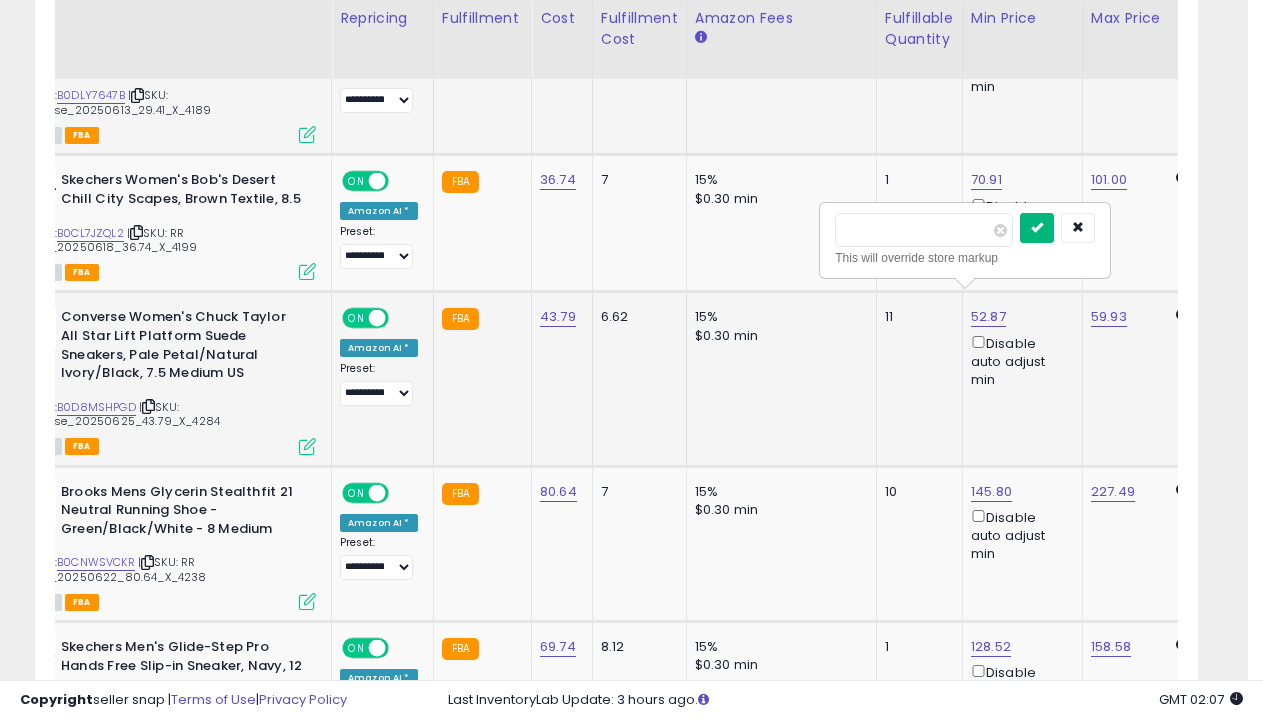 click at bounding box center [1037, 227] 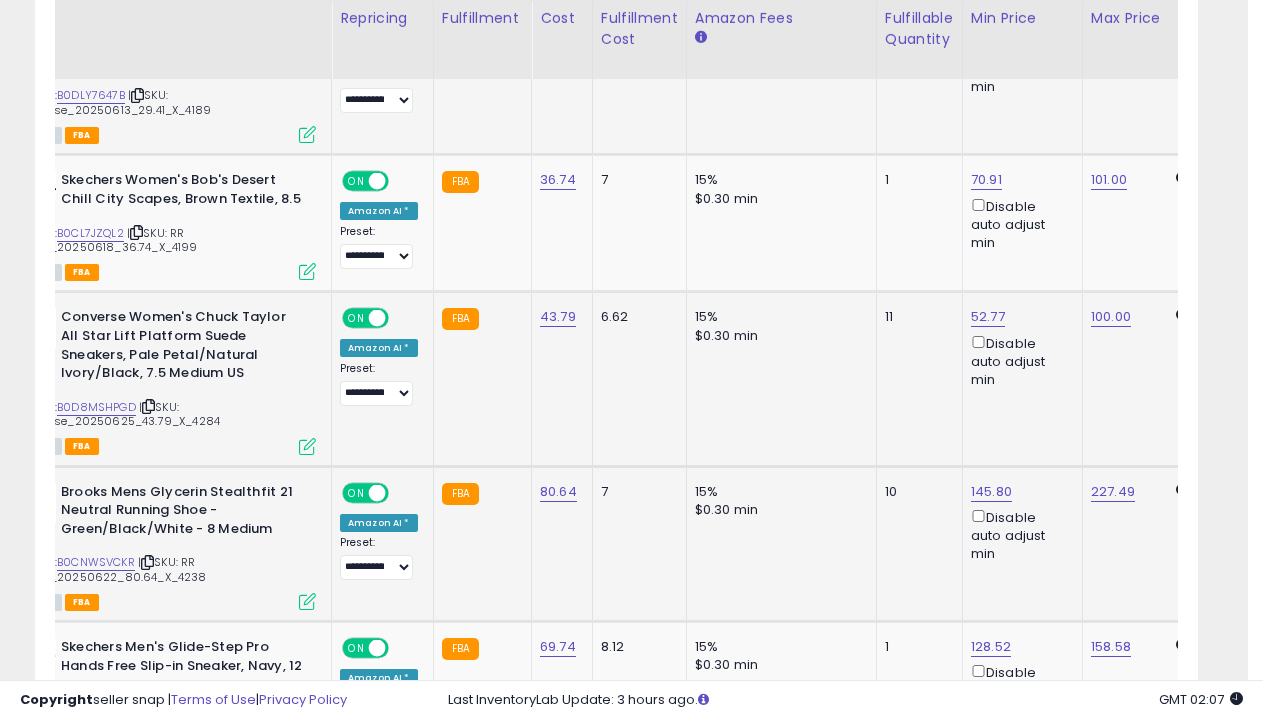 select on "**********" 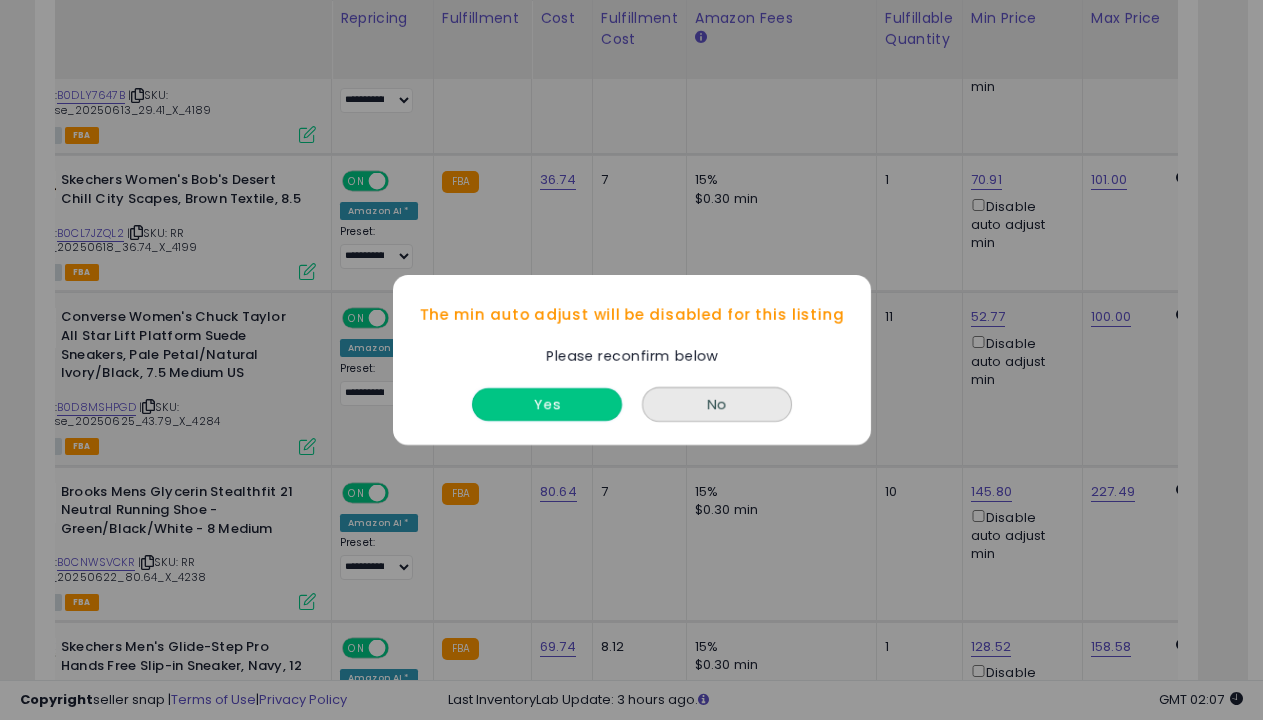 click on "Yes" at bounding box center [547, 404] 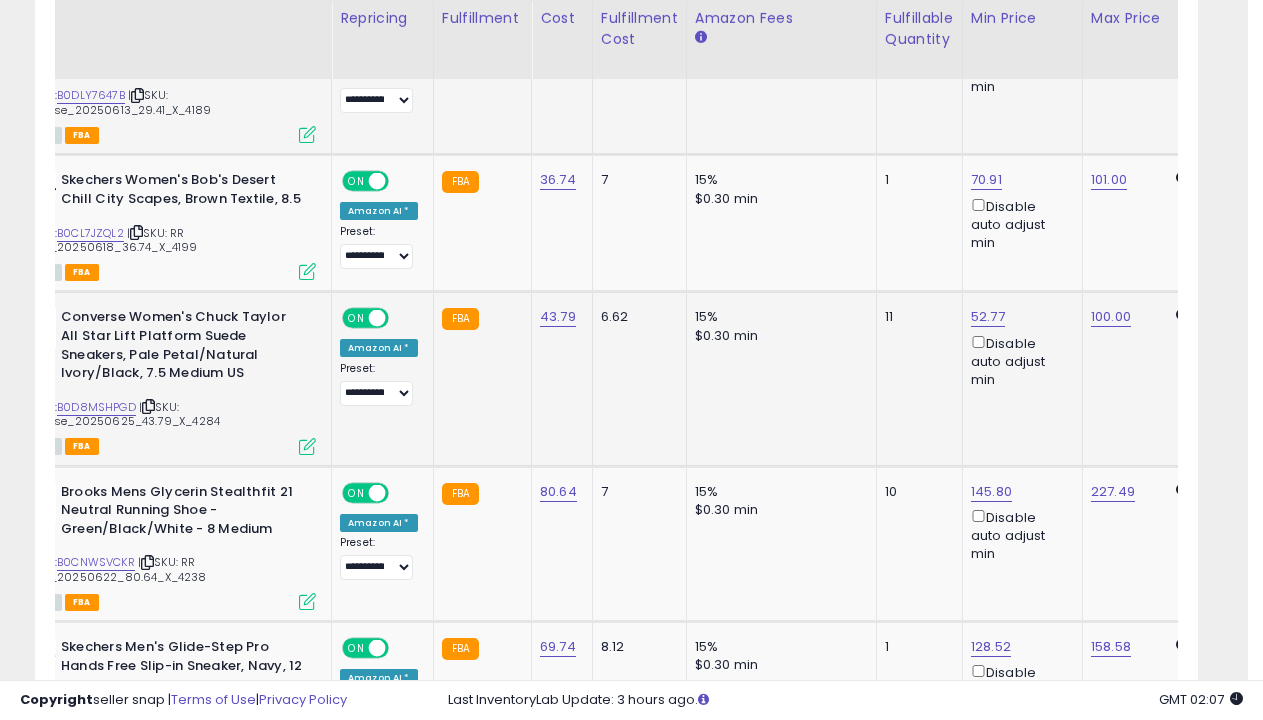 scroll, scrollTop: 5117, scrollLeft: 0, axis: vertical 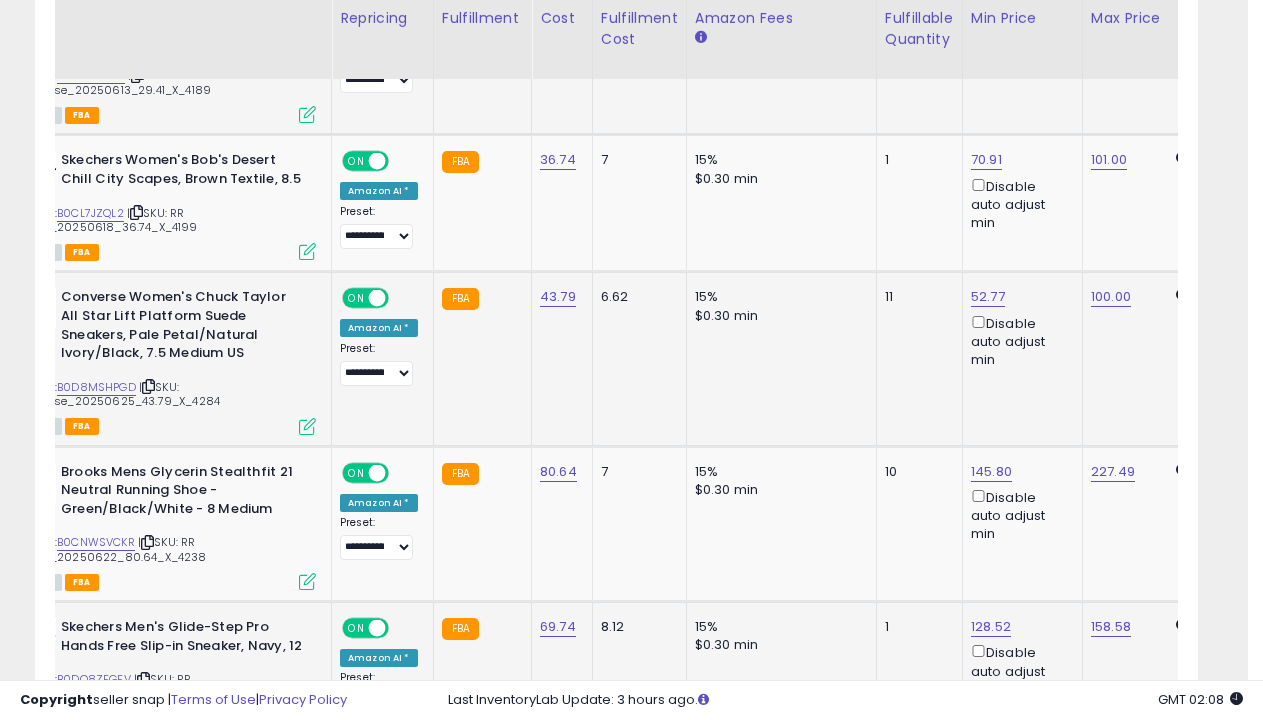 select on "**********" 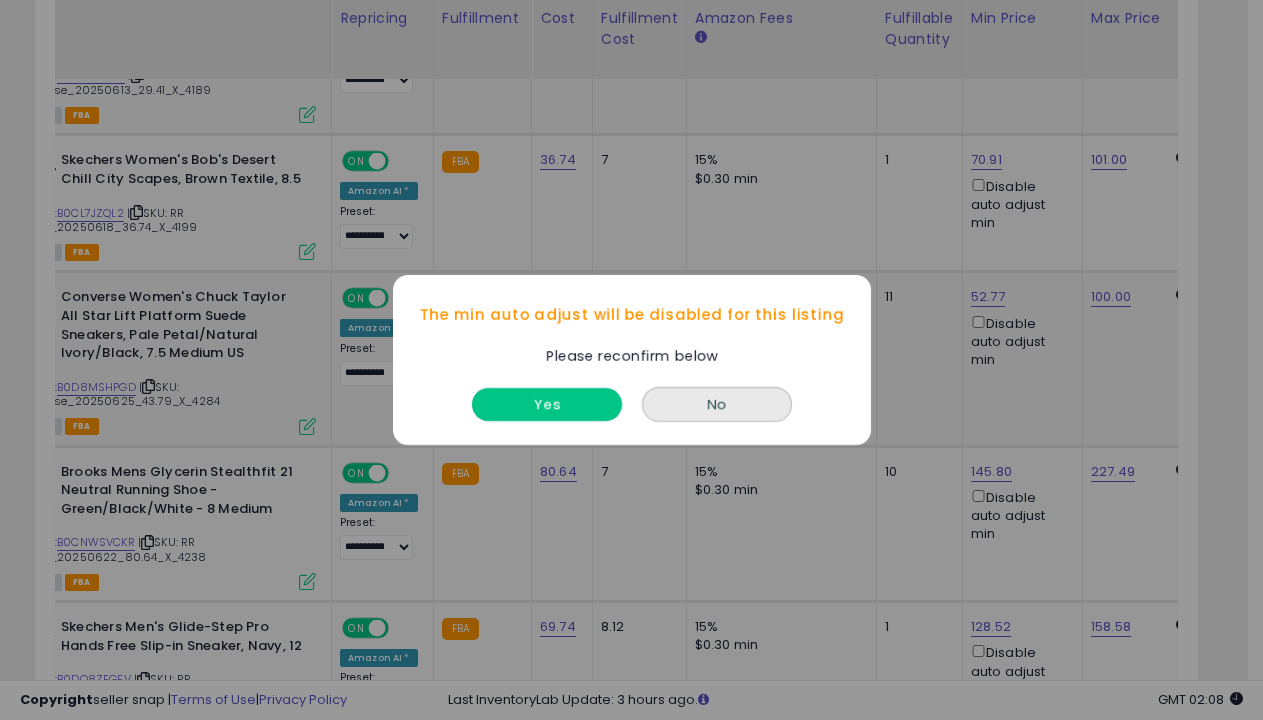 click on "Yes" at bounding box center (547, 404) 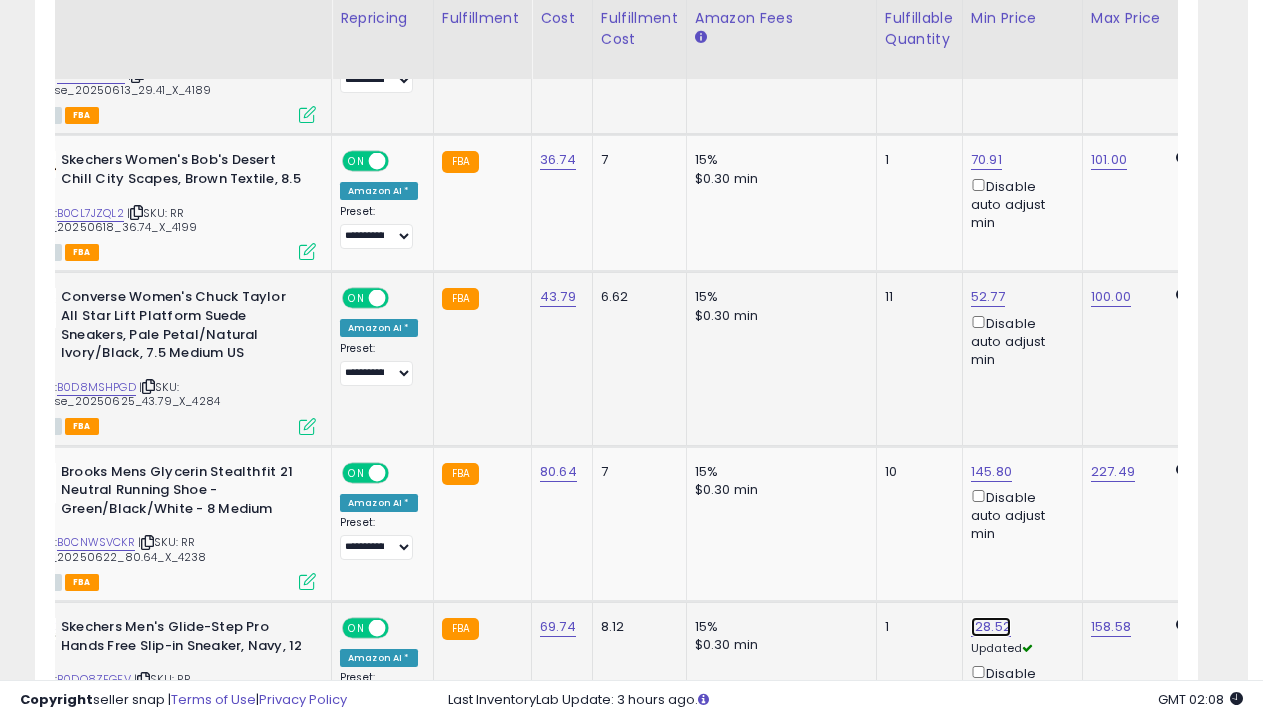 click on "128.52" at bounding box center [989, -3893] 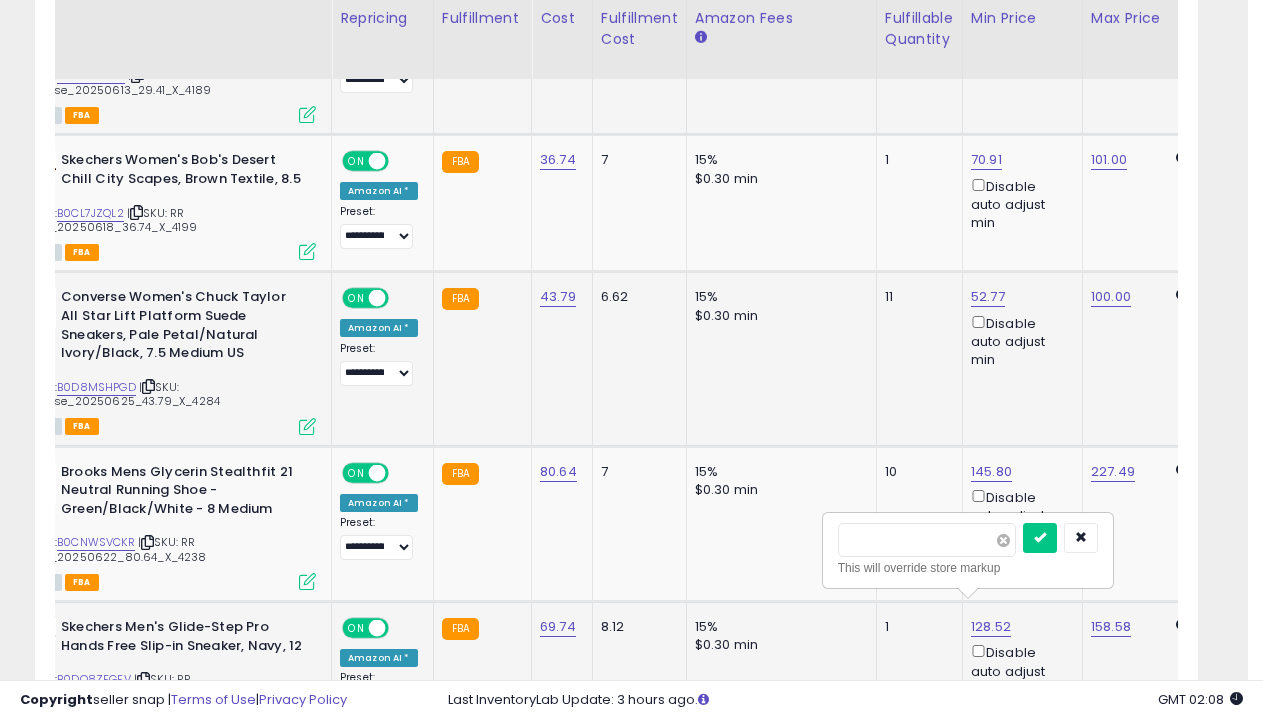 click at bounding box center [1003, 540] 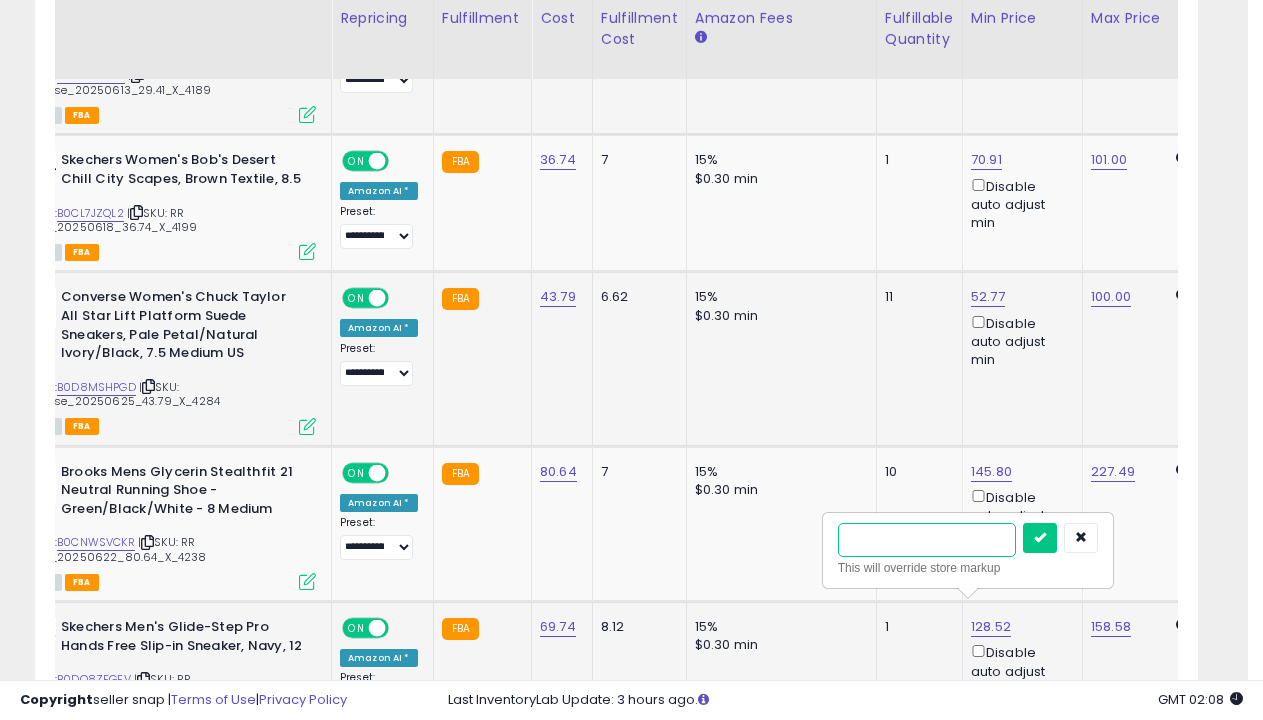 type on "******" 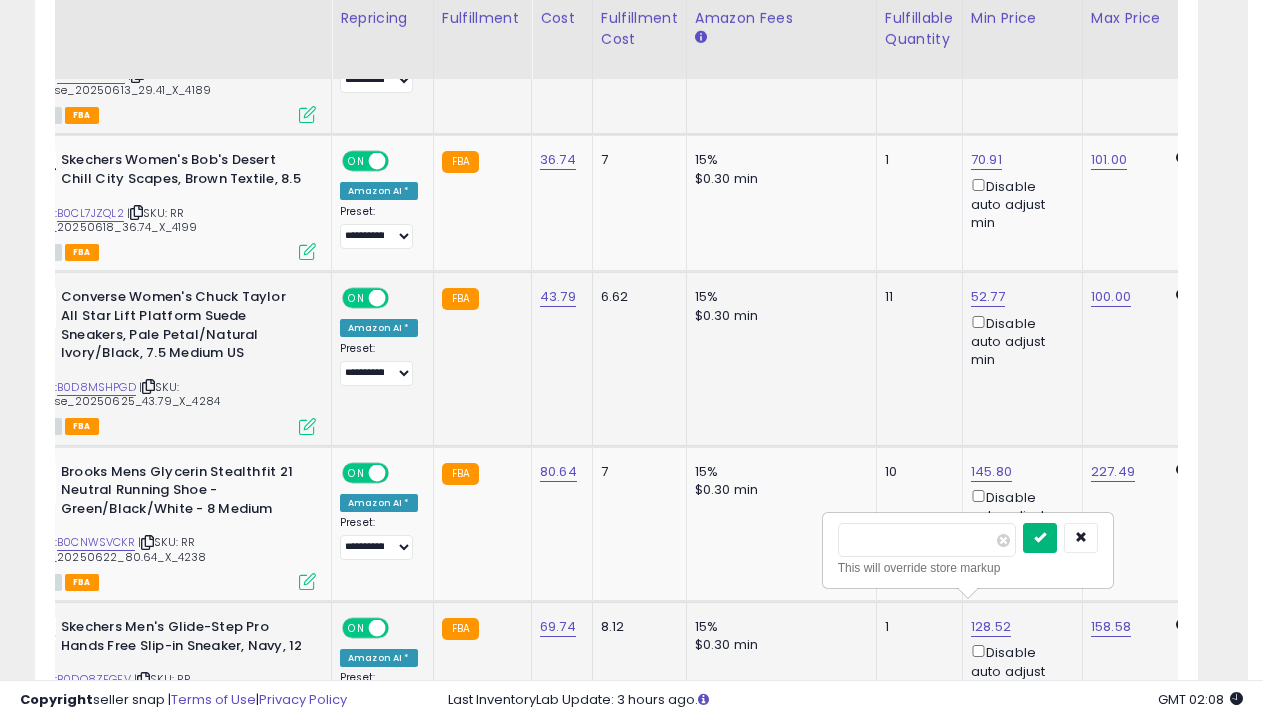 click at bounding box center [1040, 537] 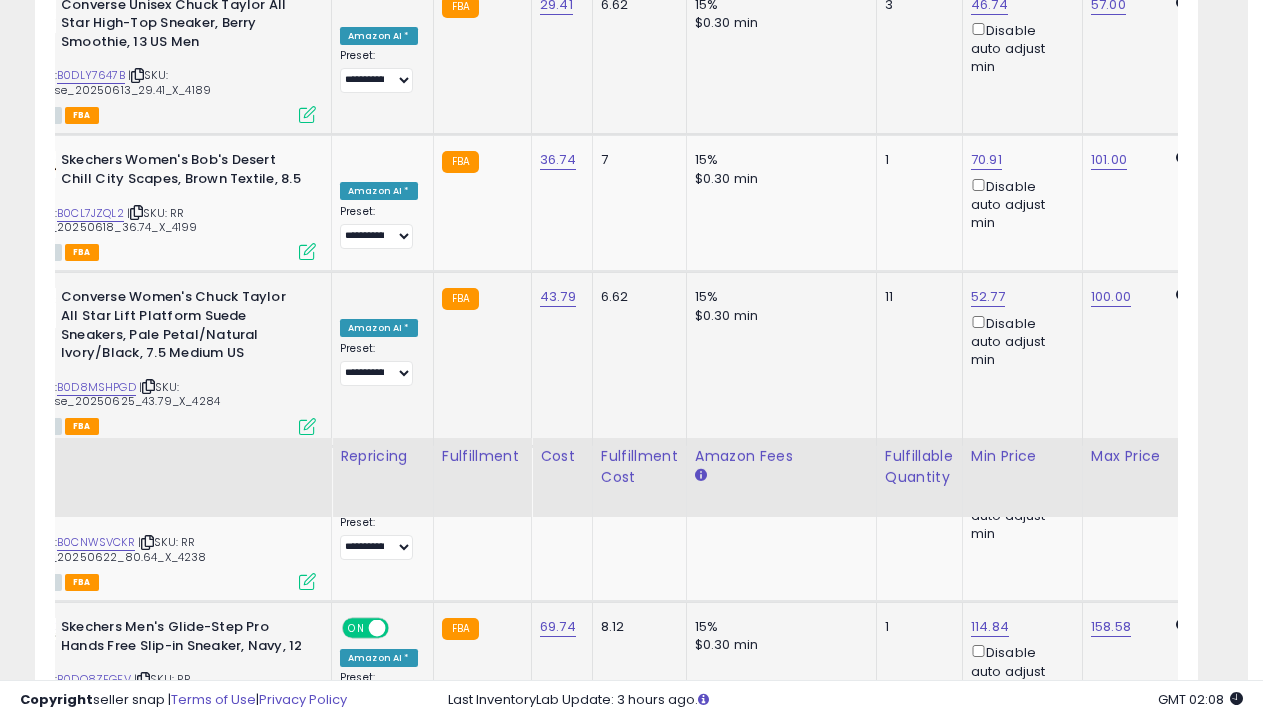 scroll, scrollTop: 5555, scrollLeft: 0, axis: vertical 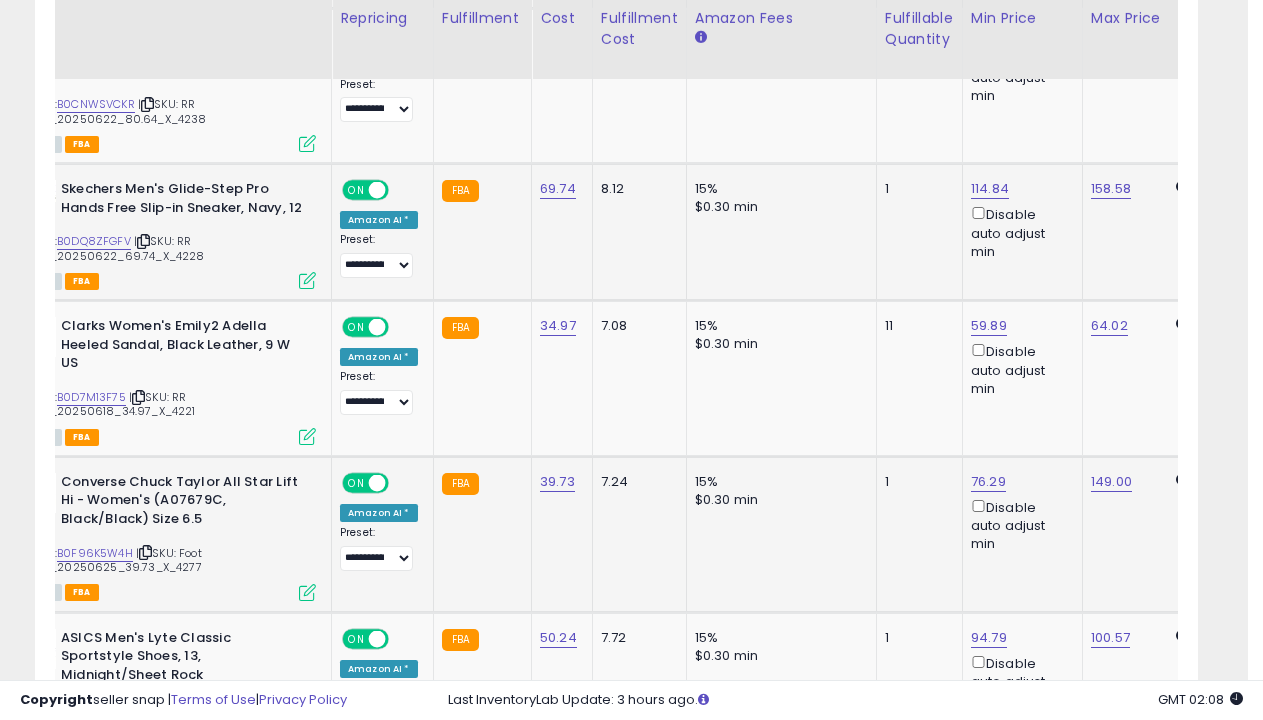 select on "**********" 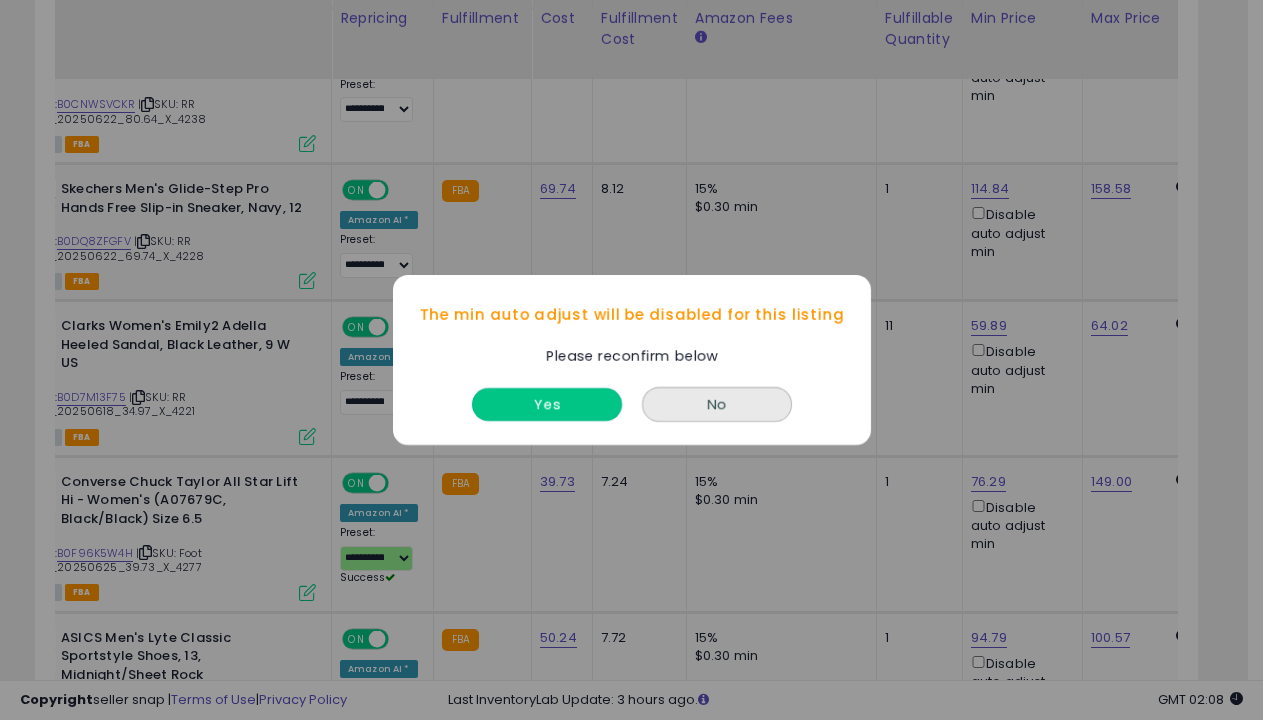 click on "Yes" at bounding box center [547, 404] 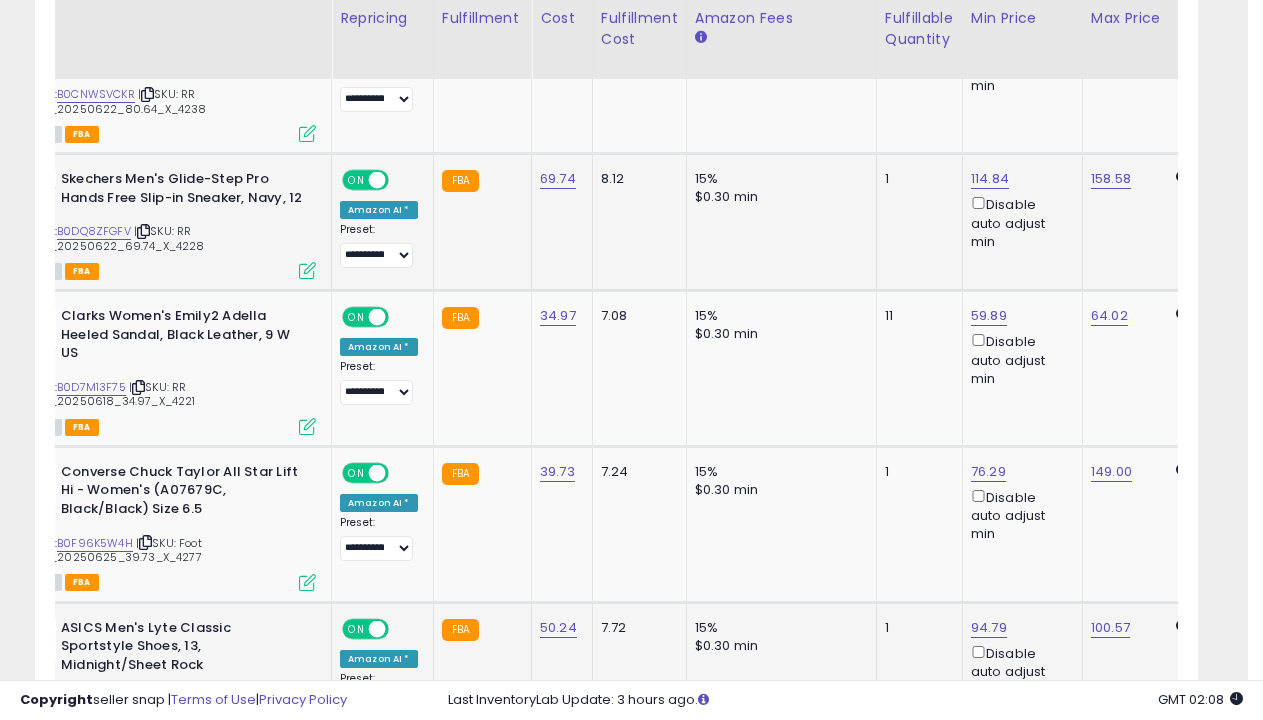 scroll, scrollTop: 6012, scrollLeft: 0, axis: vertical 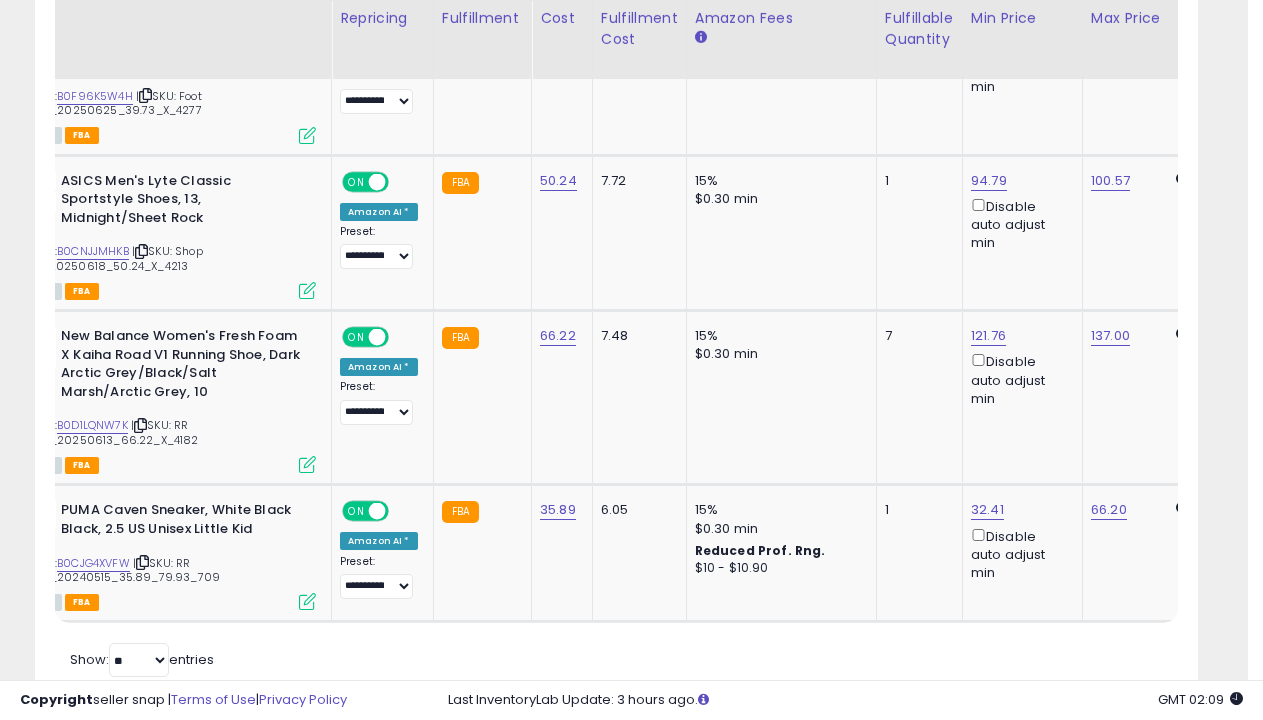 click on "61-90 Days no sale 7" at bounding box center (121, -5362) 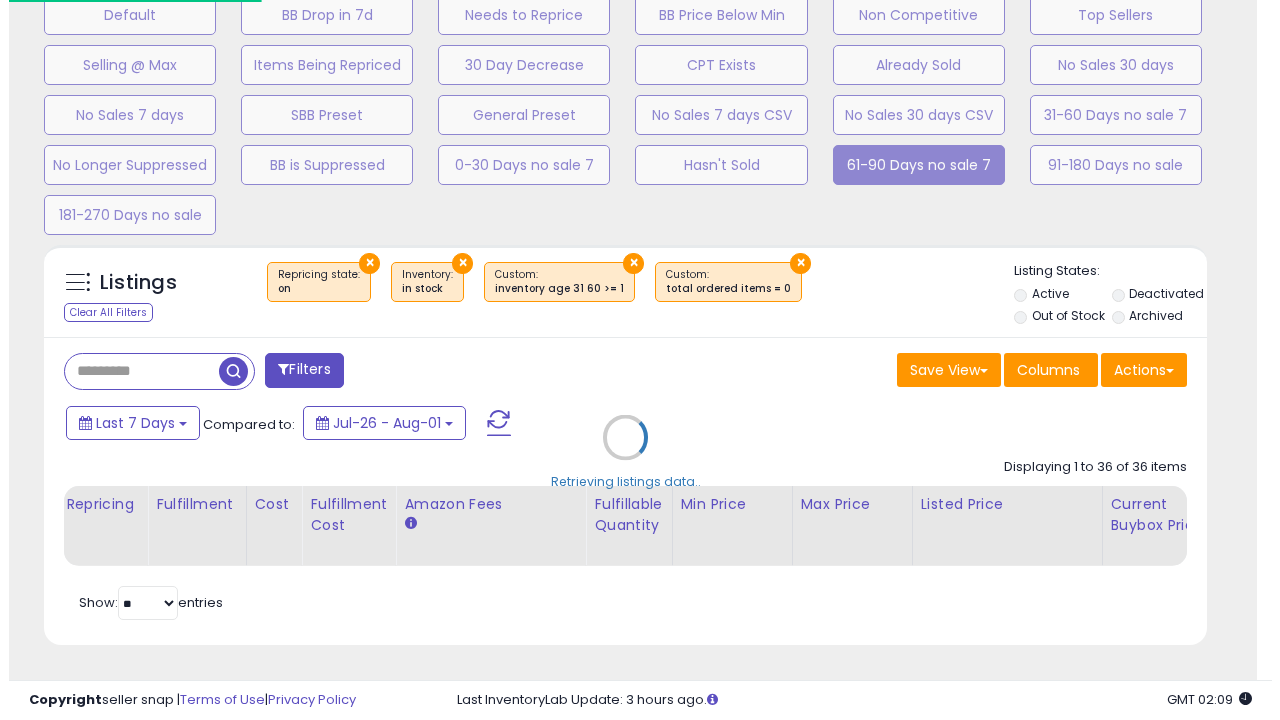 scroll, scrollTop: 439, scrollLeft: 0, axis: vertical 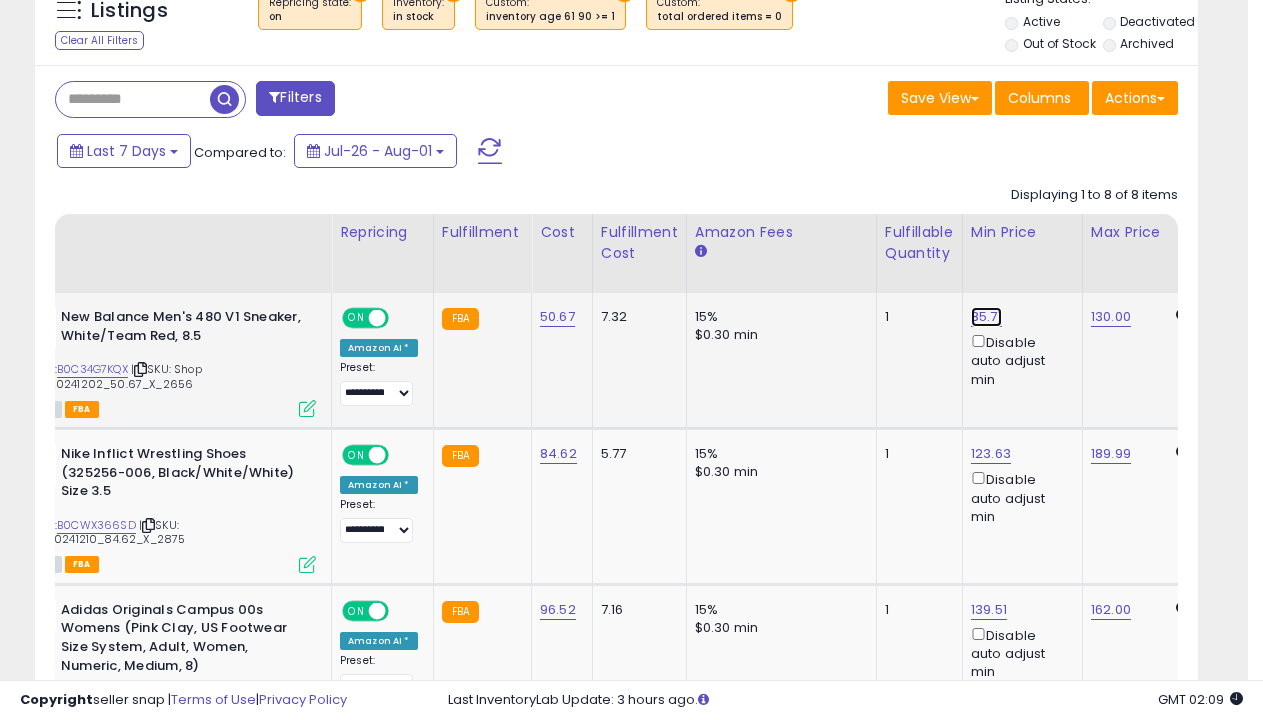 click on "85.71" at bounding box center (986, 317) 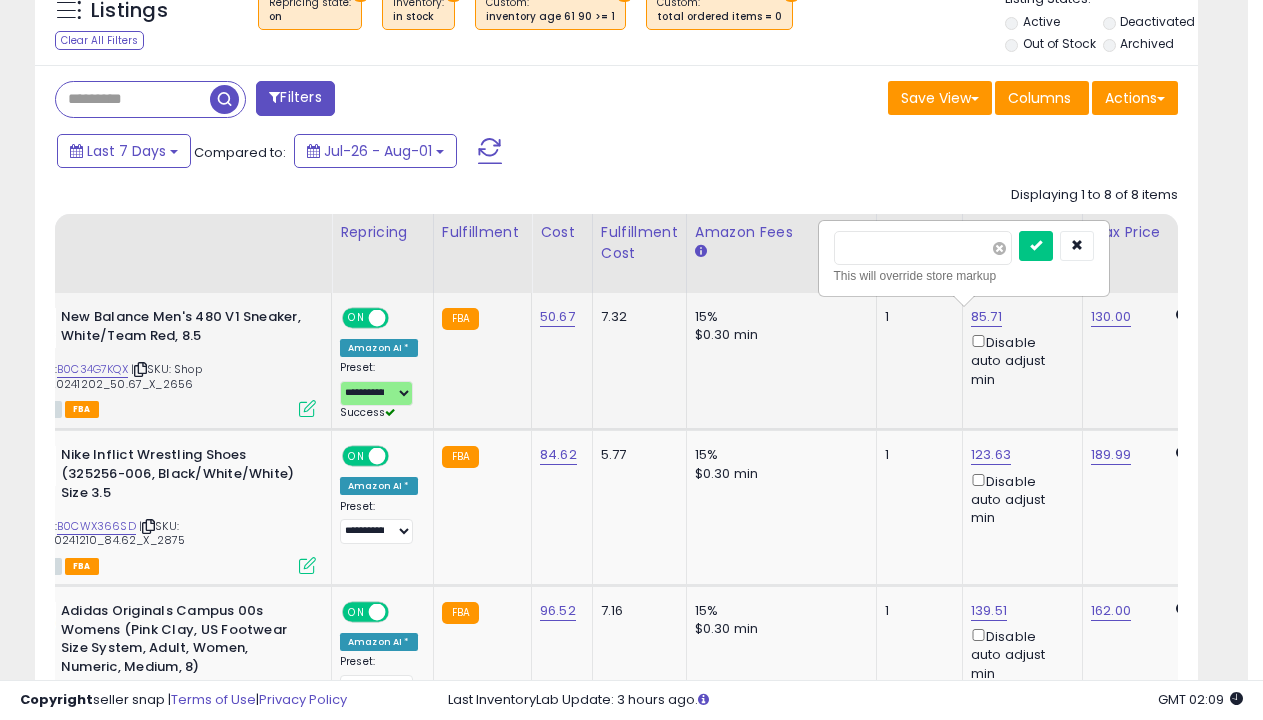 click at bounding box center (999, 248) 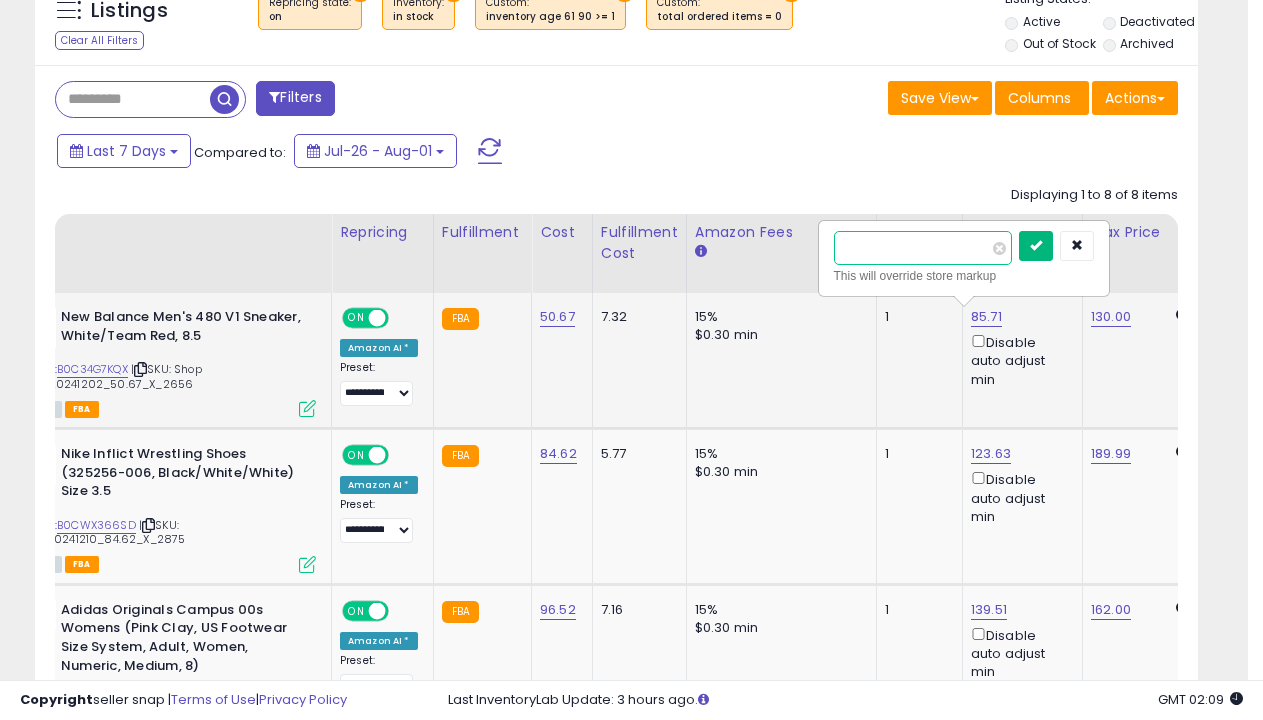 type on "*****" 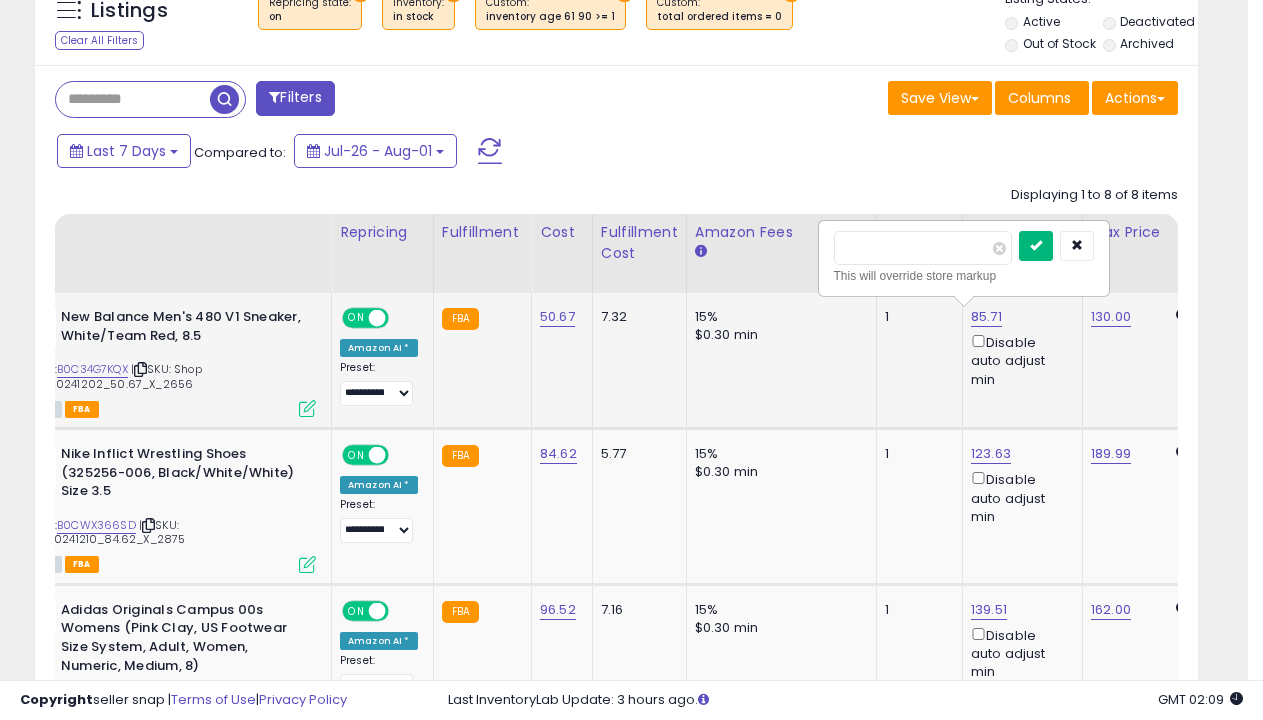 click at bounding box center [1036, 245] 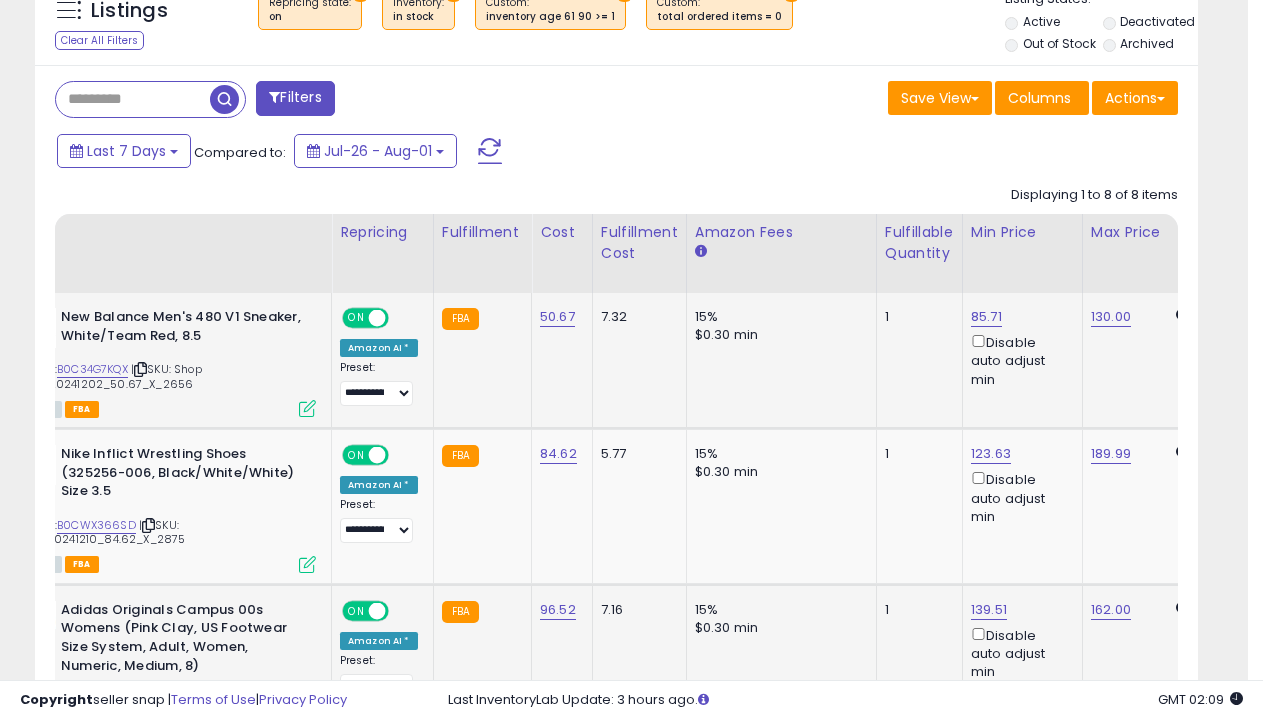 scroll, scrollTop: 945, scrollLeft: 0, axis: vertical 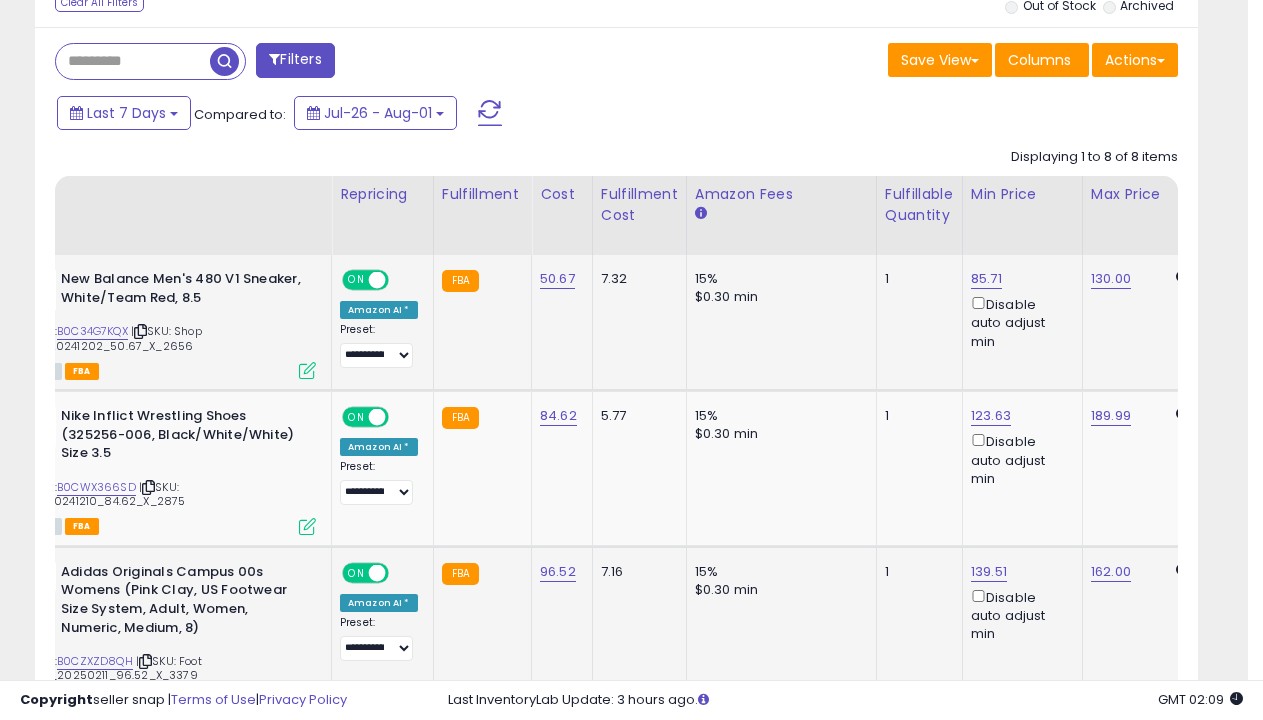 select on "**********" 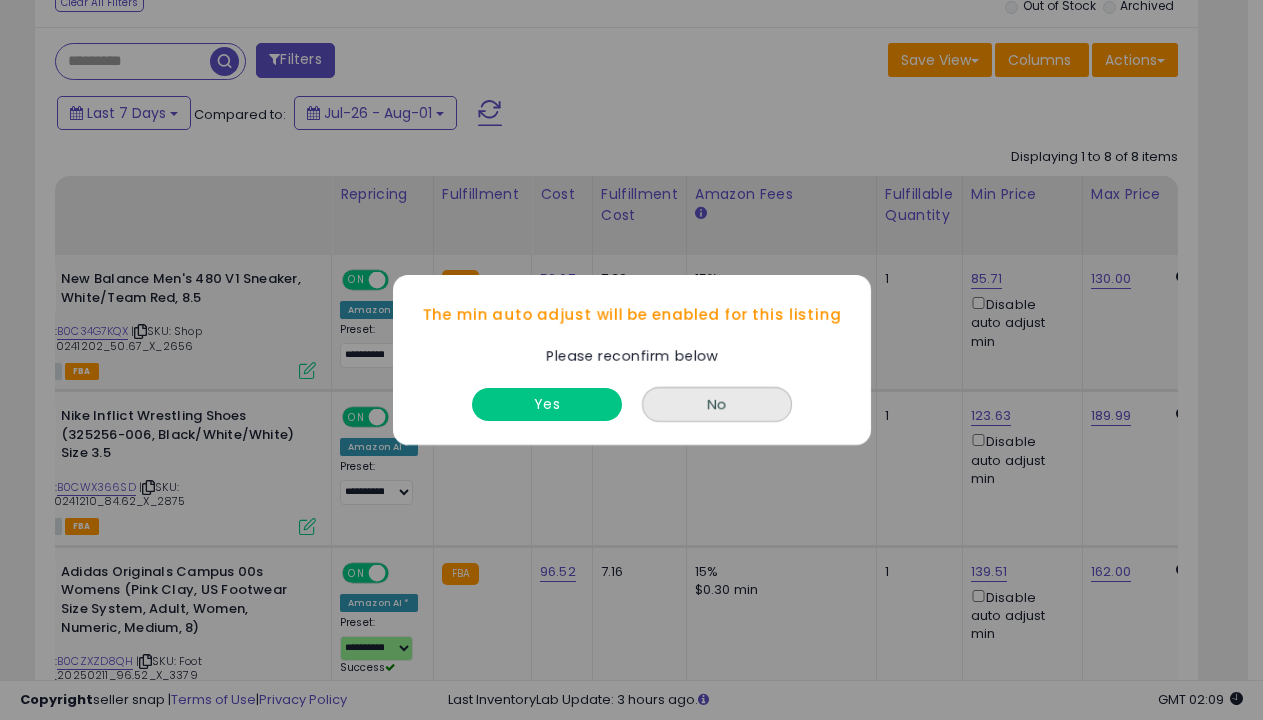 click on "Yes" at bounding box center (547, 404) 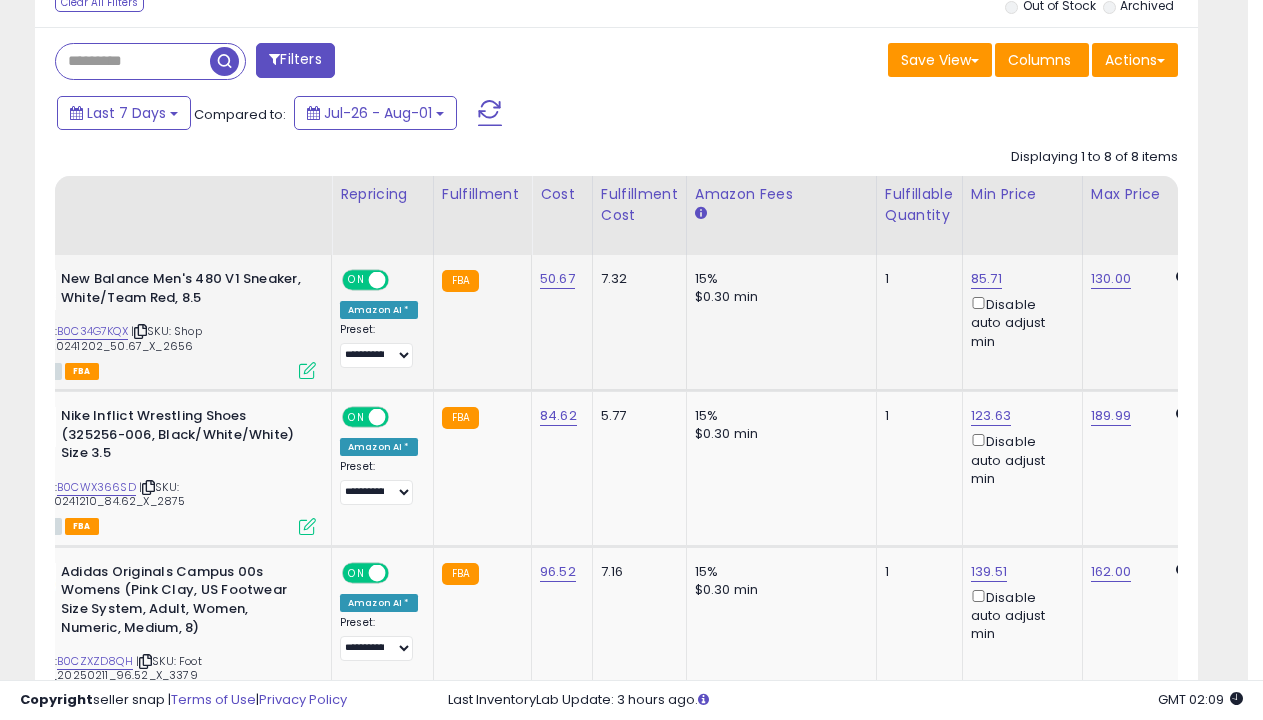 scroll, scrollTop: 1383, scrollLeft: 0, axis: vertical 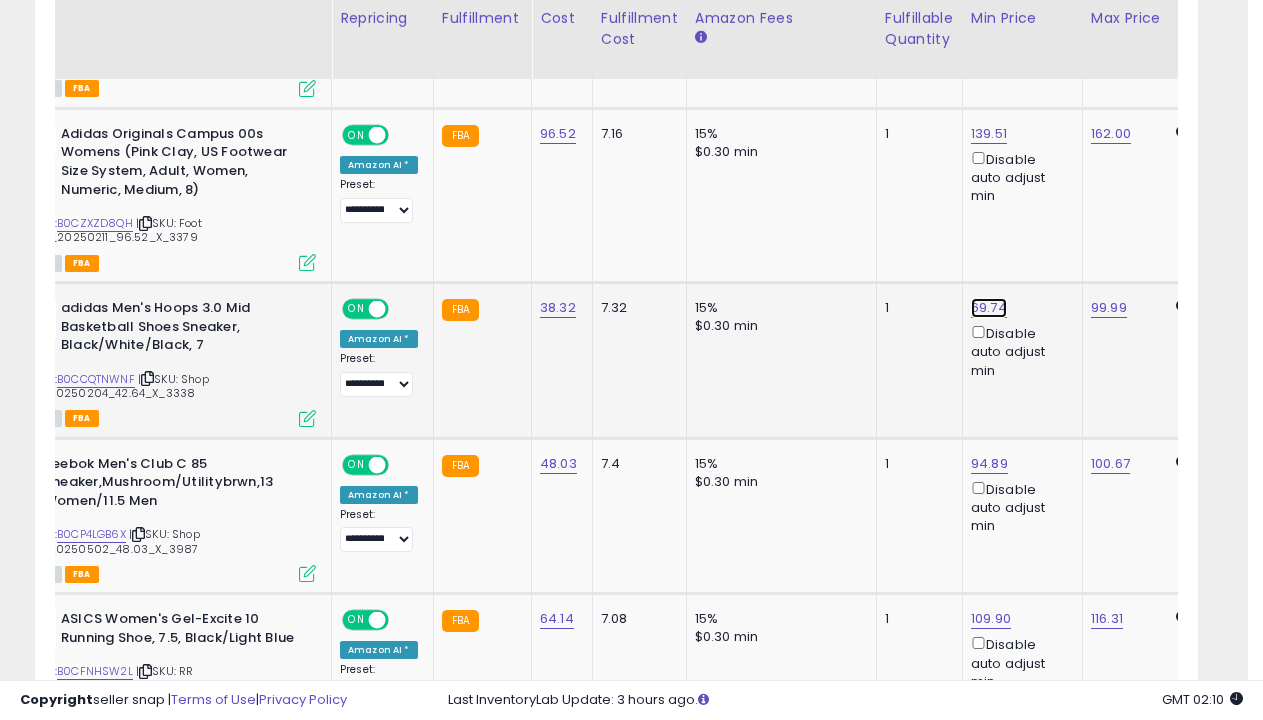 click on "69.74" at bounding box center (986, -159) 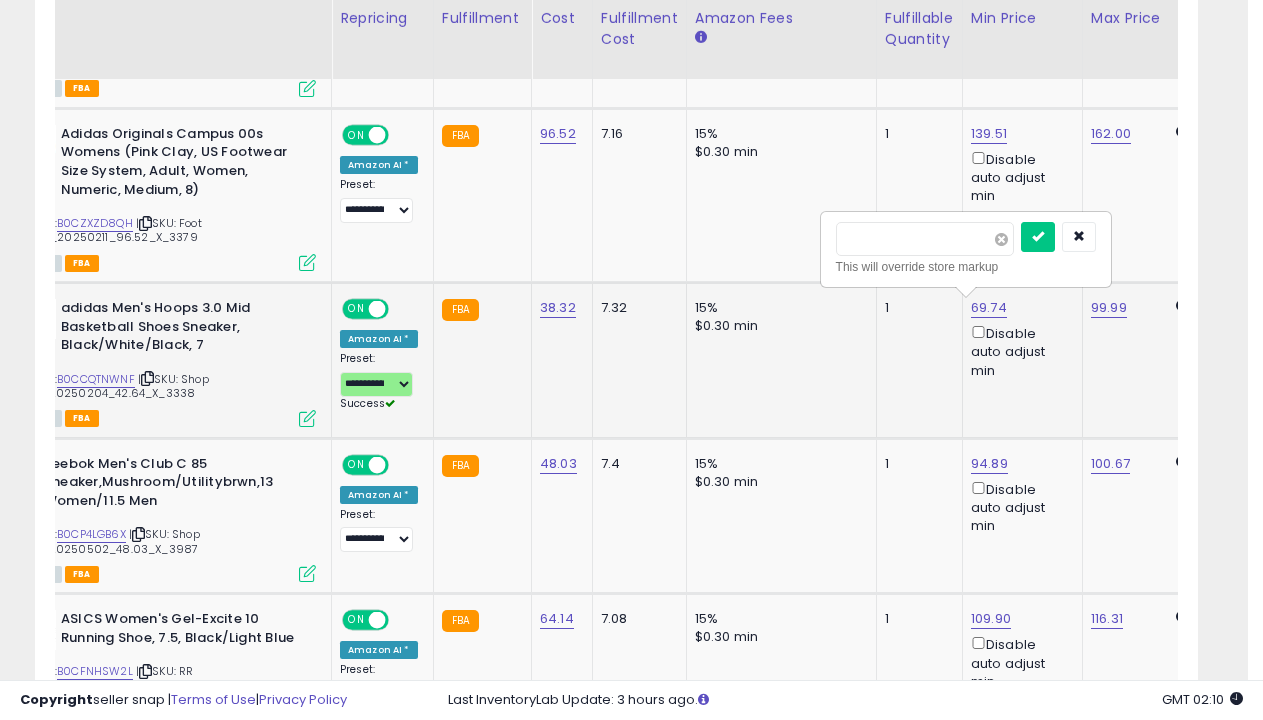 click at bounding box center (1001, 239) 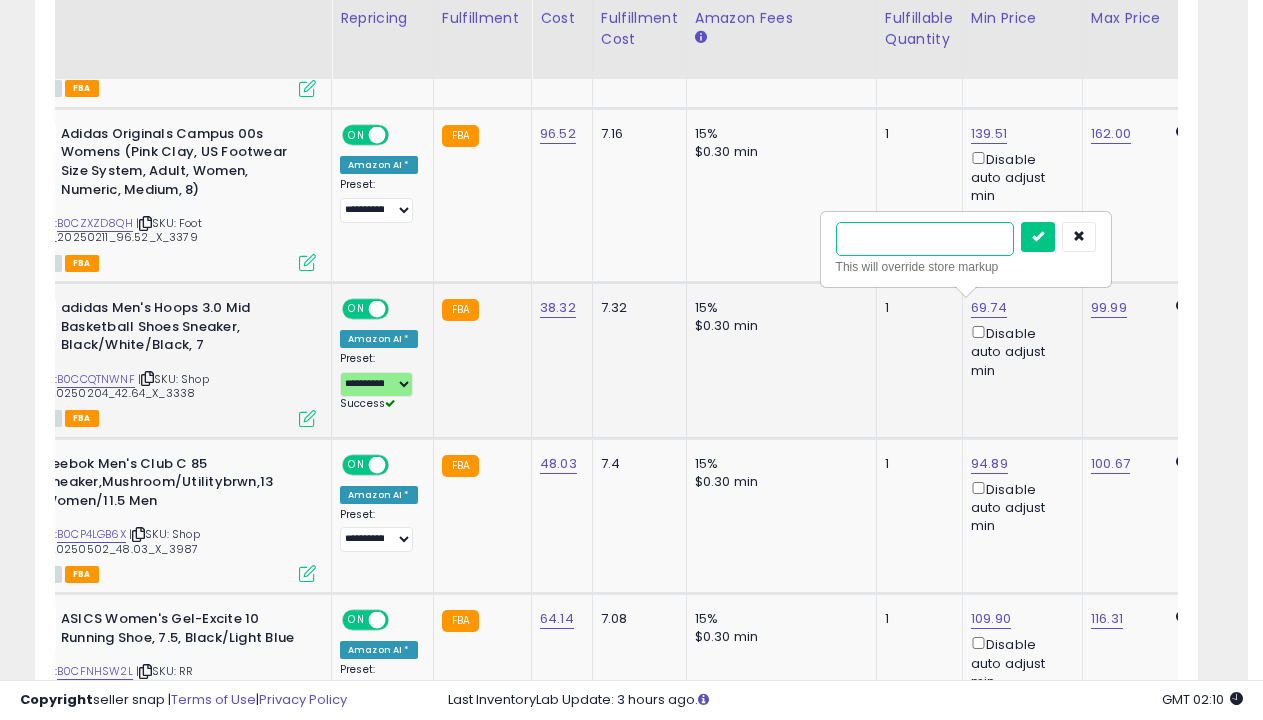 type on "*****" 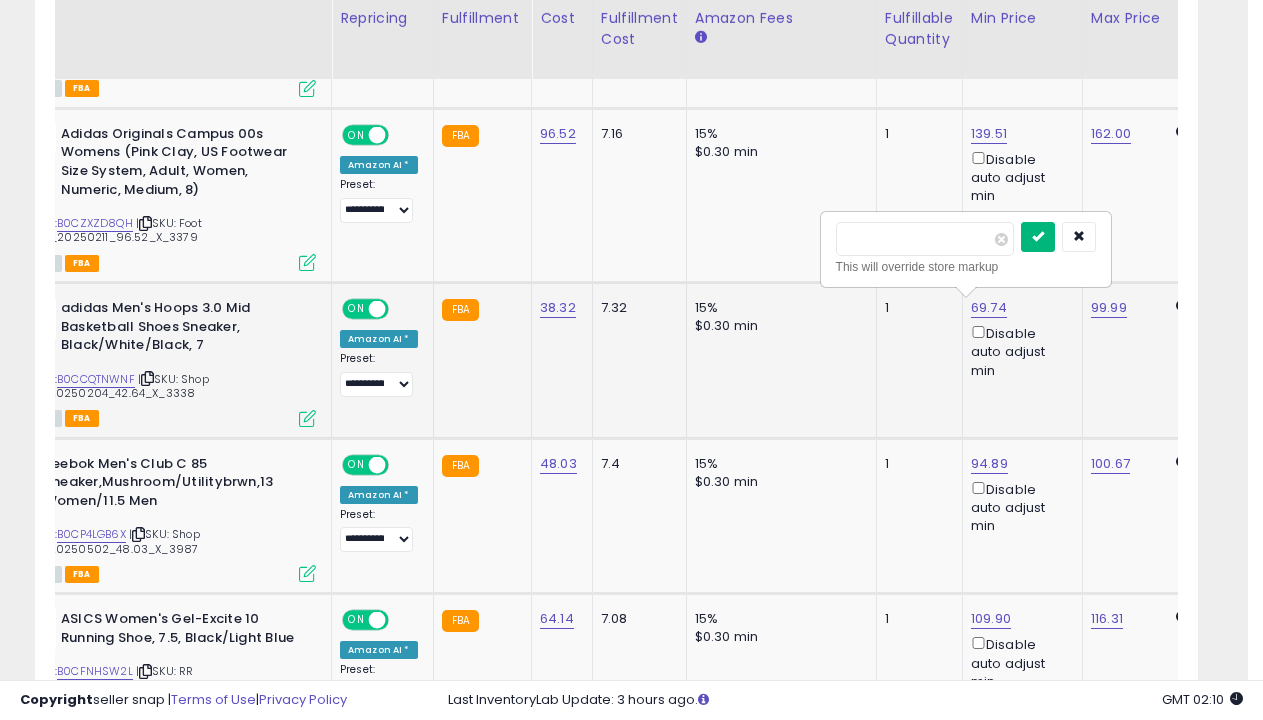 click at bounding box center (1038, 236) 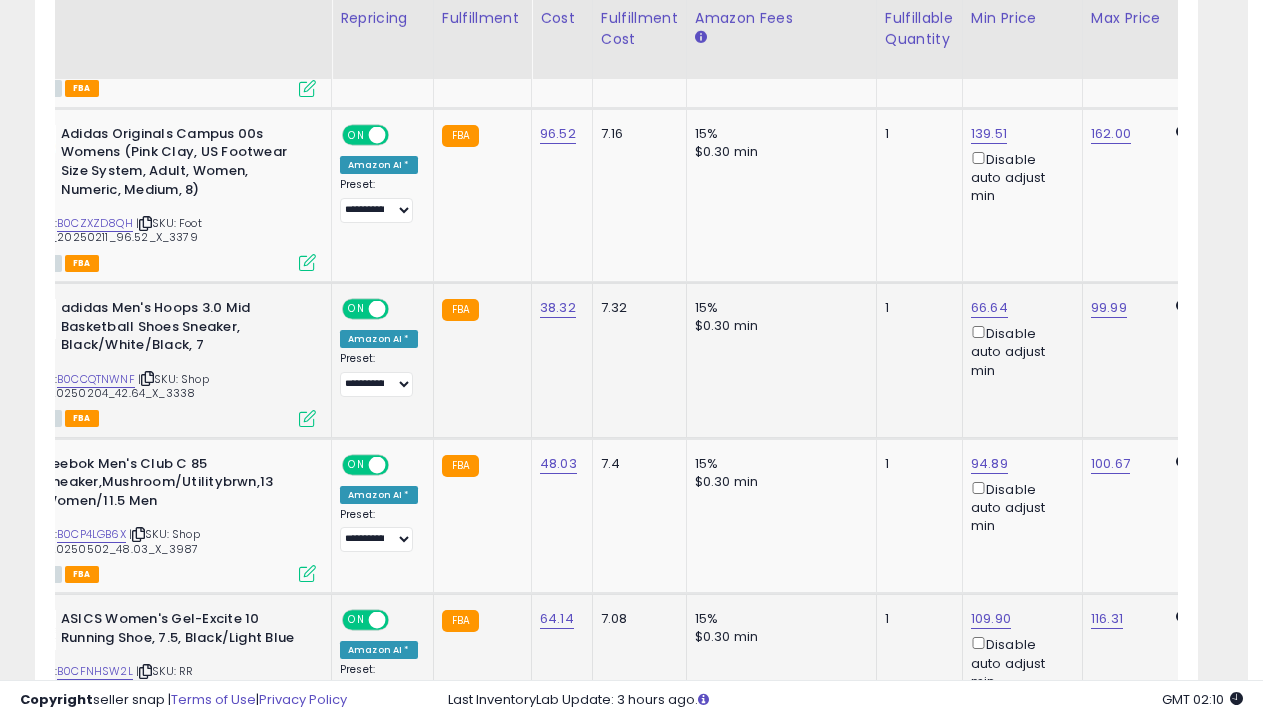scroll, scrollTop: 1393, scrollLeft: 0, axis: vertical 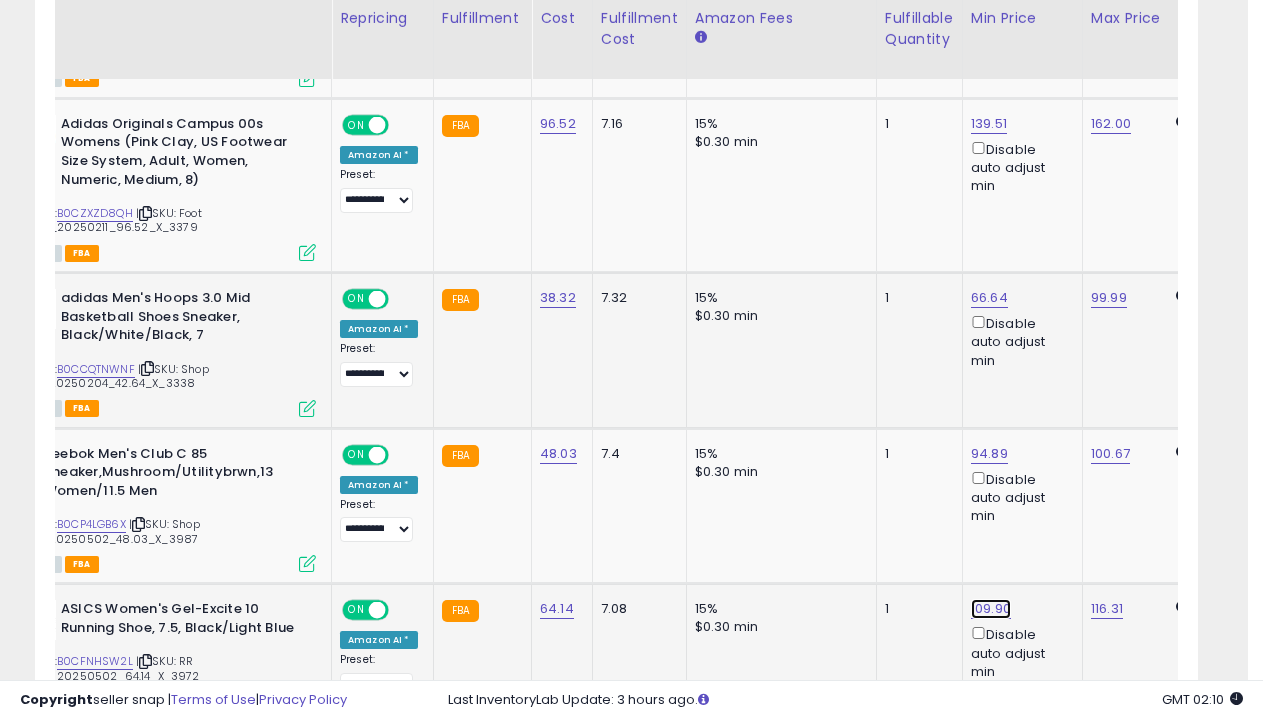 click on "109.90" at bounding box center (986, -169) 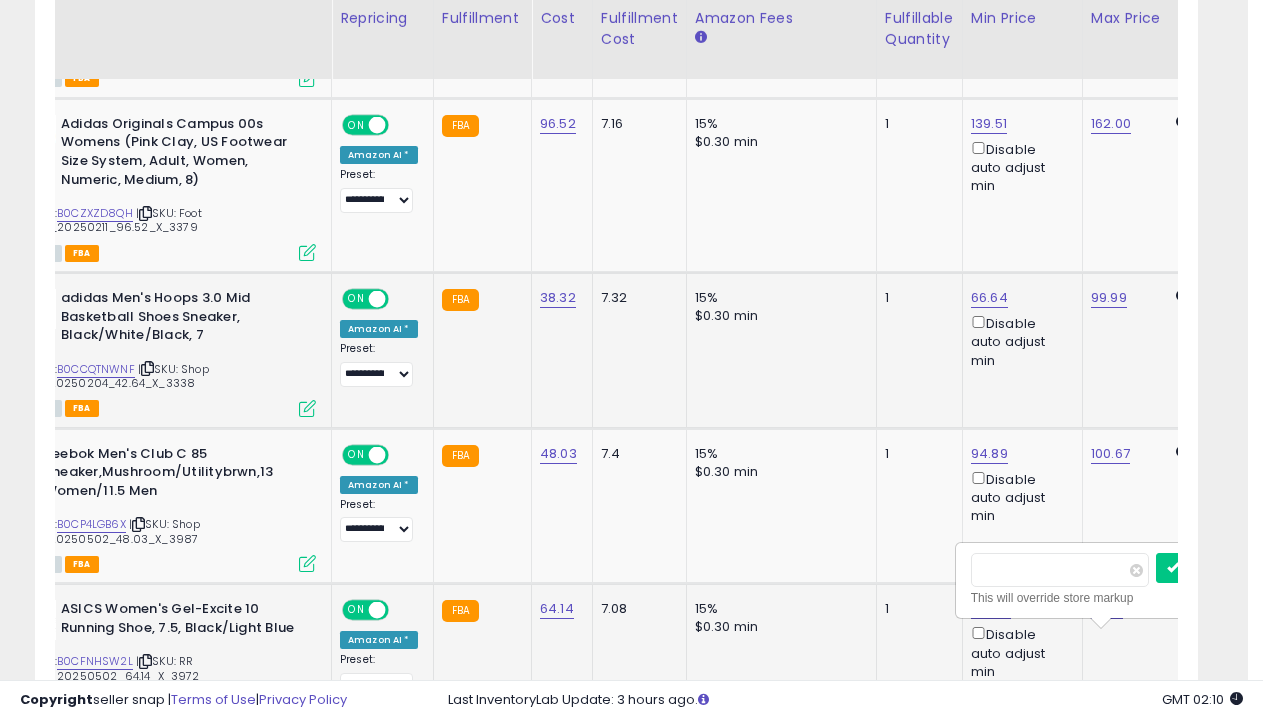 scroll, scrollTop: 0, scrollLeft: 98, axis: horizontal 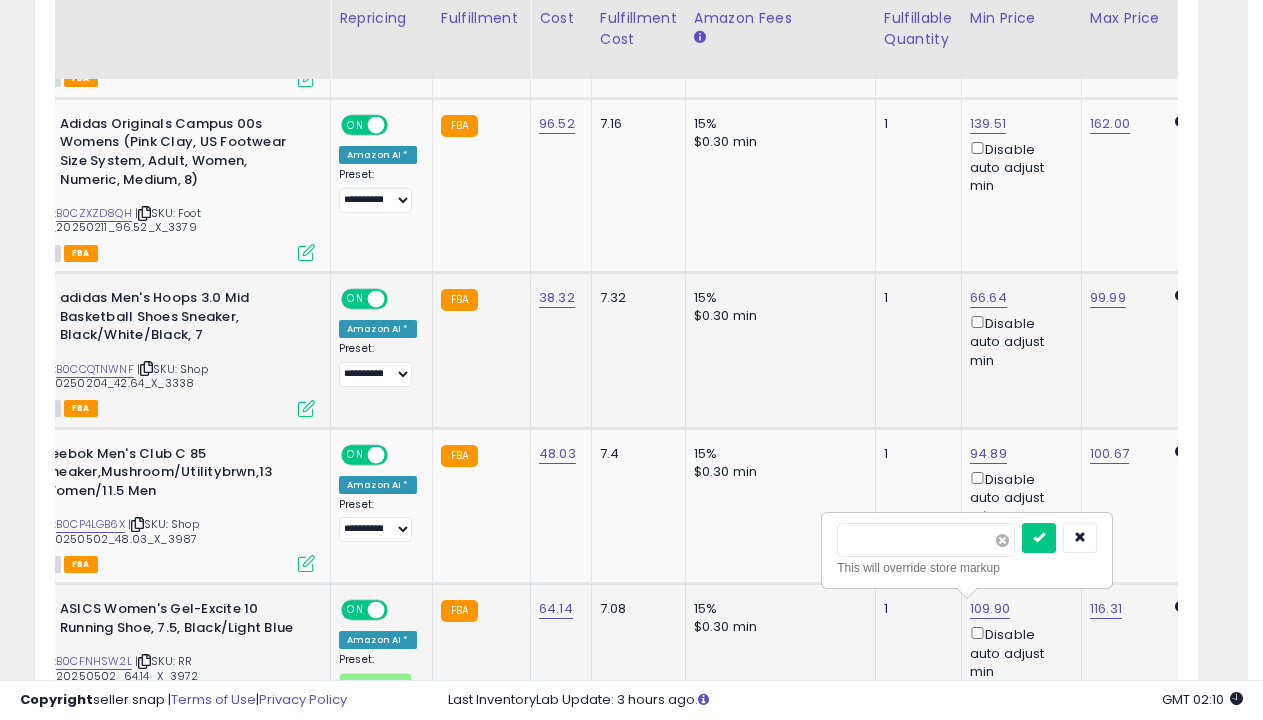 click at bounding box center [1002, 540] 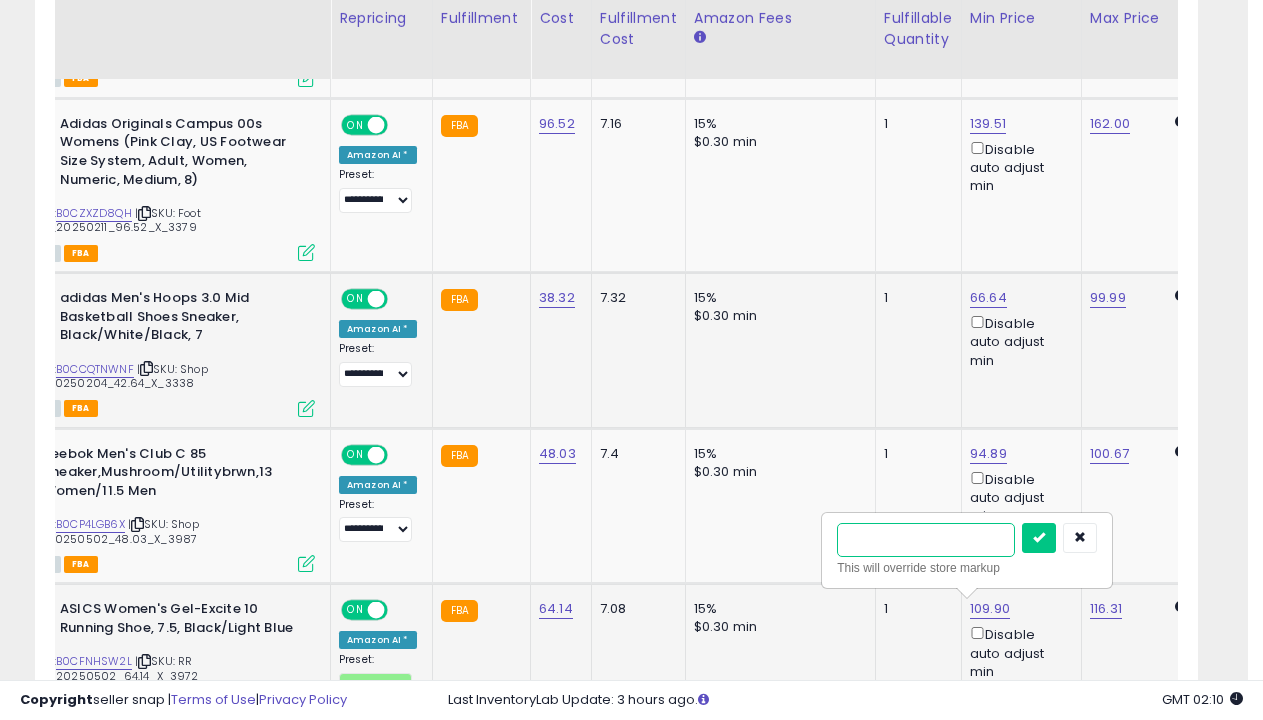 type on "******" 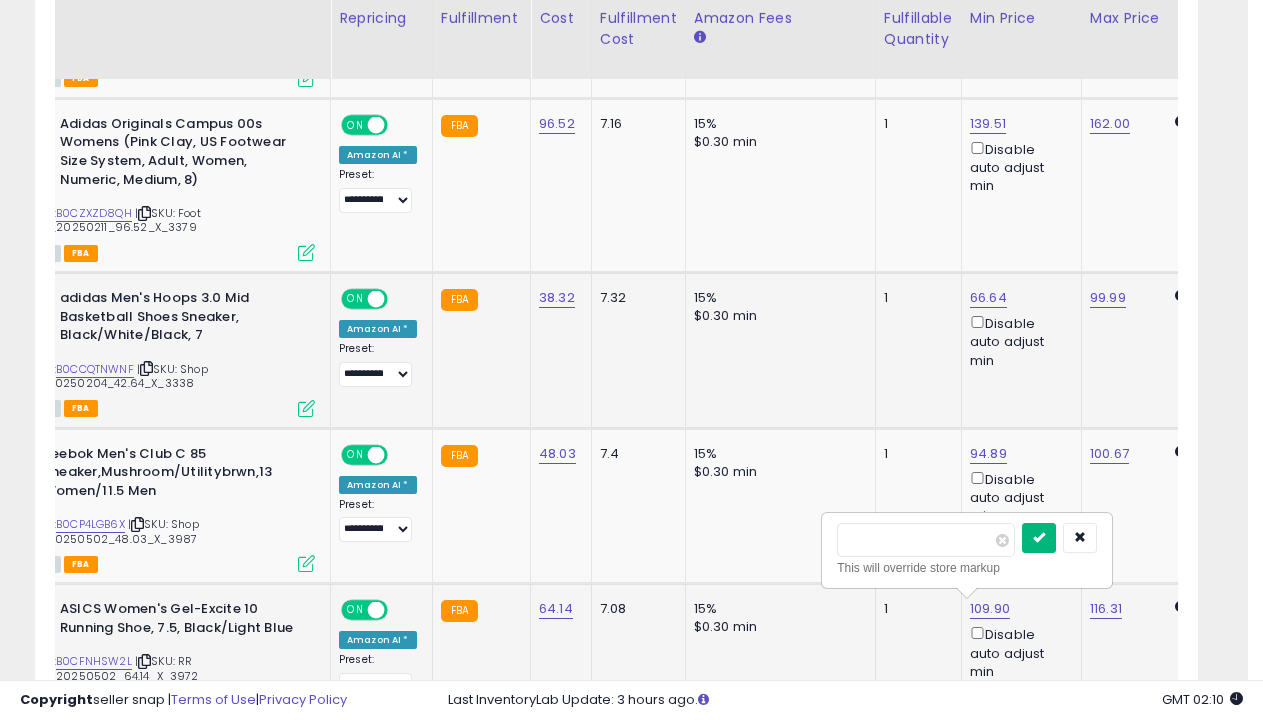 click at bounding box center (1039, 537) 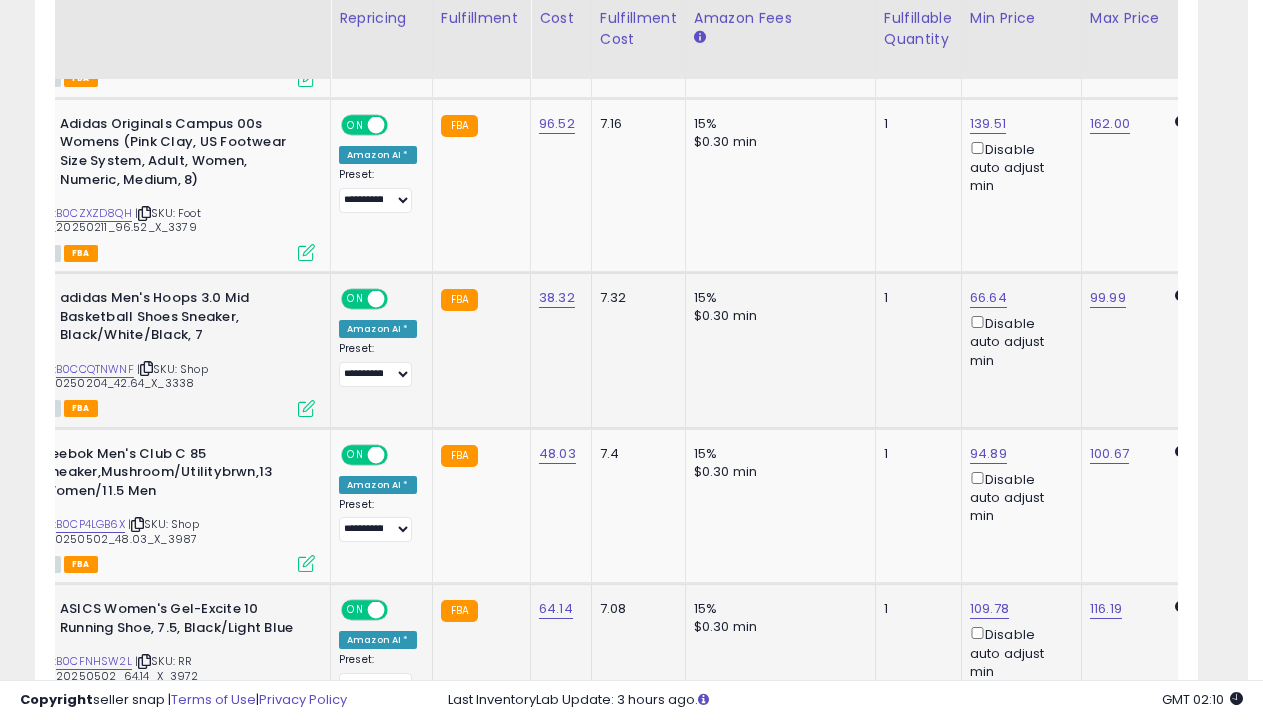 scroll, scrollTop: 1831, scrollLeft: 0, axis: vertical 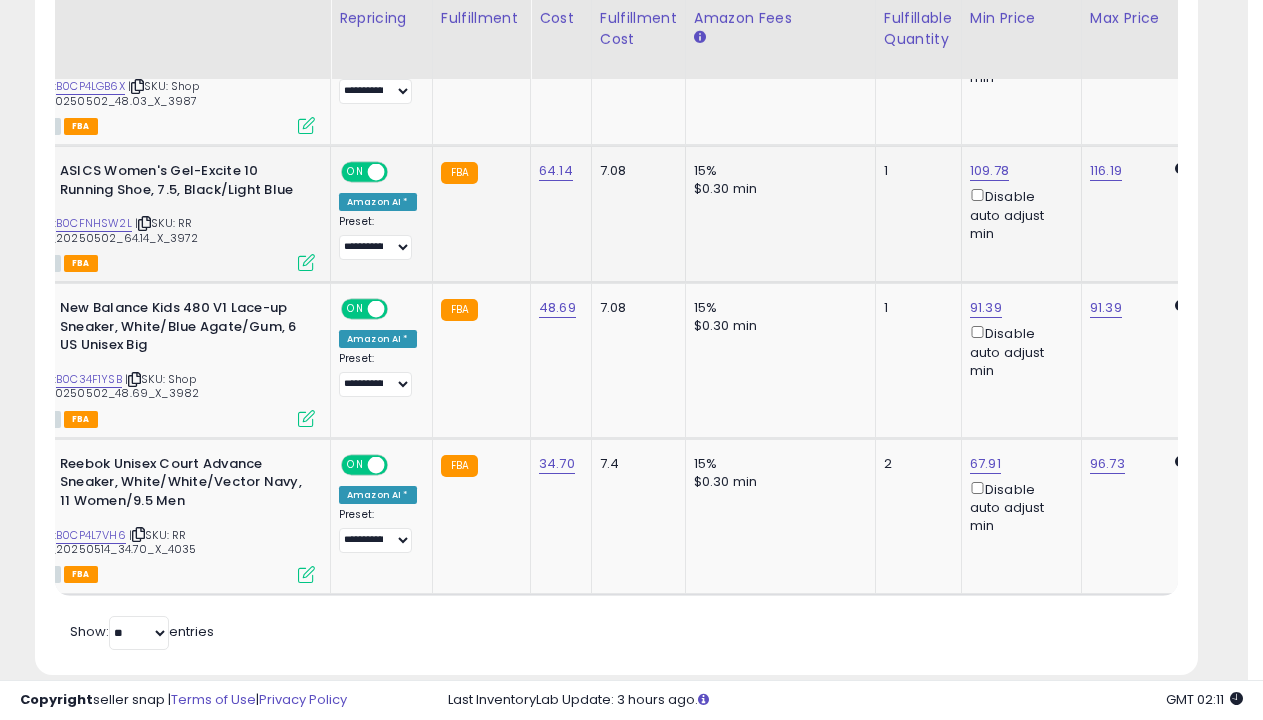 click on "91-180 Days no sale" at bounding box center [121, -1181] 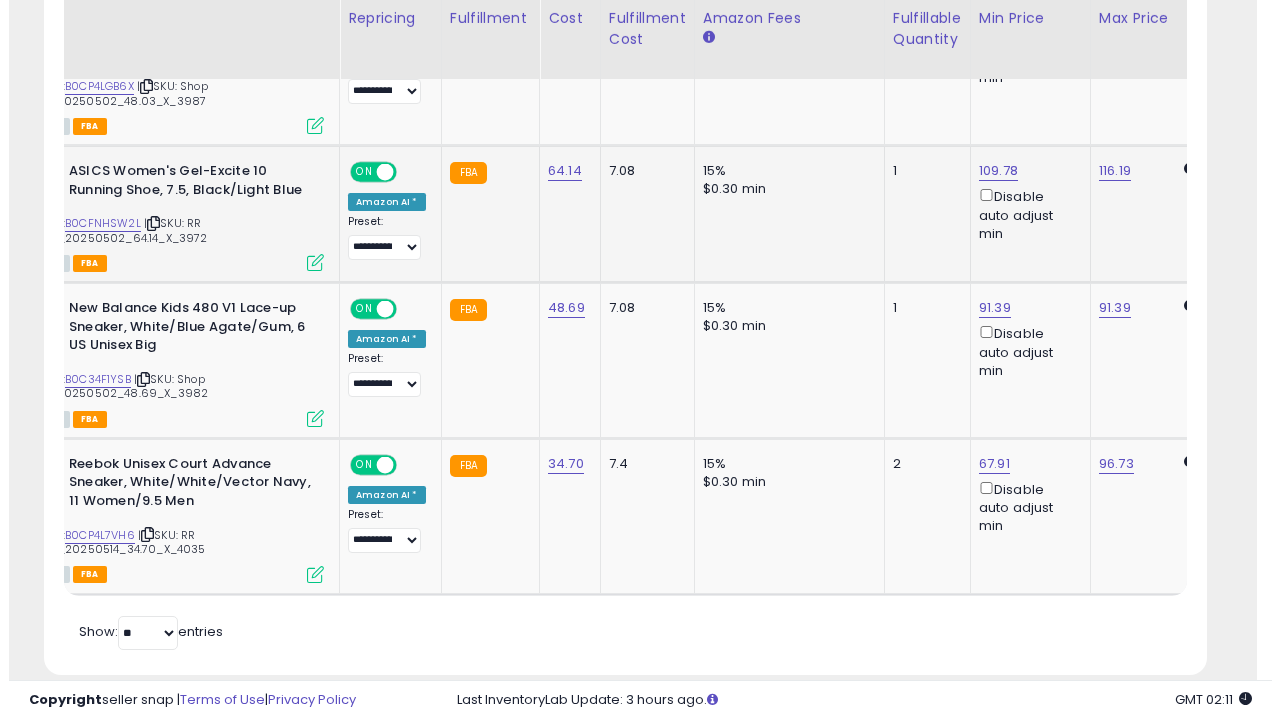 scroll, scrollTop: 439, scrollLeft: 0, axis: vertical 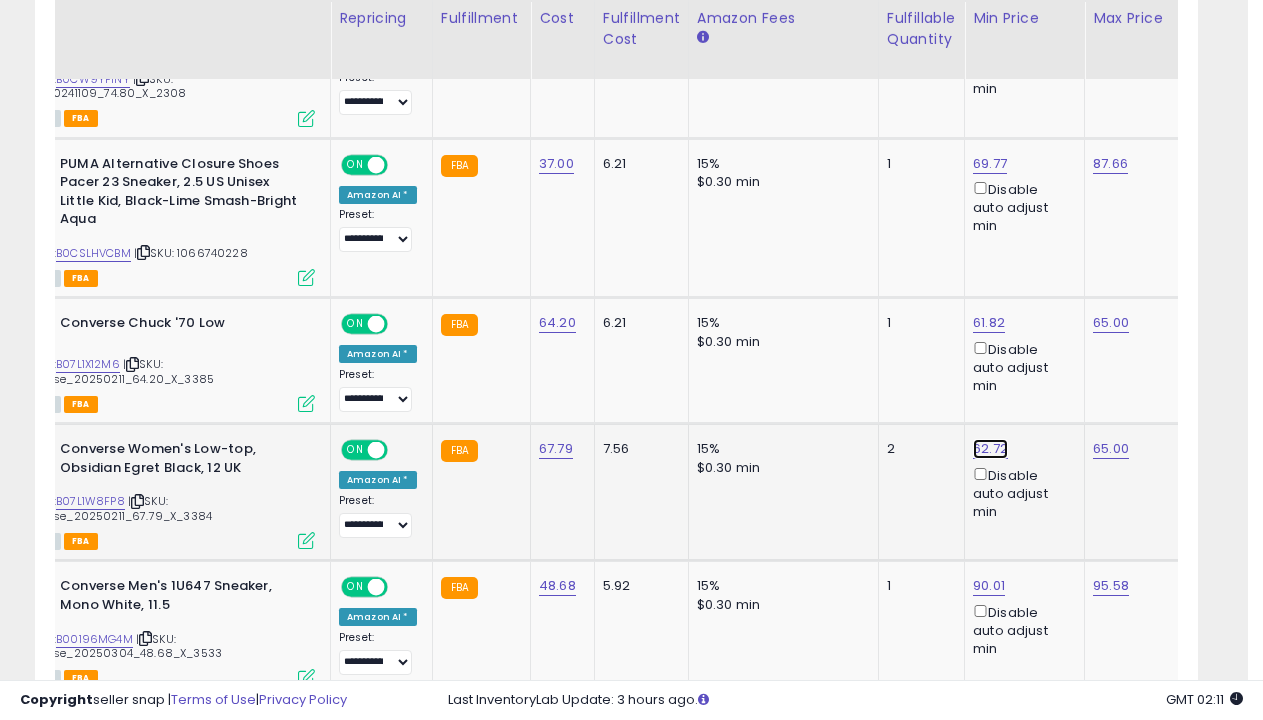 click on "62.72" at bounding box center (991, -253) 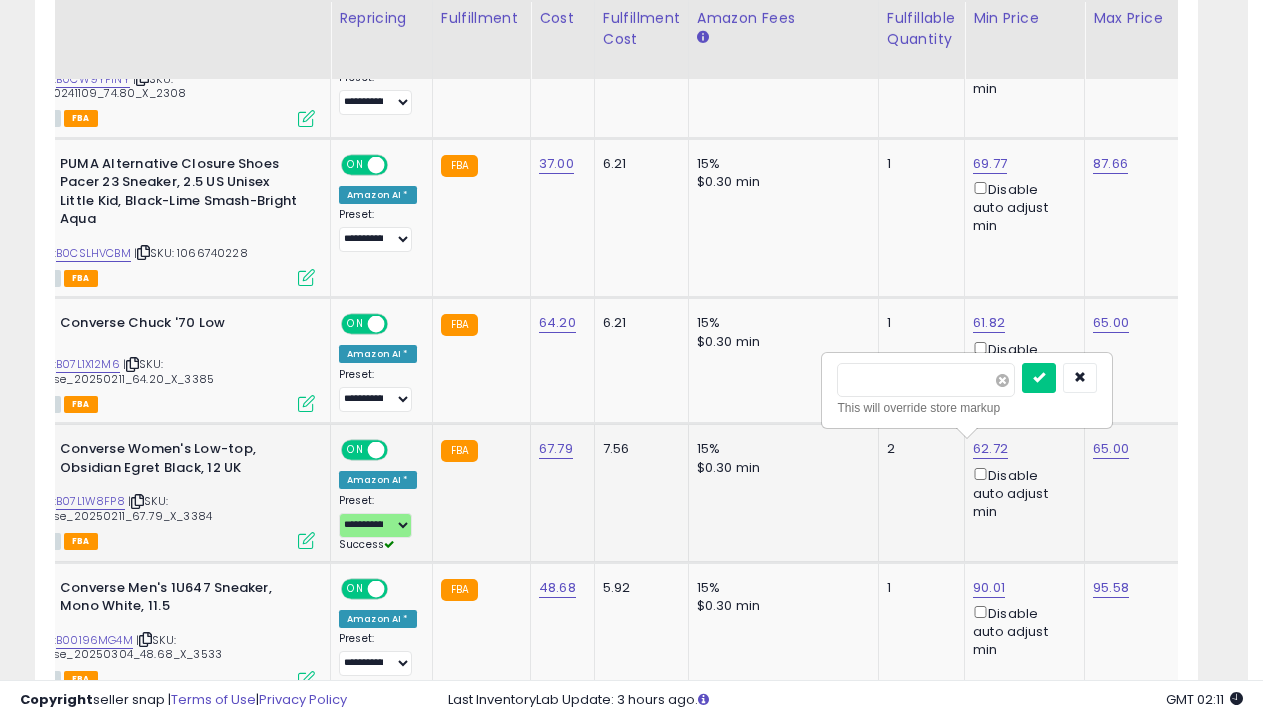 click at bounding box center [1002, 380] 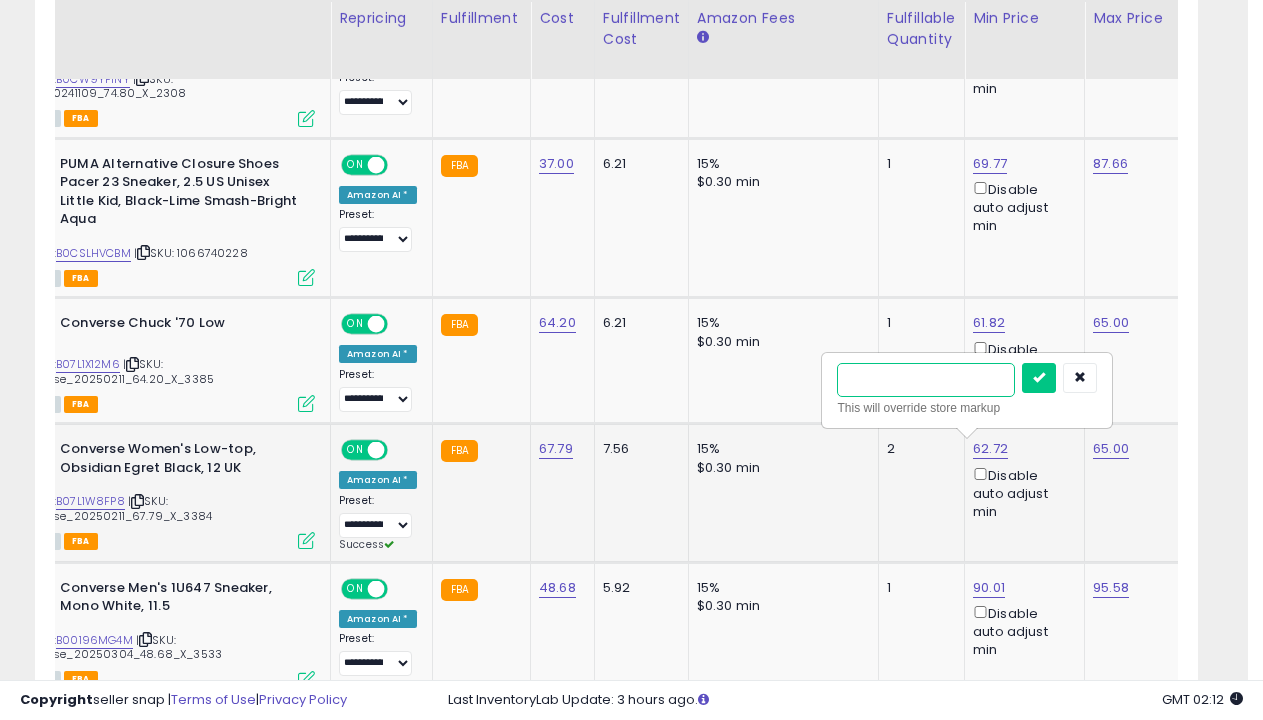 type on "*****" 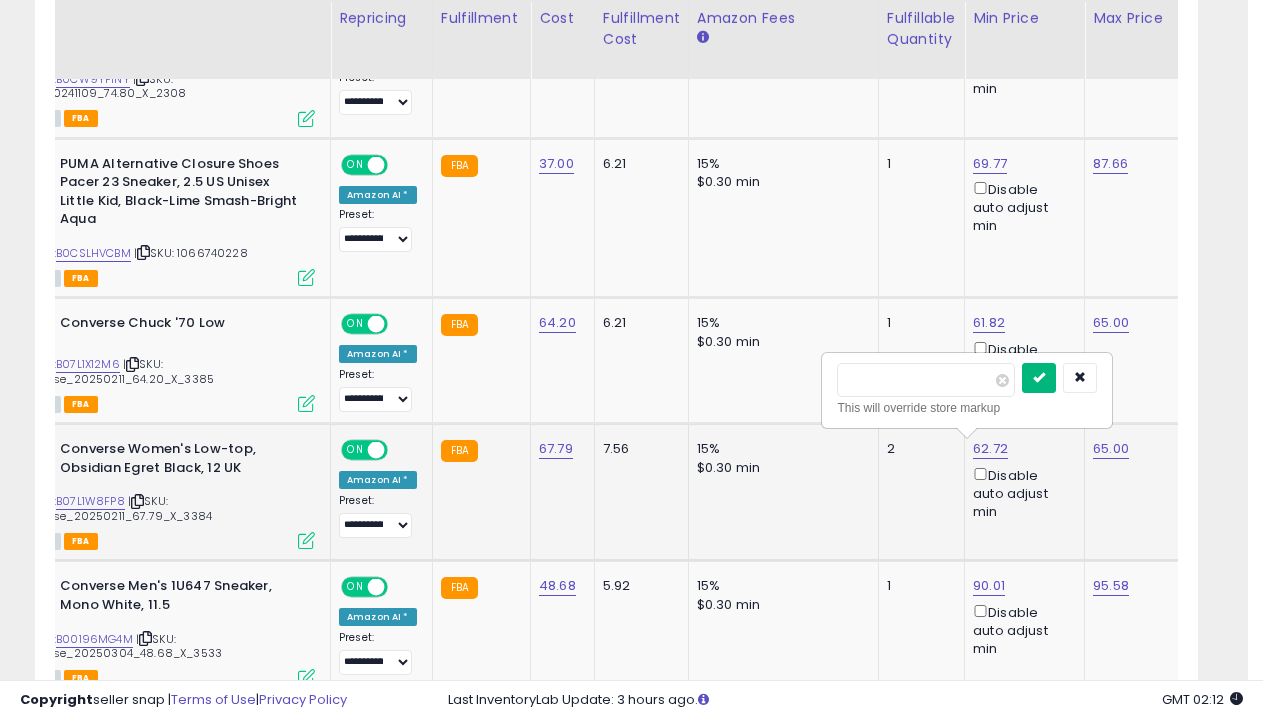 click at bounding box center (1039, 377) 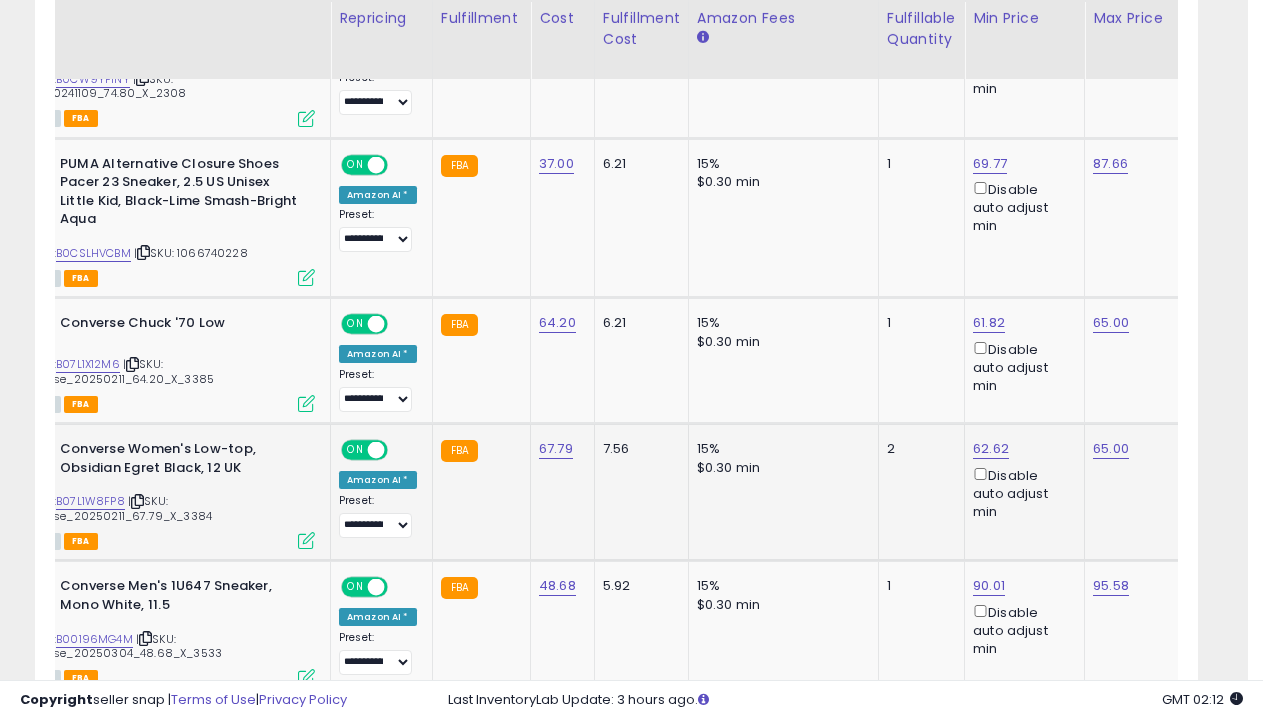scroll, scrollTop: 1610, scrollLeft: 0, axis: vertical 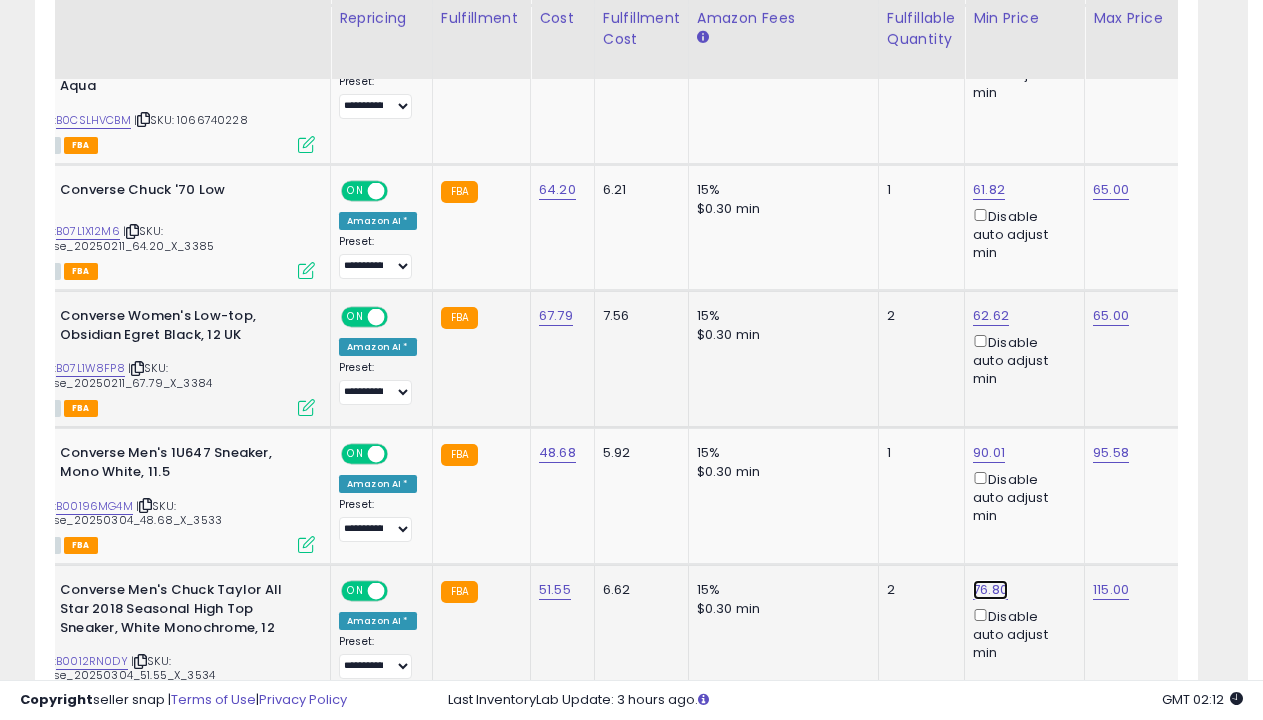 click on "76.80" at bounding box center (991, -386) 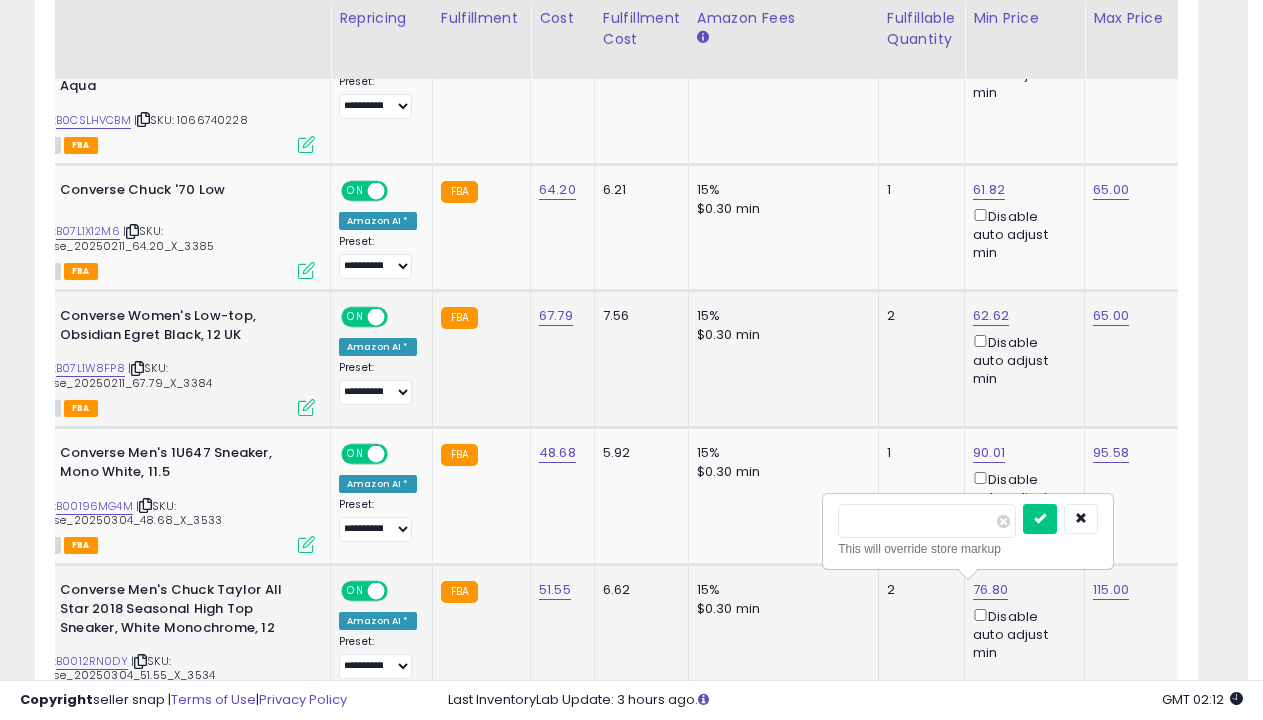 scroll, scrollTop: 0, scrollLeft: 99, axis: horizontal 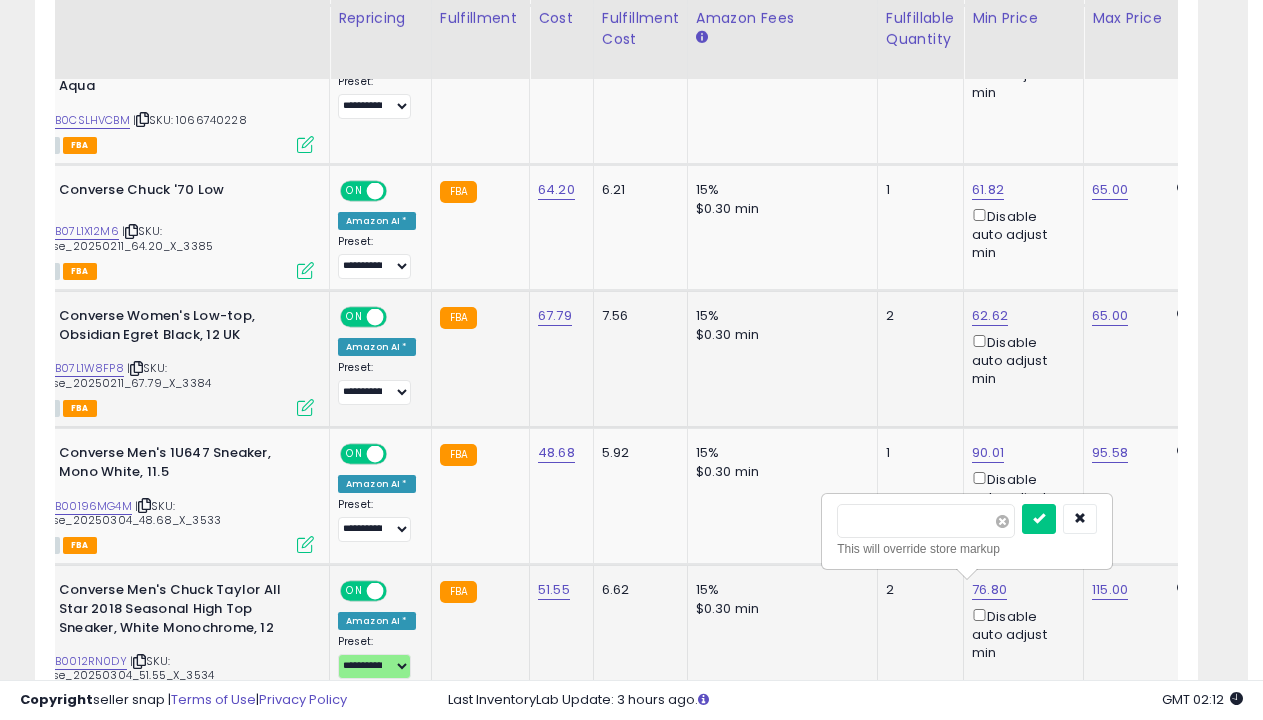 click at bounding box center [1002, 521] 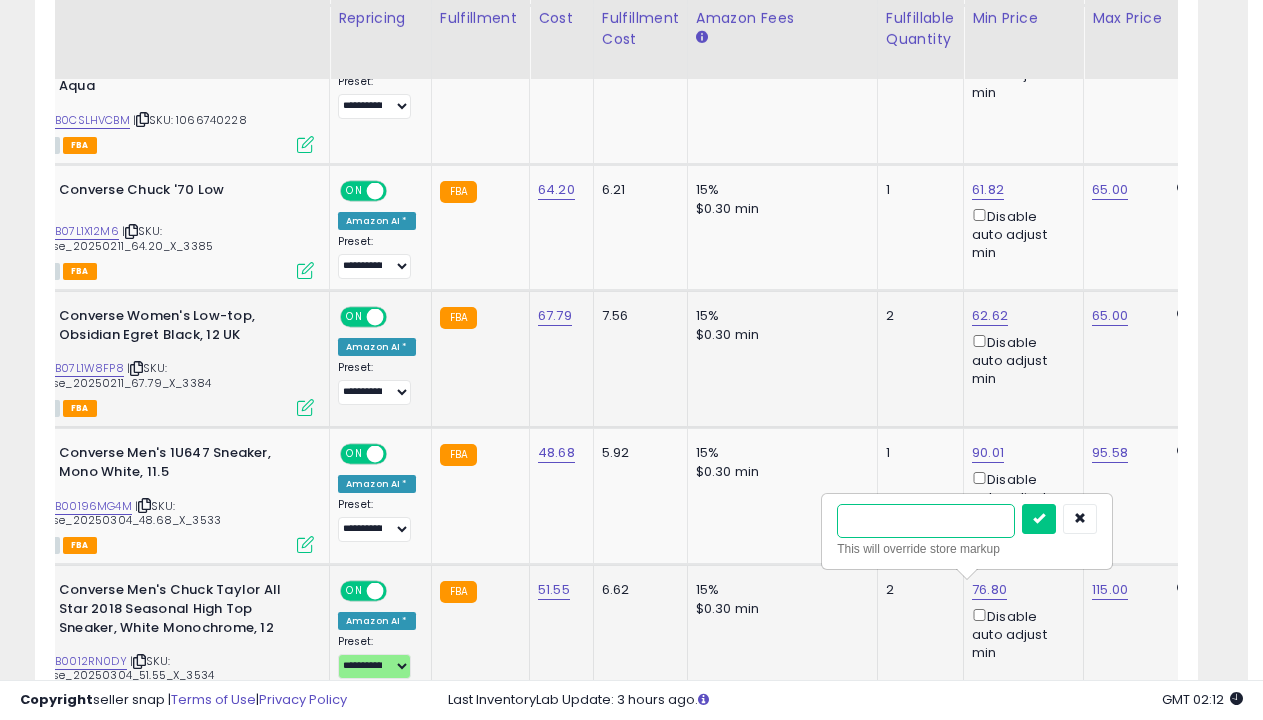 type on "*****" 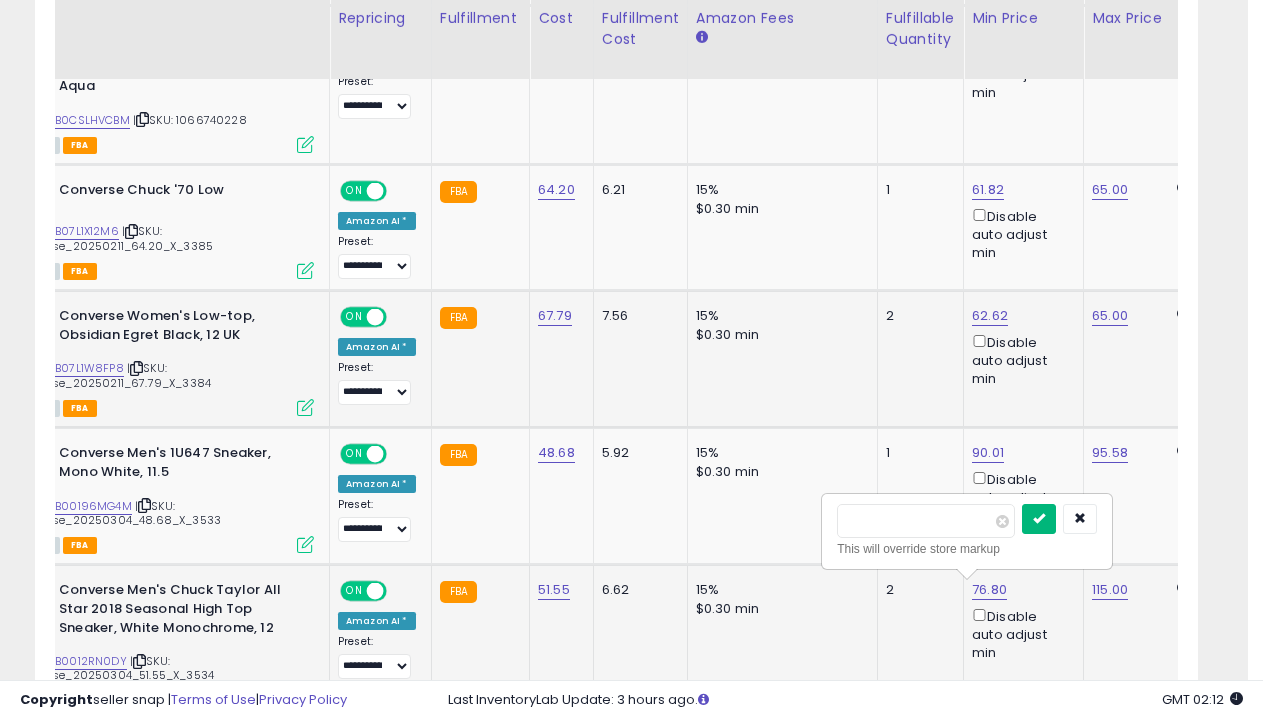 click at bounding box center [1039, 518] 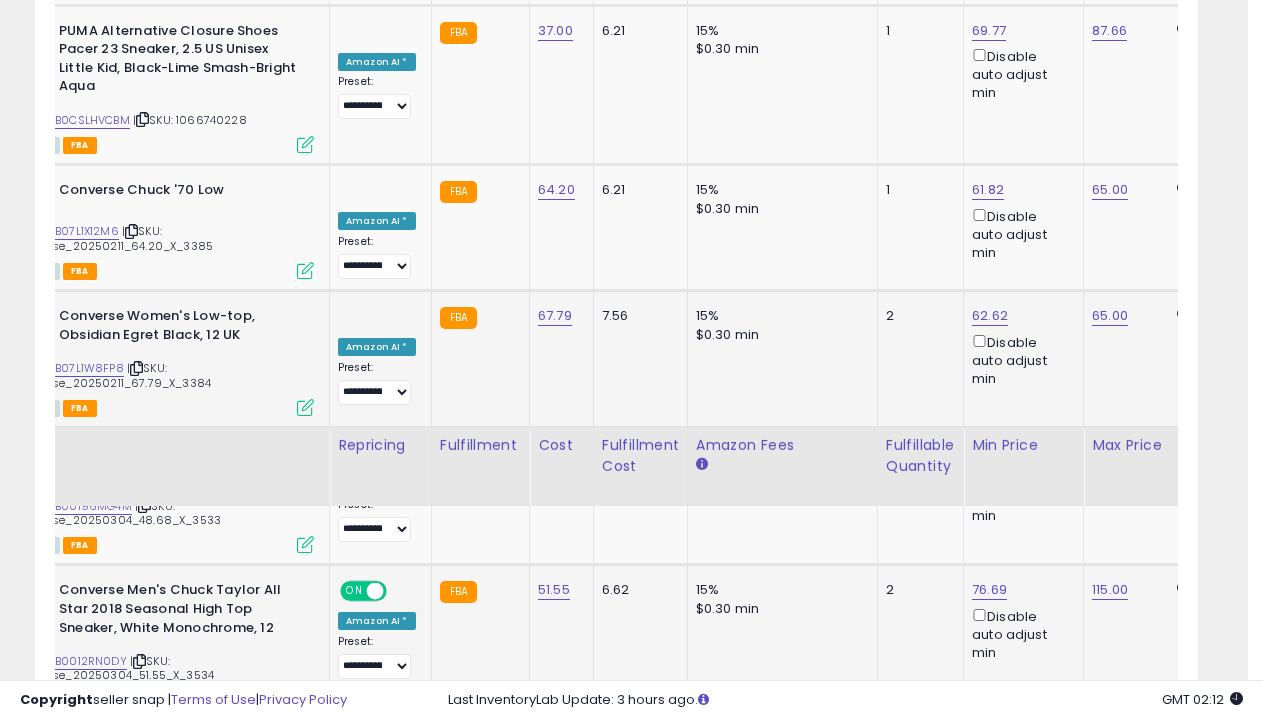 scroll, scrollTop: 2037, scrollLeft: 0, axis: vertical 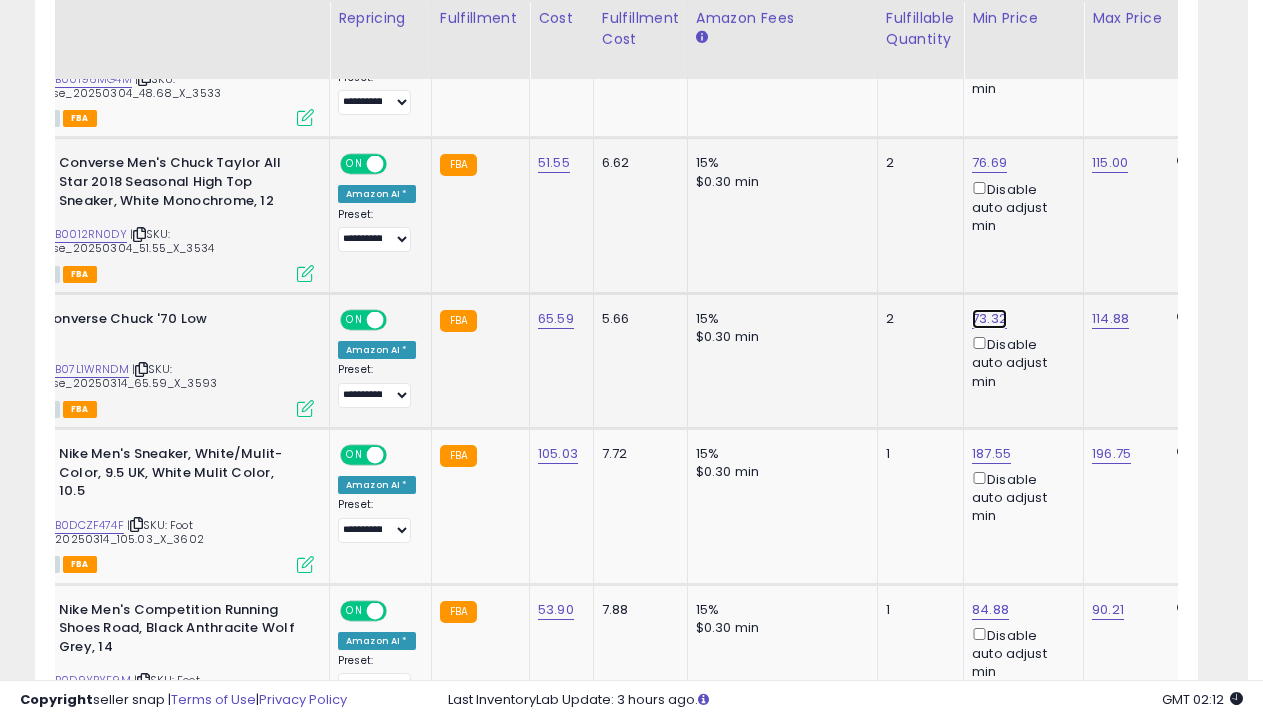 click on "73.32" at bounding box center [990, -813] 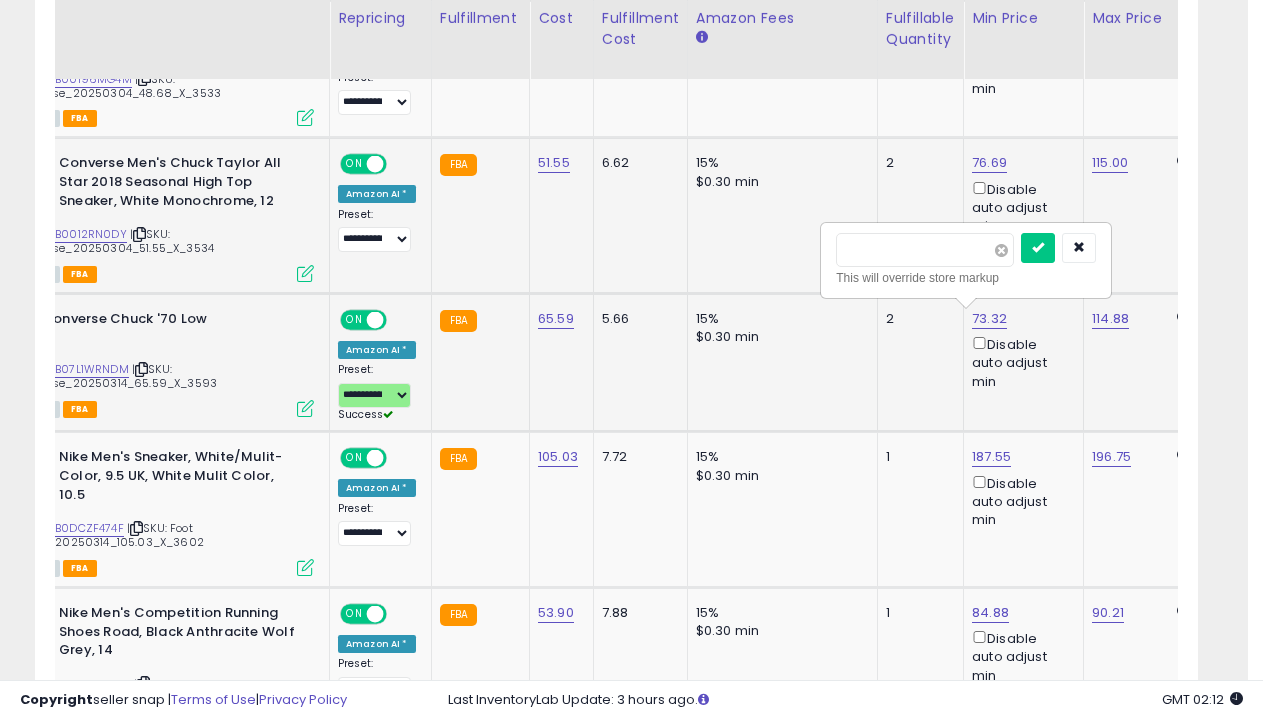 click at bounding box center [1001, 250] 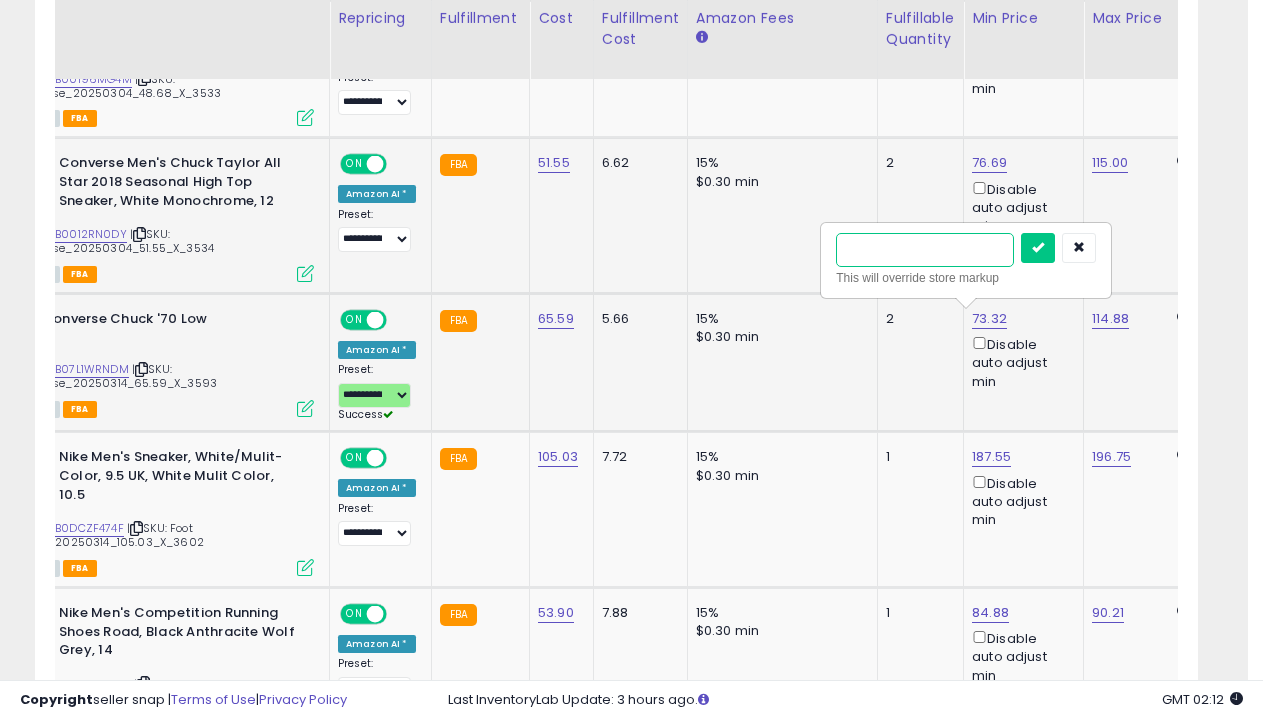 type on "****" 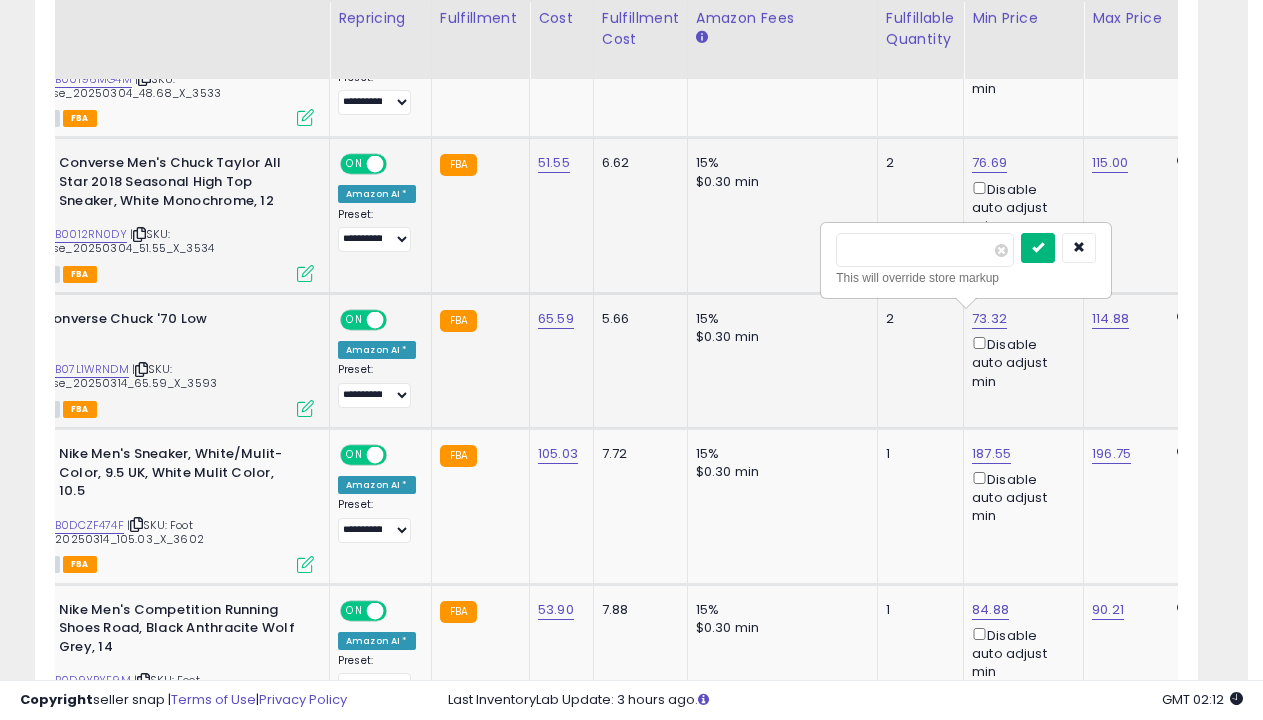 click at bounding box center [1038, 247] 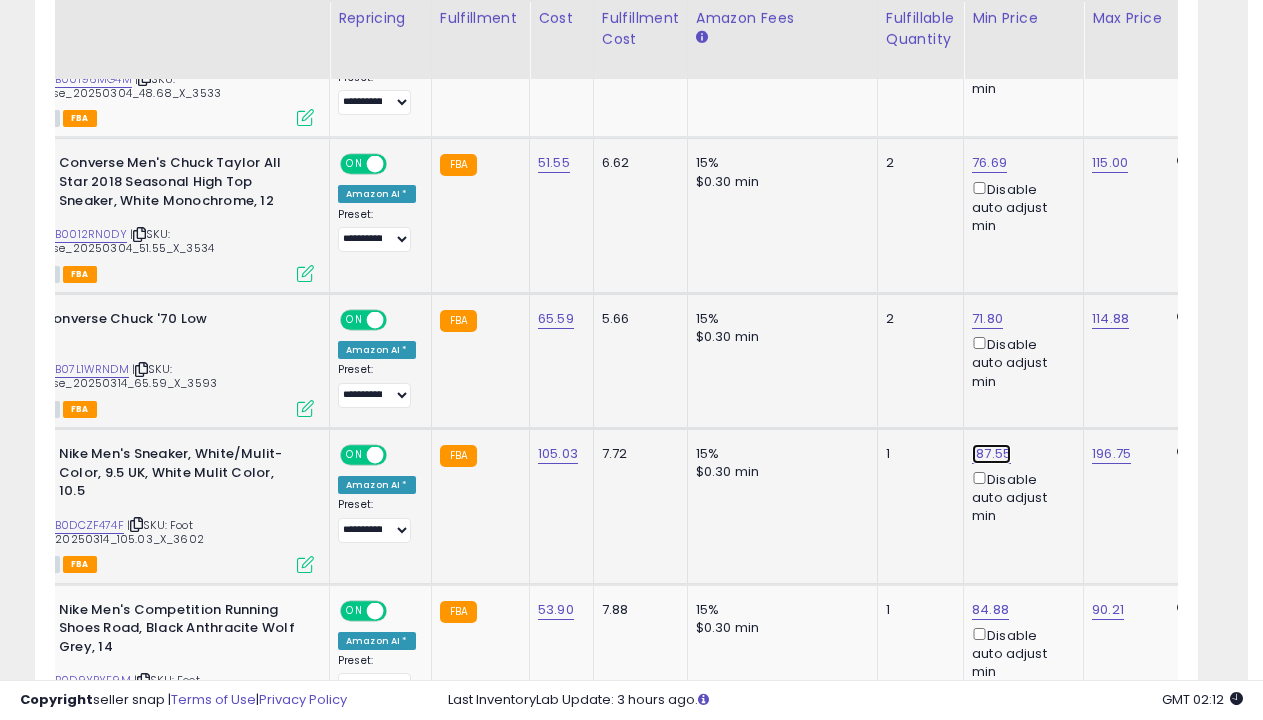 click on "187.55" at bounding box center (990, -813) 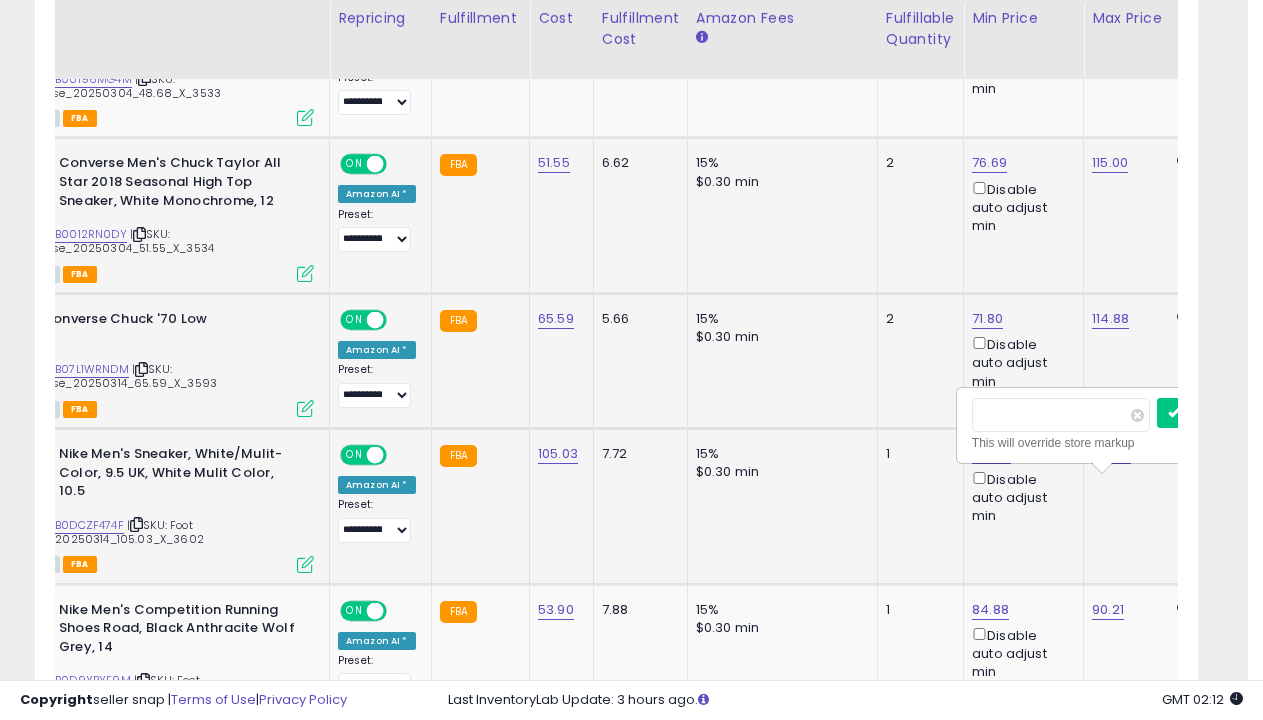 scroll, scrollTop: 0, scrollLeft: 101, axis: horizontal 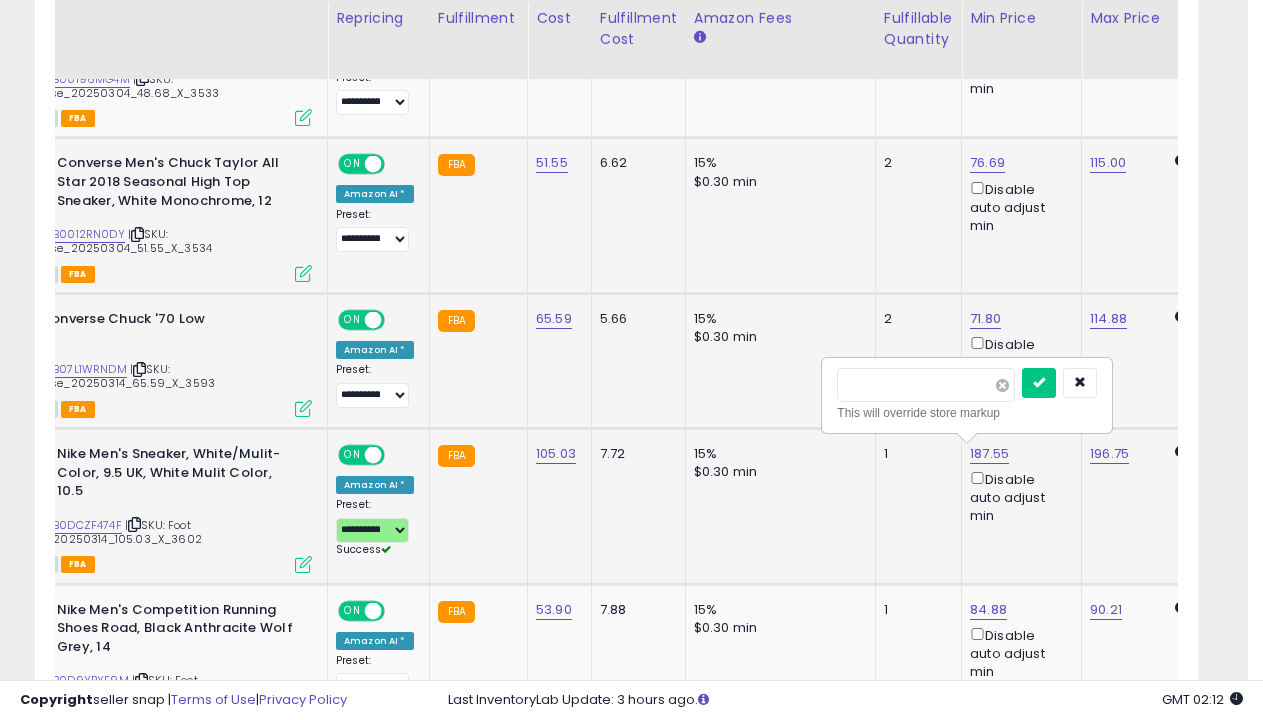 click at bounding box center (1002, 385) 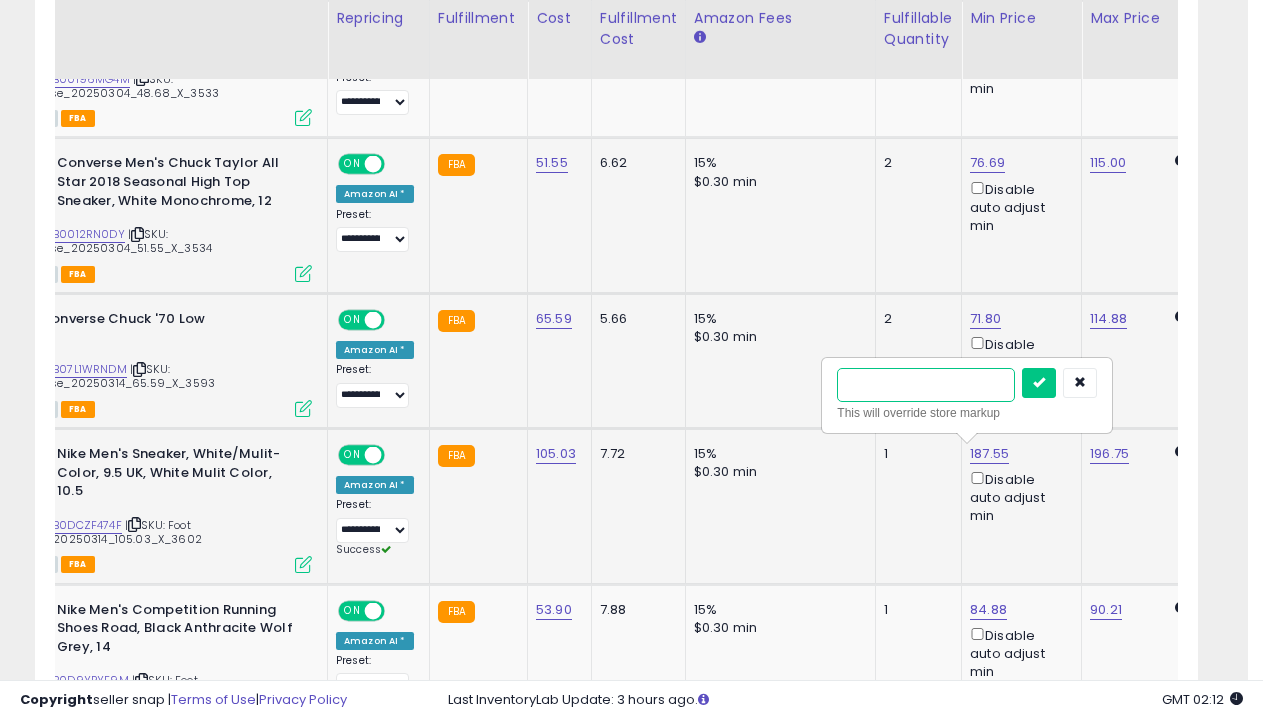type on "******" 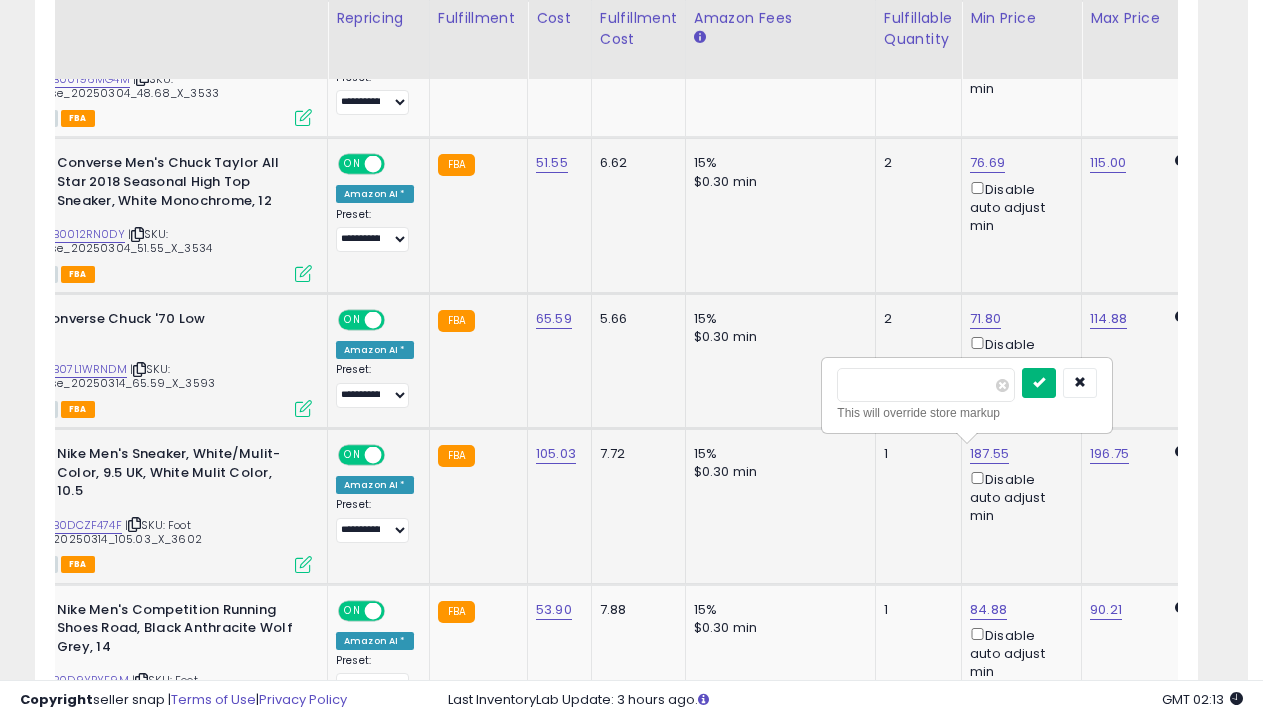 click at bounding box center (1039, 382) 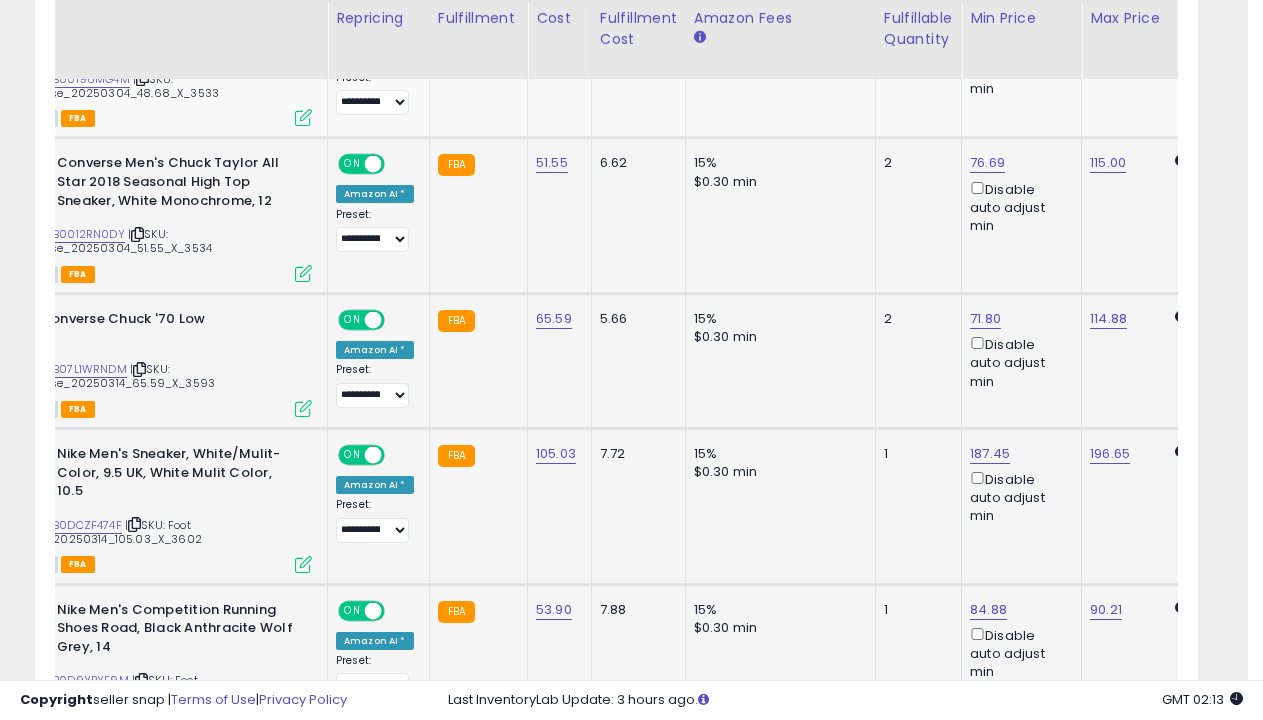 scroll, scrollTop: 2038, scrollLeft: 0, axis: vertical 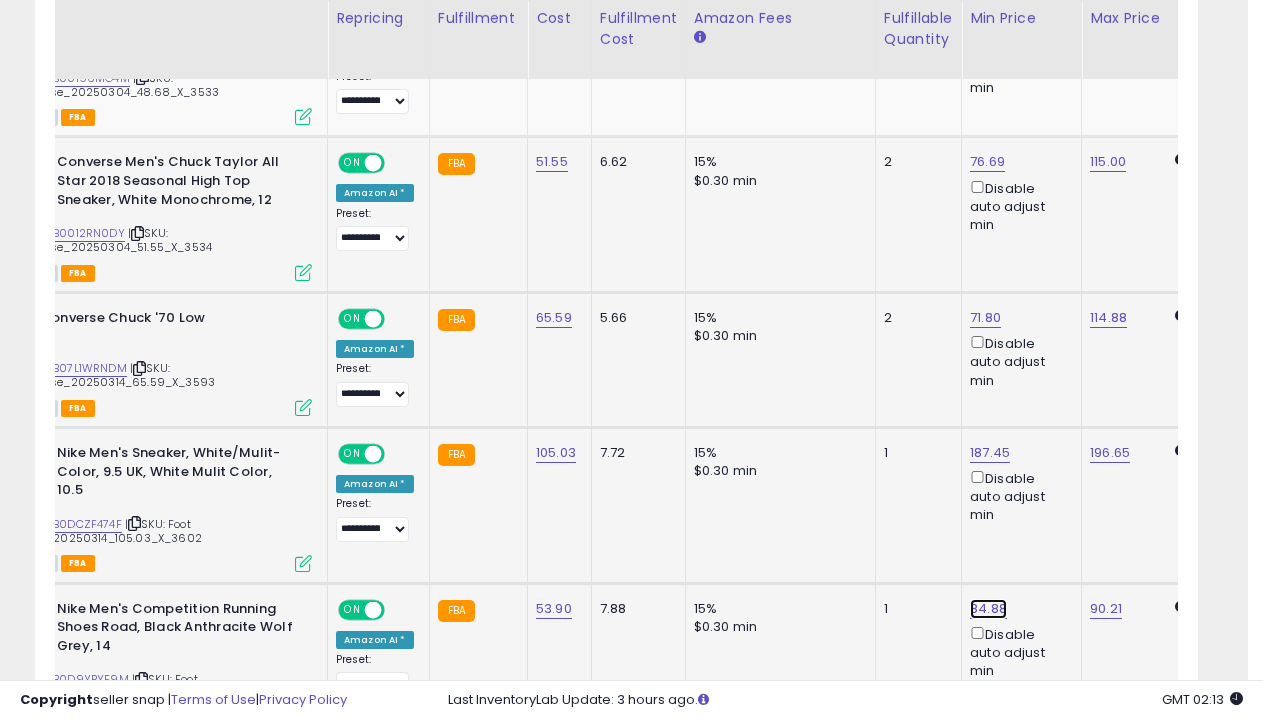 click on "84.88" at bounding box center [988, -814] 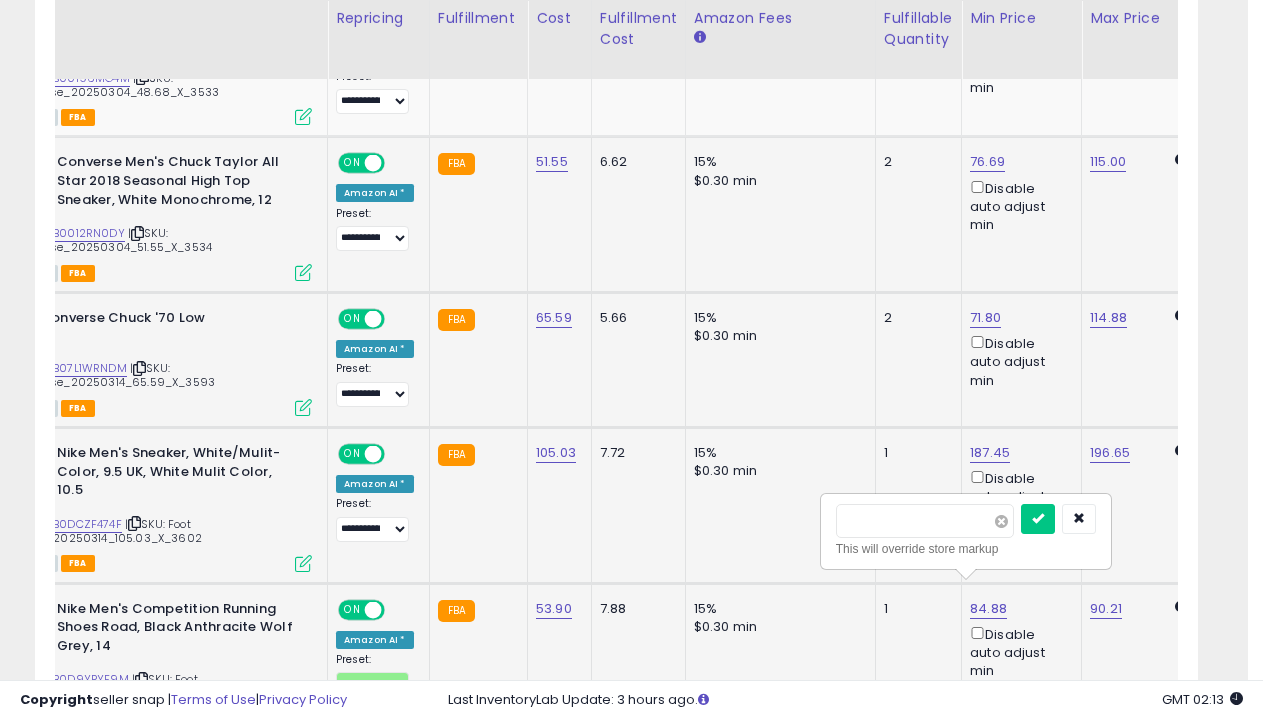 click at bounding box center (1001, 521) 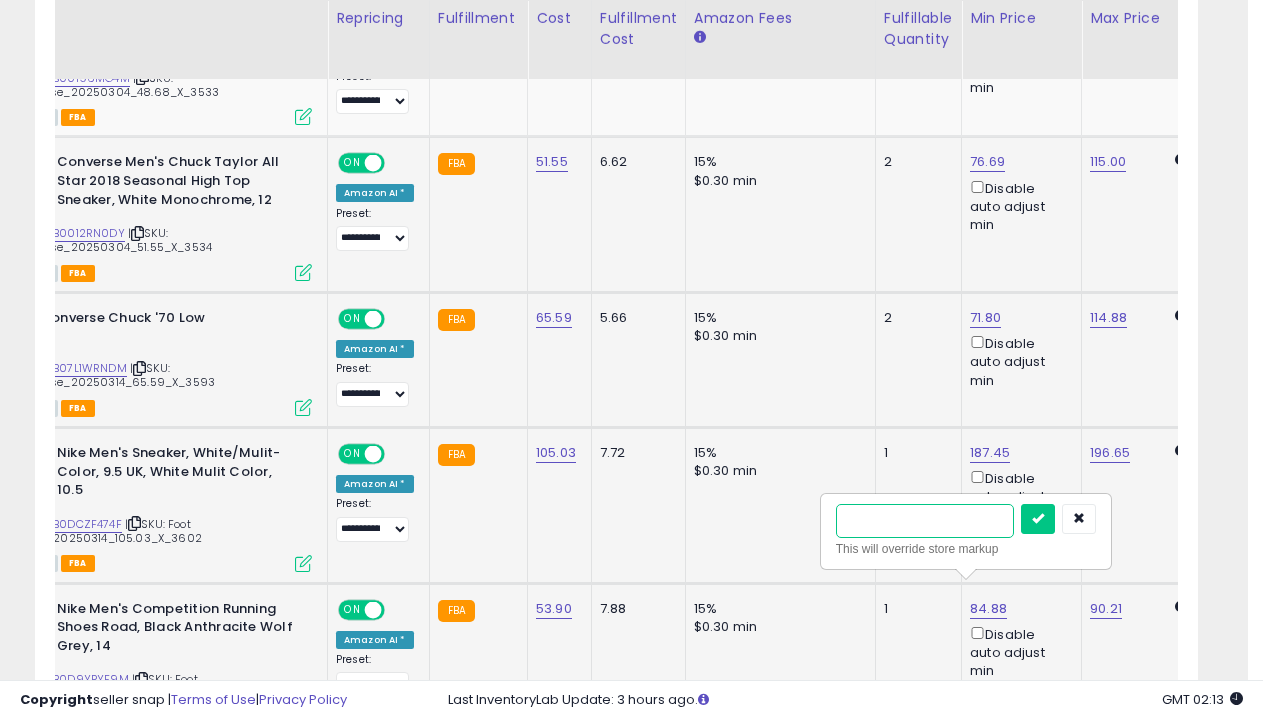 type on "*****" 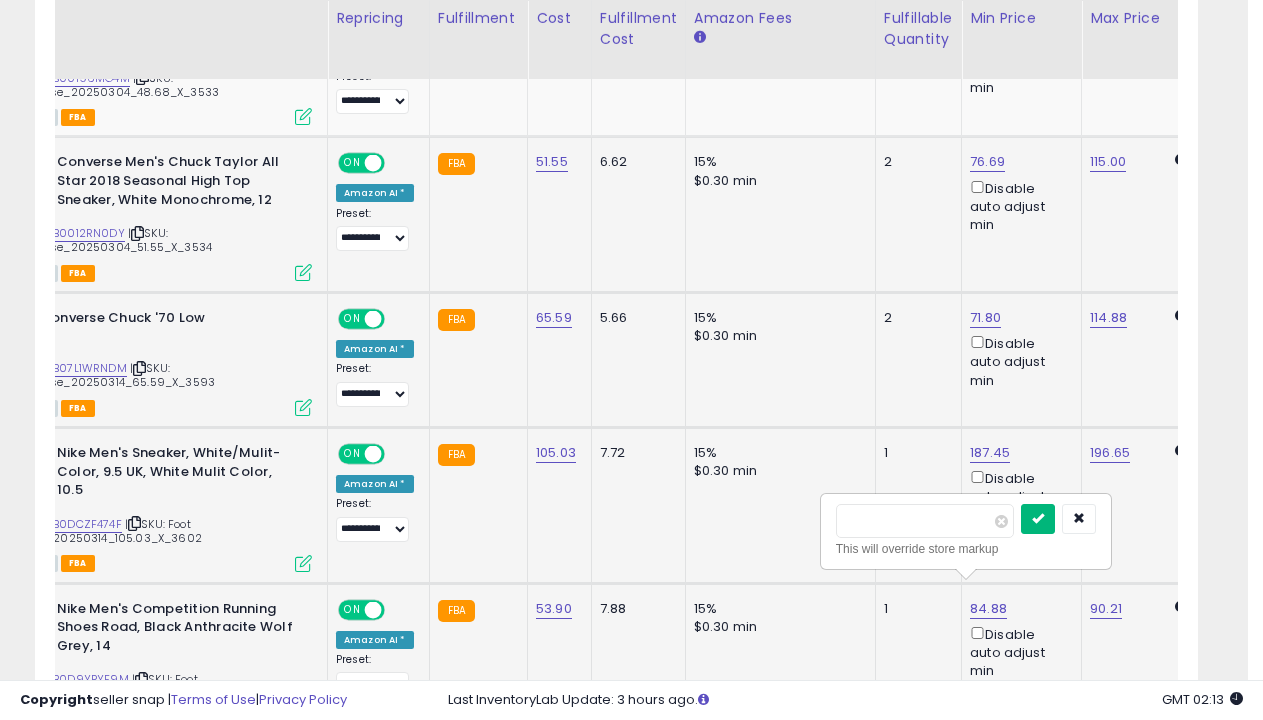 click at bounding box center (1038, 518) 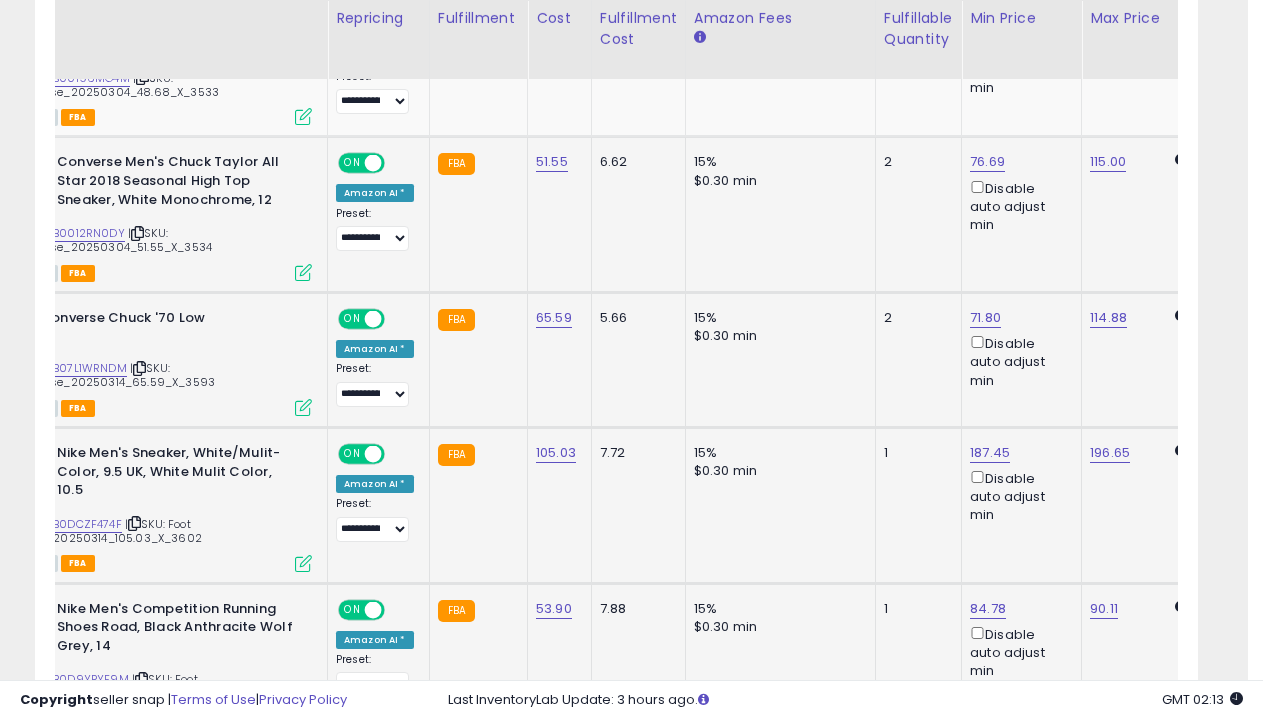 scroll, scrollTop: 2475, scrollLeft: 0, axis: vertical 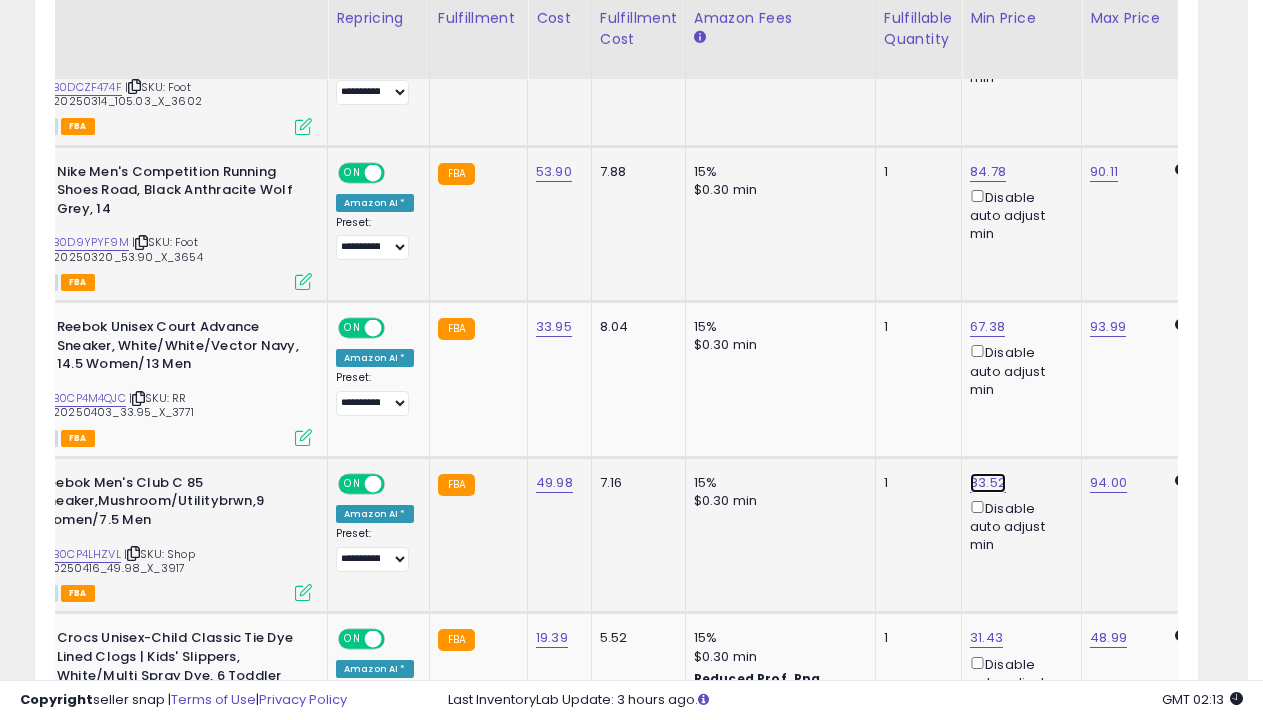 click on "83.52" at bounding box center [988, -1251] 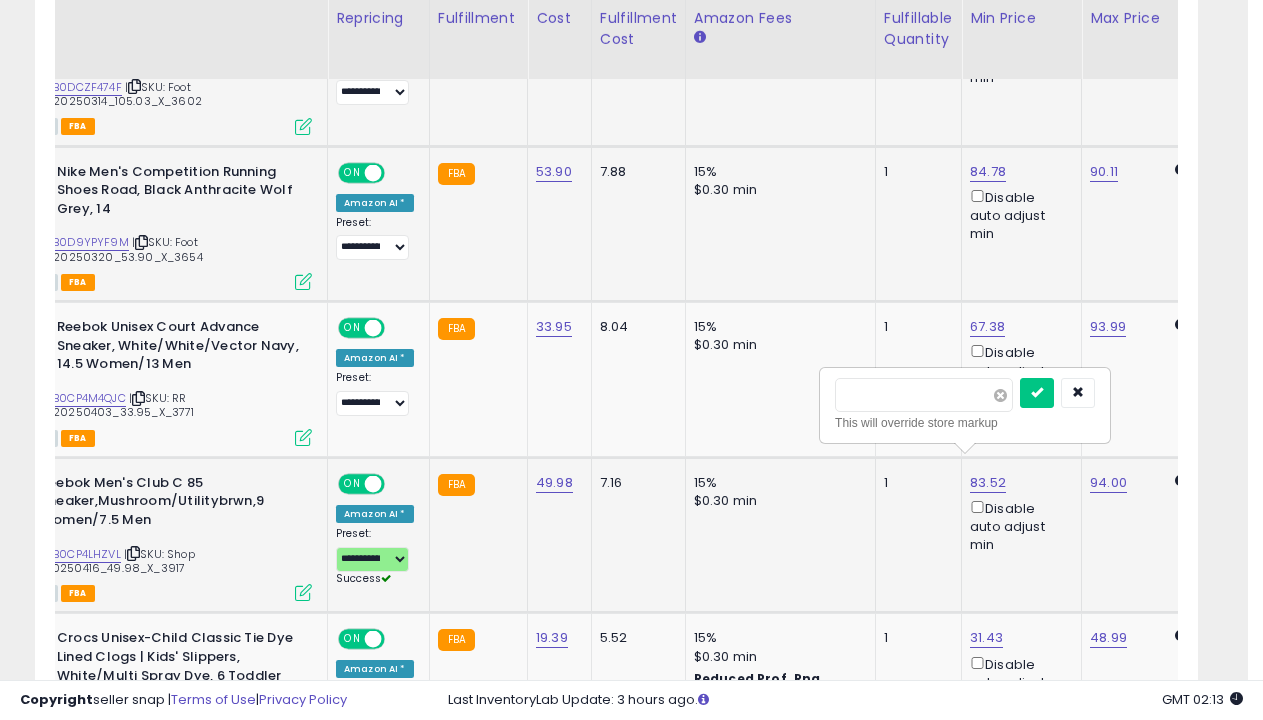 click at bounding box center (1000, 395) 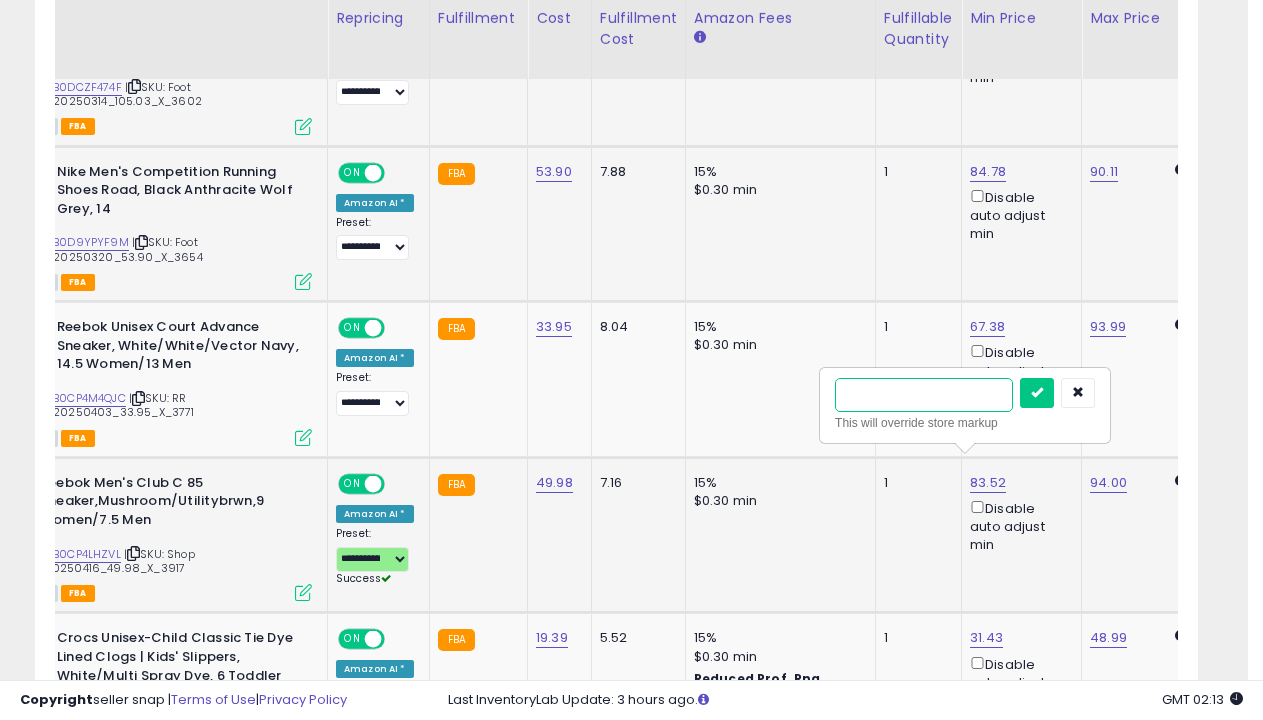 type on "*****" 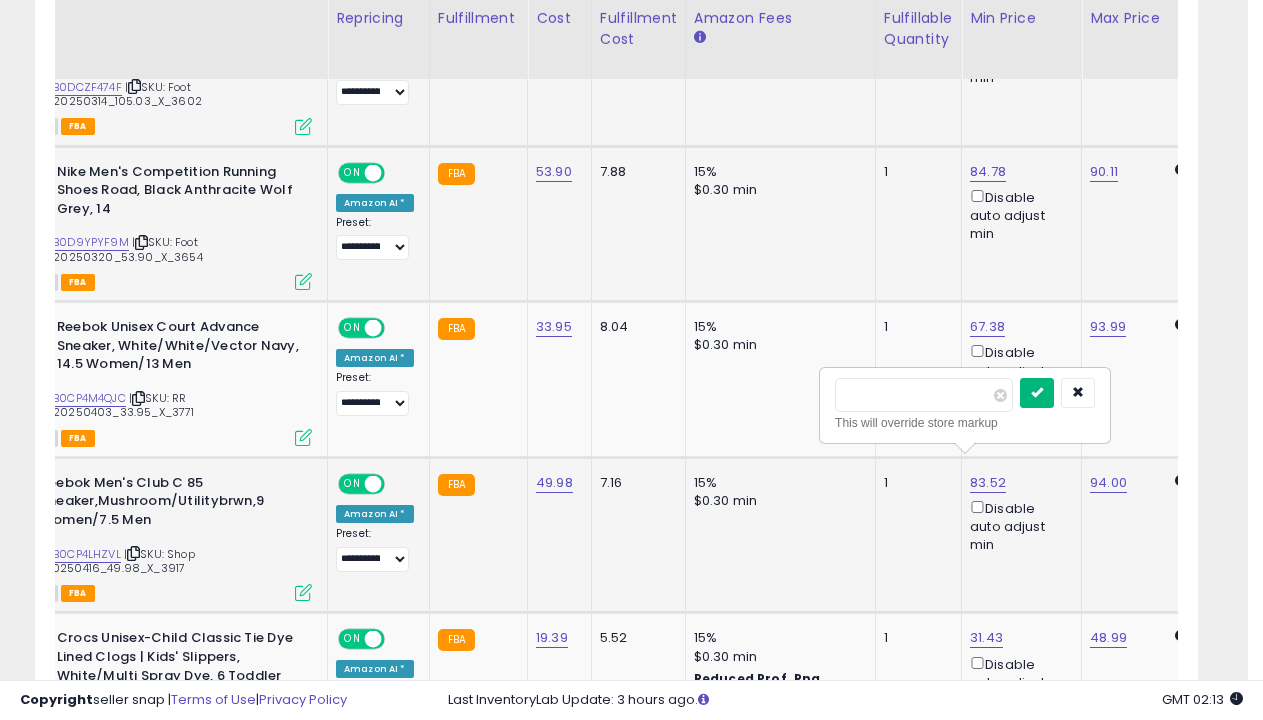 click at bounding box center [1037, 392] 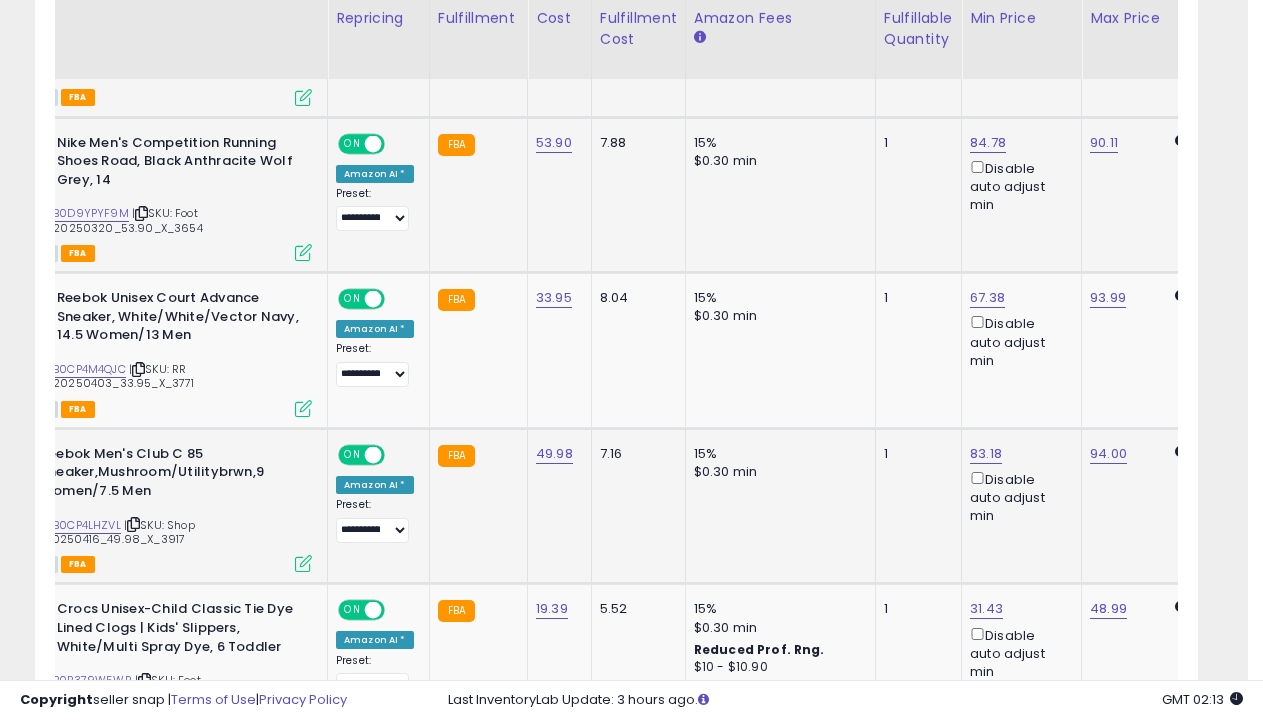 scroll, scrollTop: 2942, scrollLeft: 0, axis: vertical 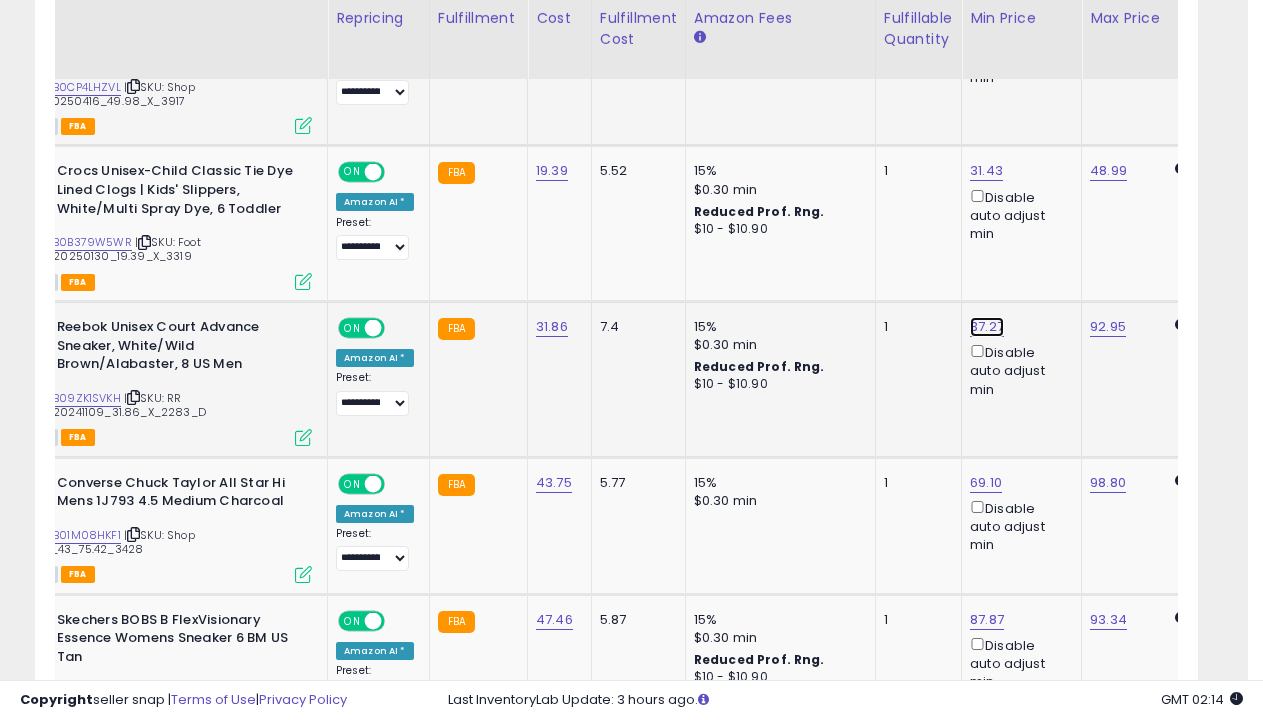 click on "37.27" at bounding box center (988, -1718) 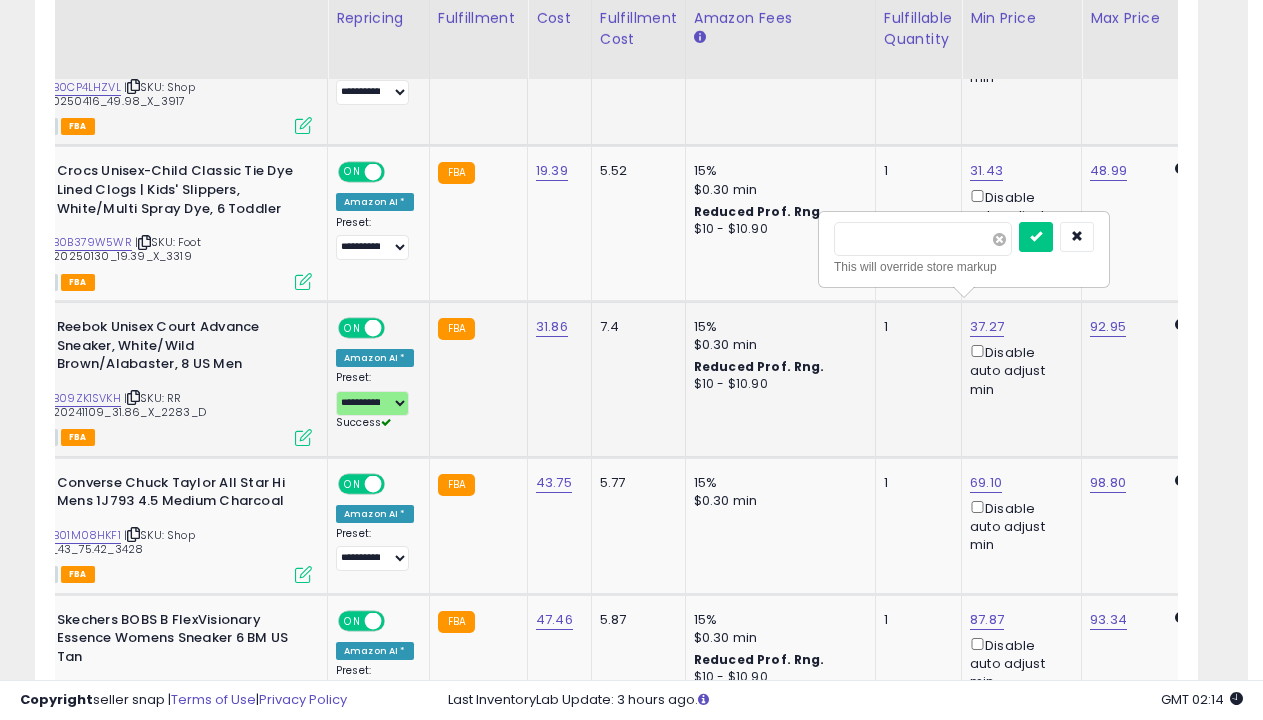 click at bounding box center [999, 239] 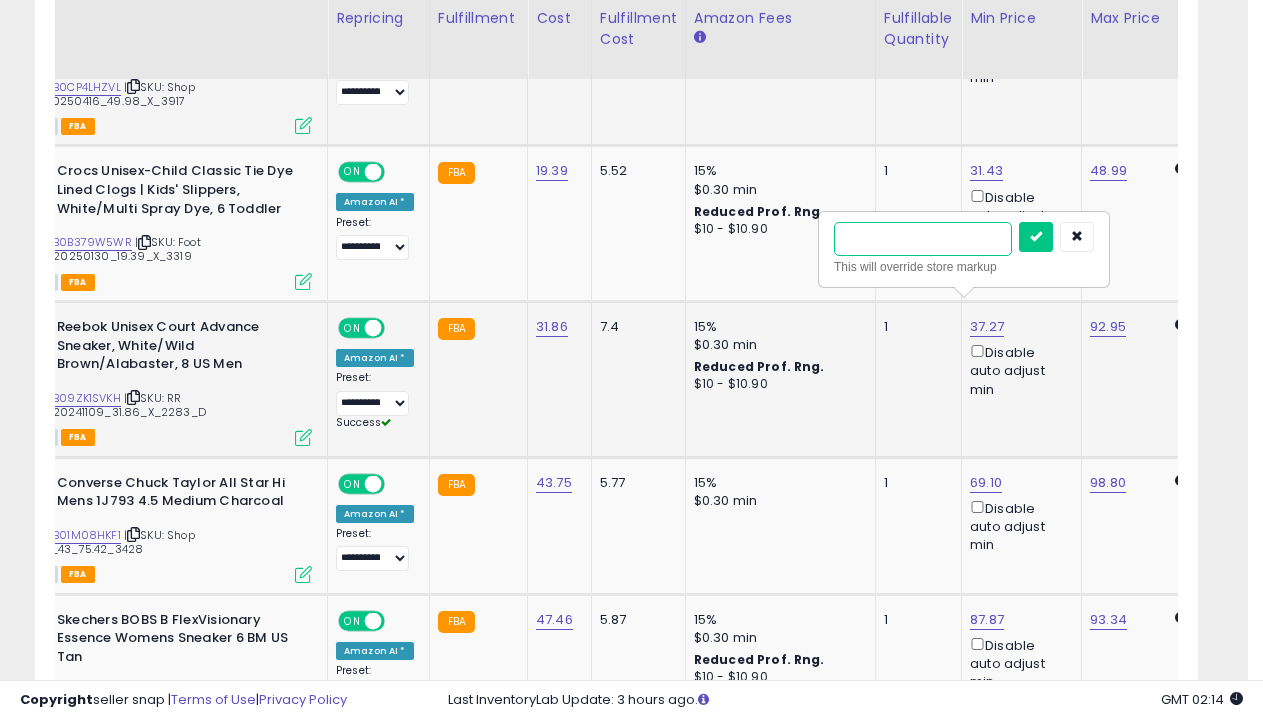 type on "*****" 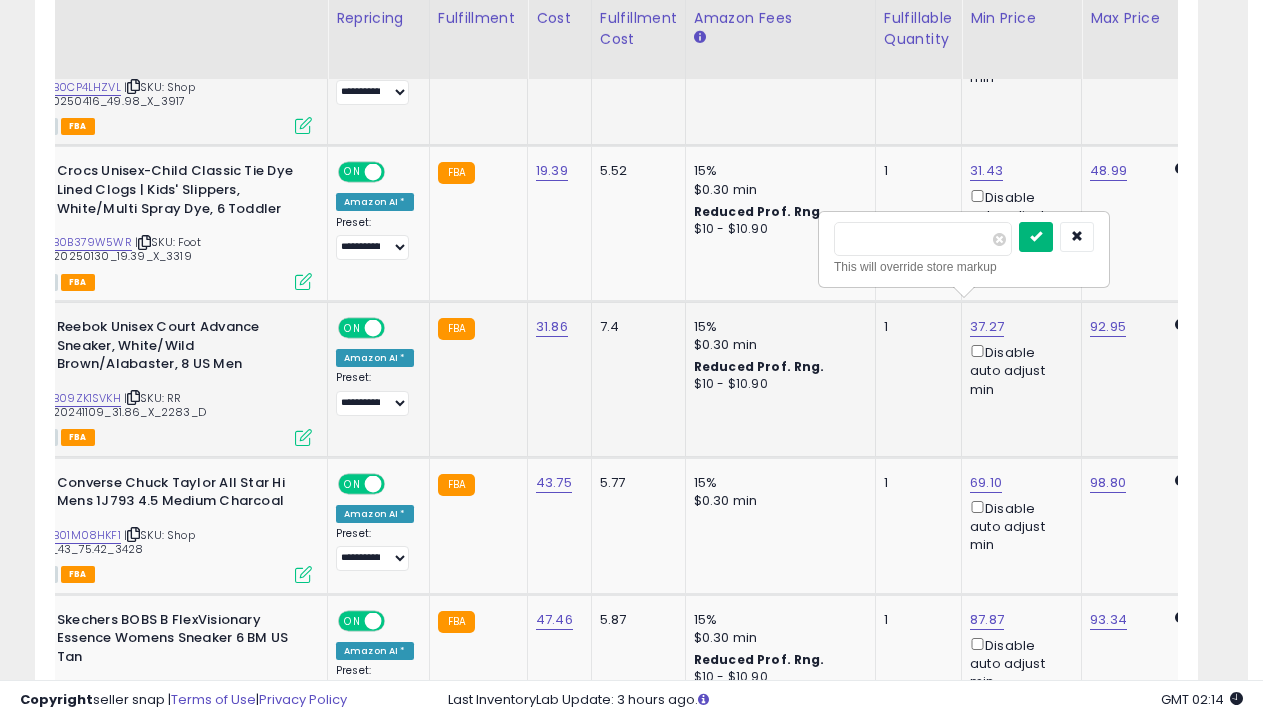 click at bounding box center (1036, 236) 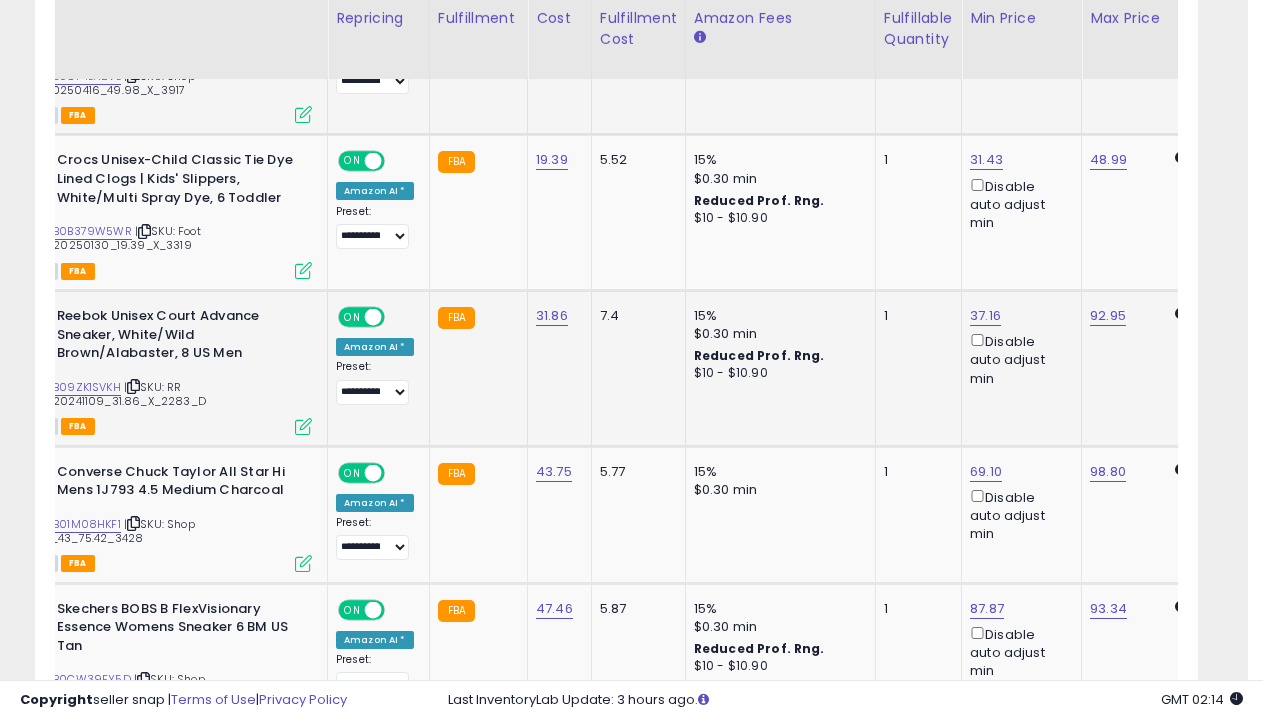 scroll, scrollTop: 3391, scrollLeft: 0, axis: vertical 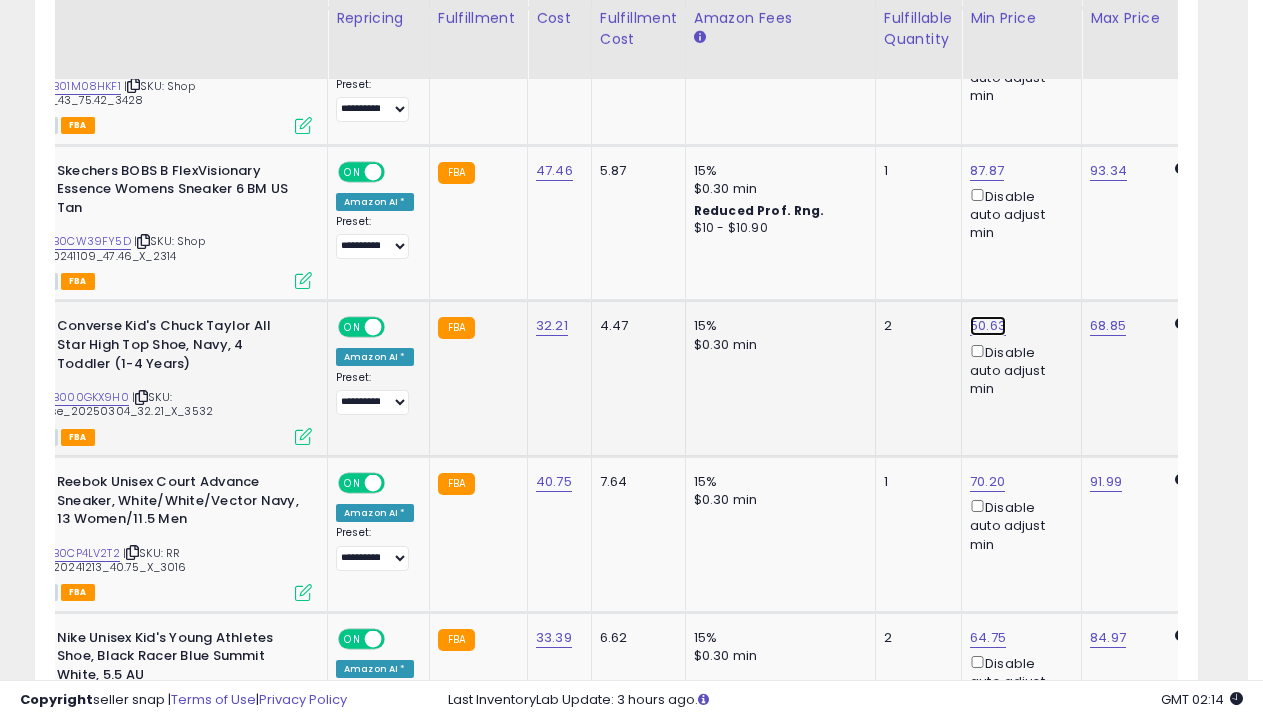 click on "50.63" at bounding box center (988, -2167) 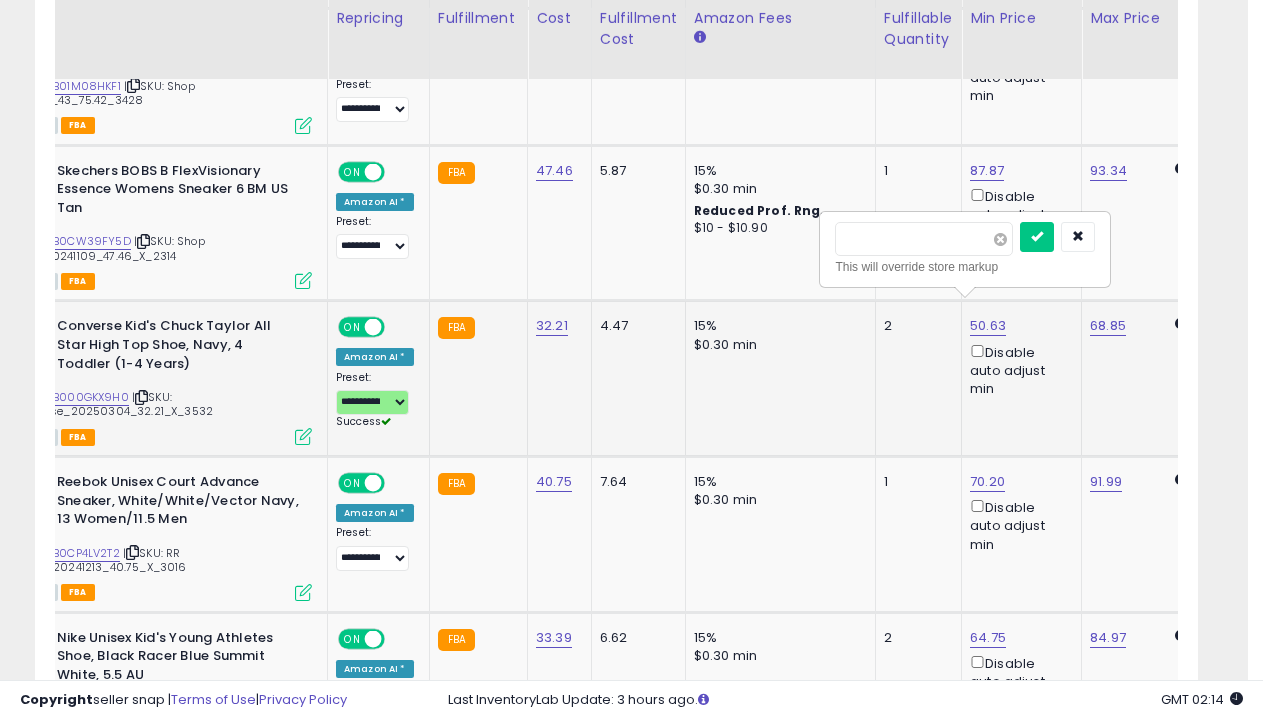 click at bounding box center [1000, 239] 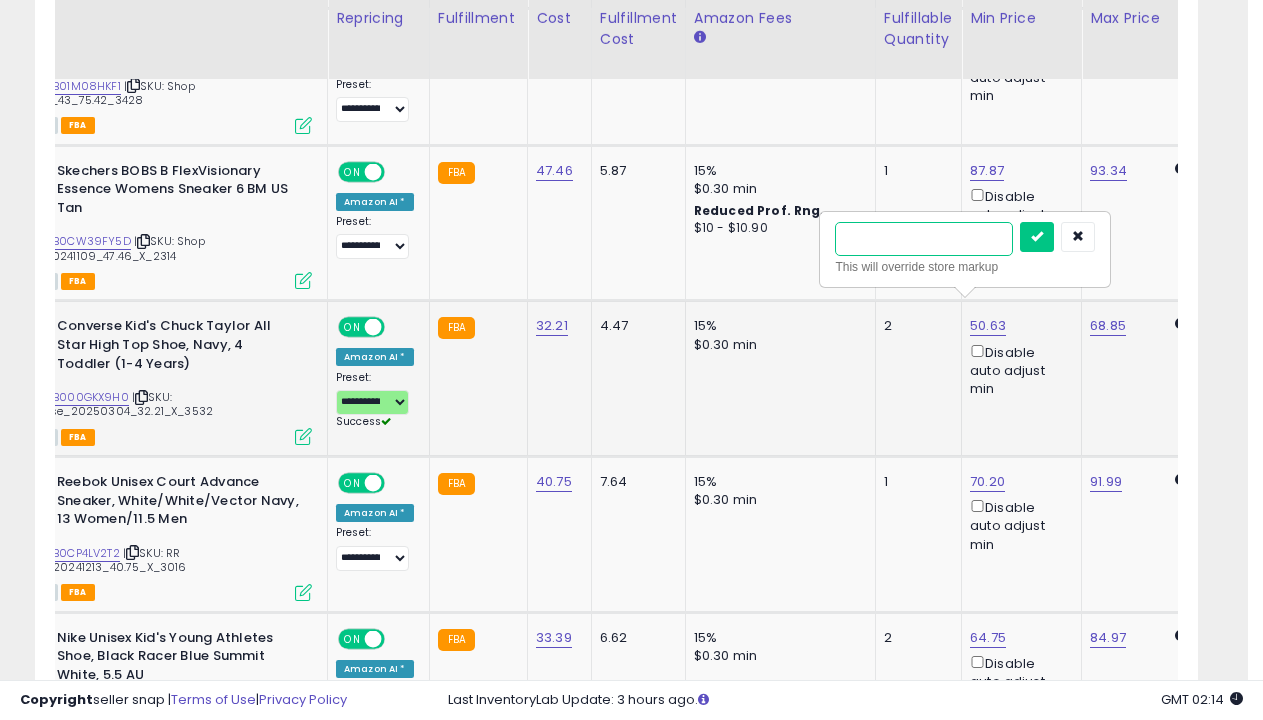 type on "*****" 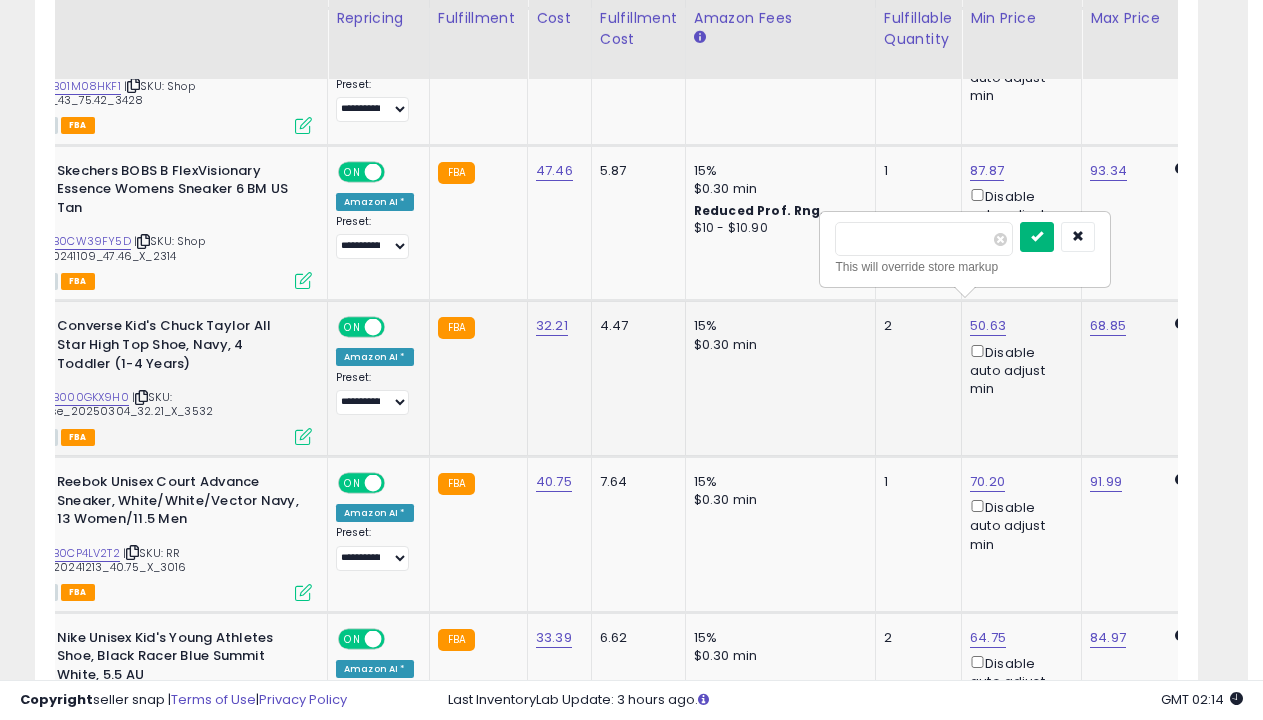 click at bounding box center [1037, 236] 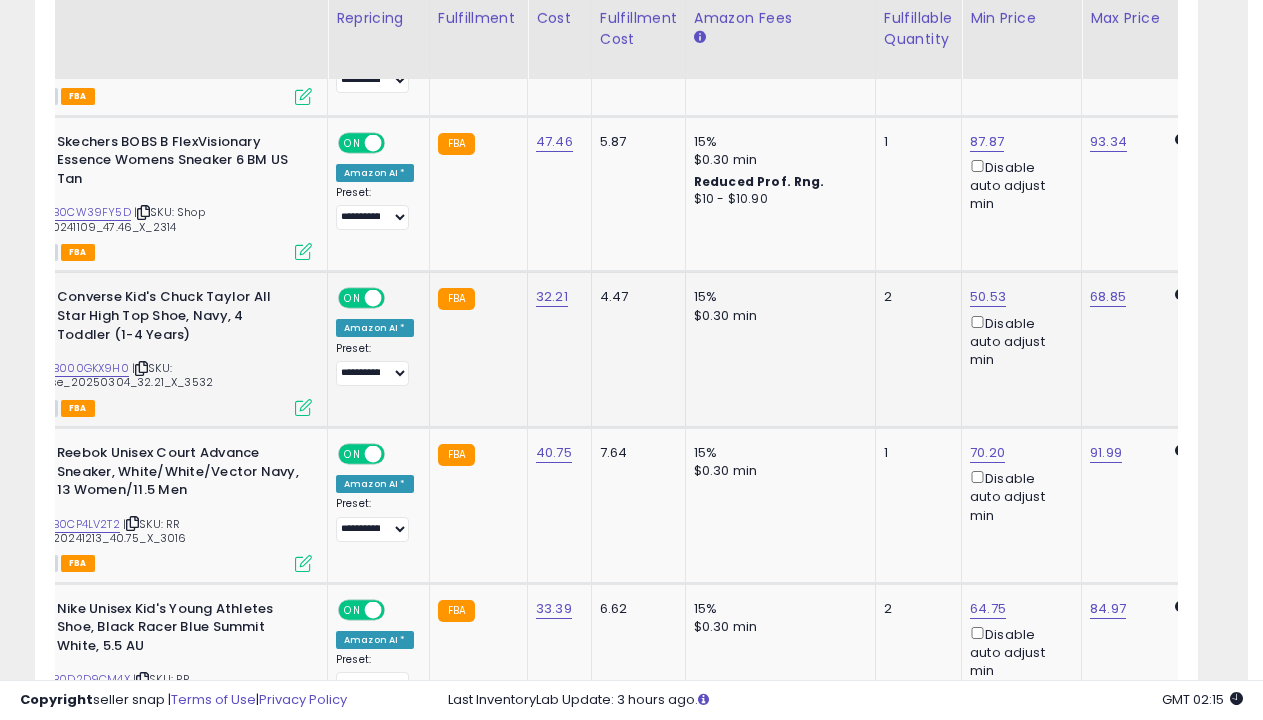 scroll, scrollTop: 3848, scrollLeft: 0, axis: vertical 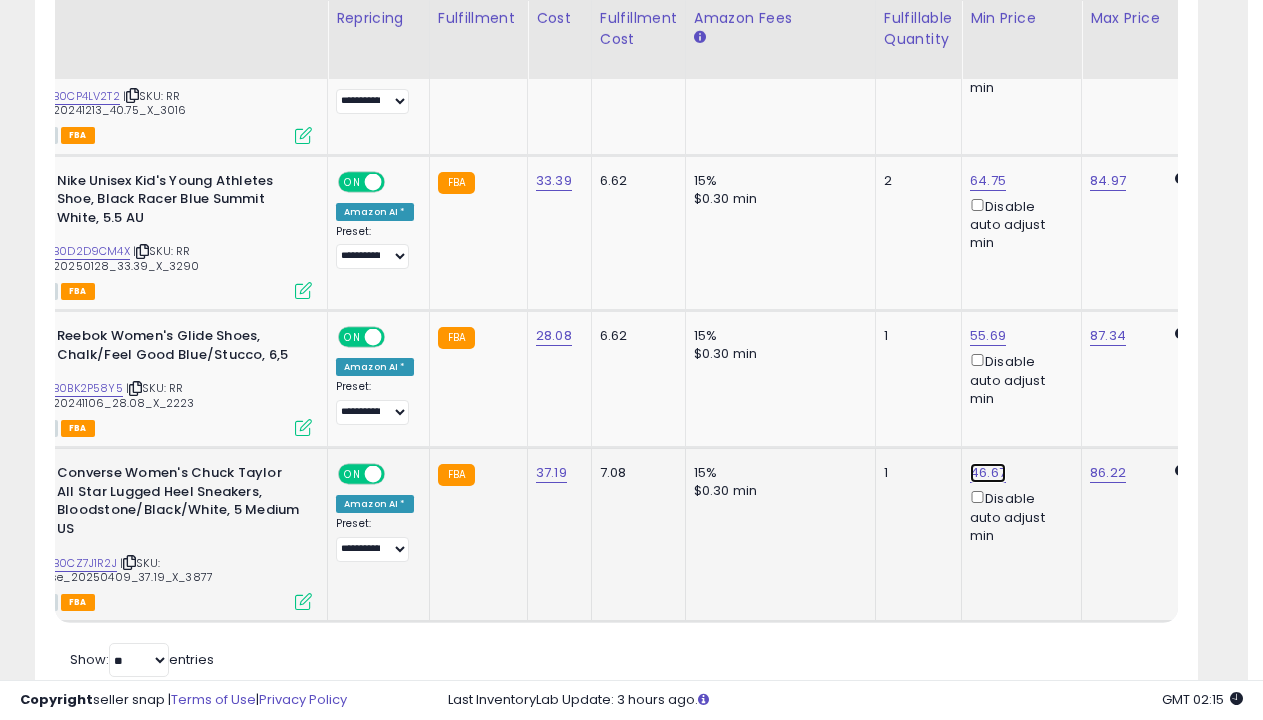 click on "46.67" at bounding box center [988, -2624] 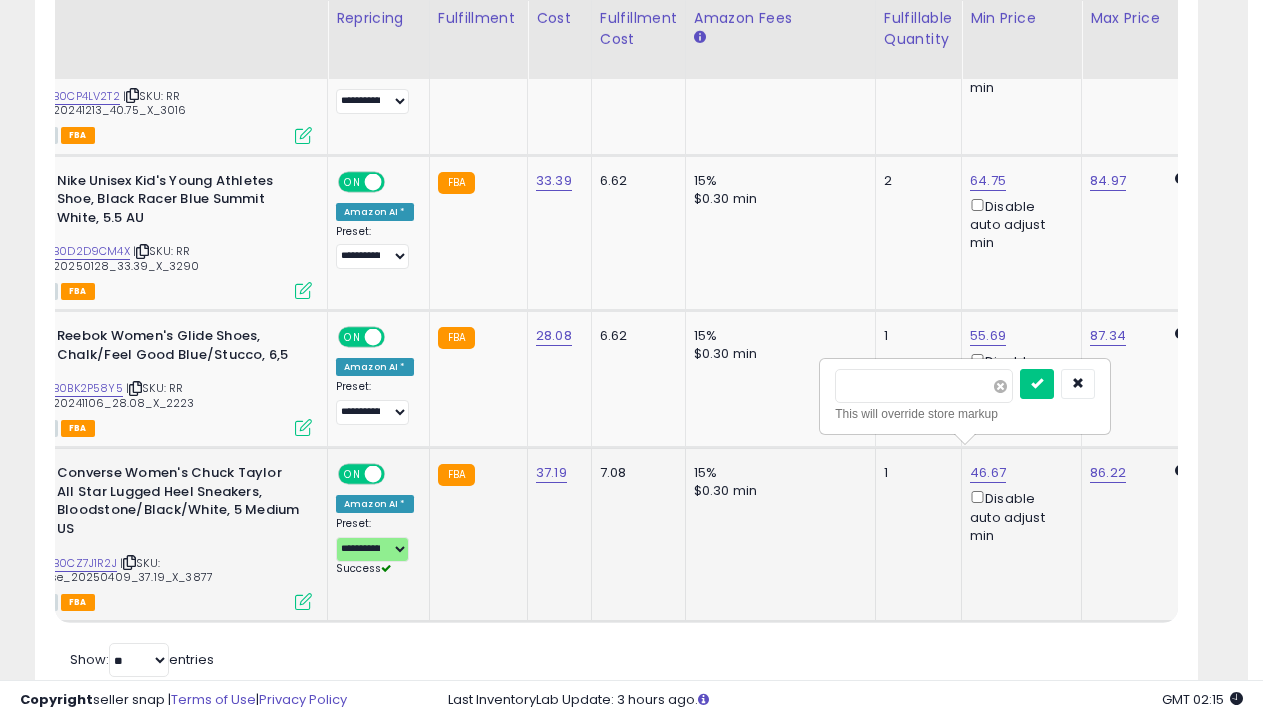 click at bounding box center (1000, 386) 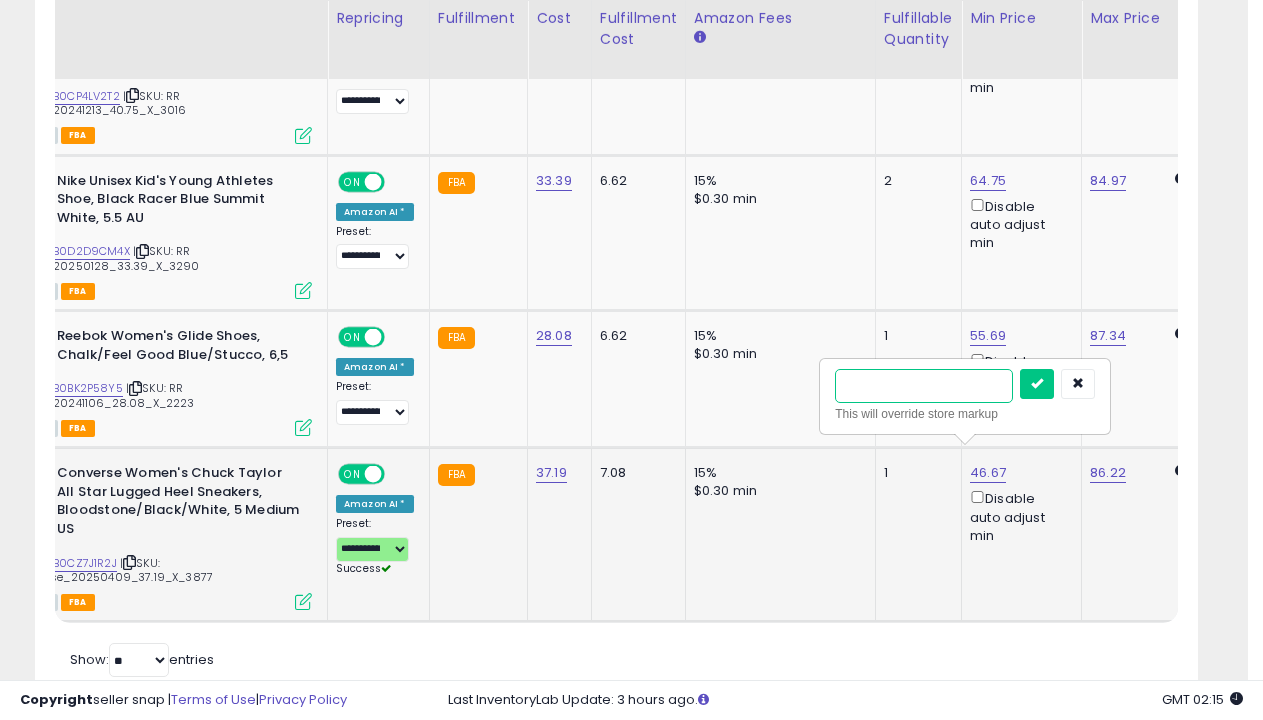 type on "*****" 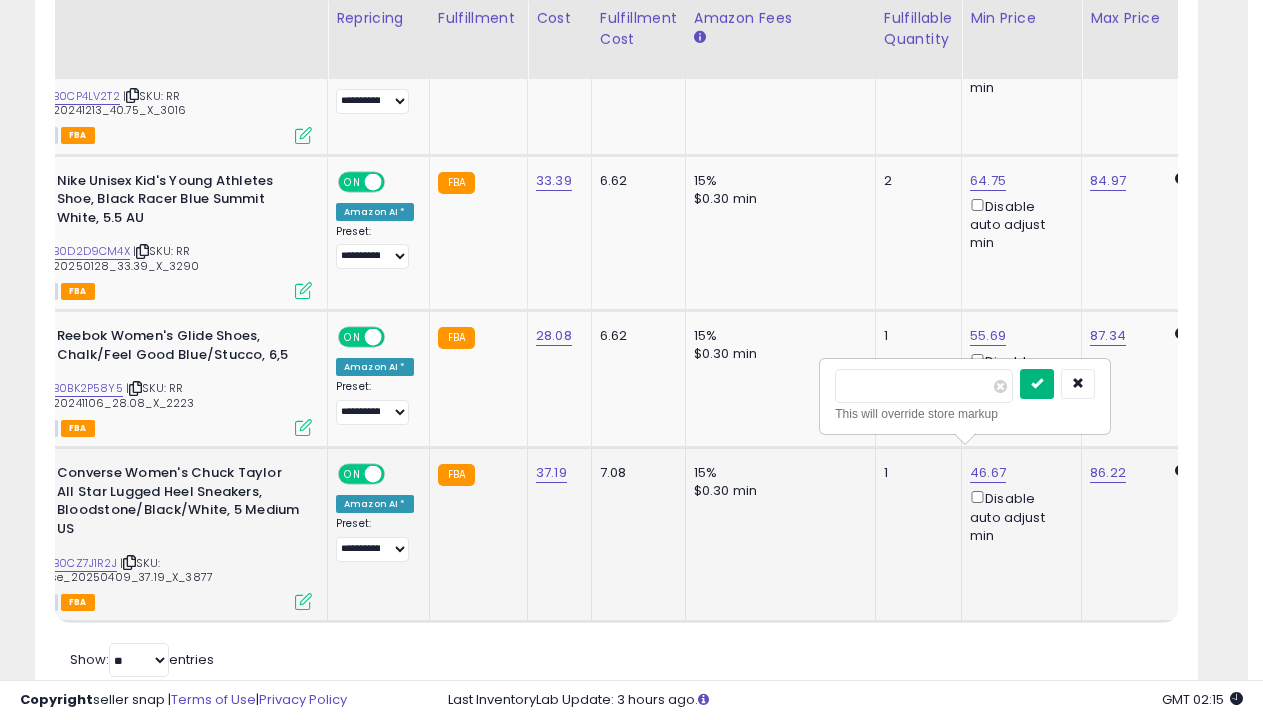 click at bounding box center [1037, 383] 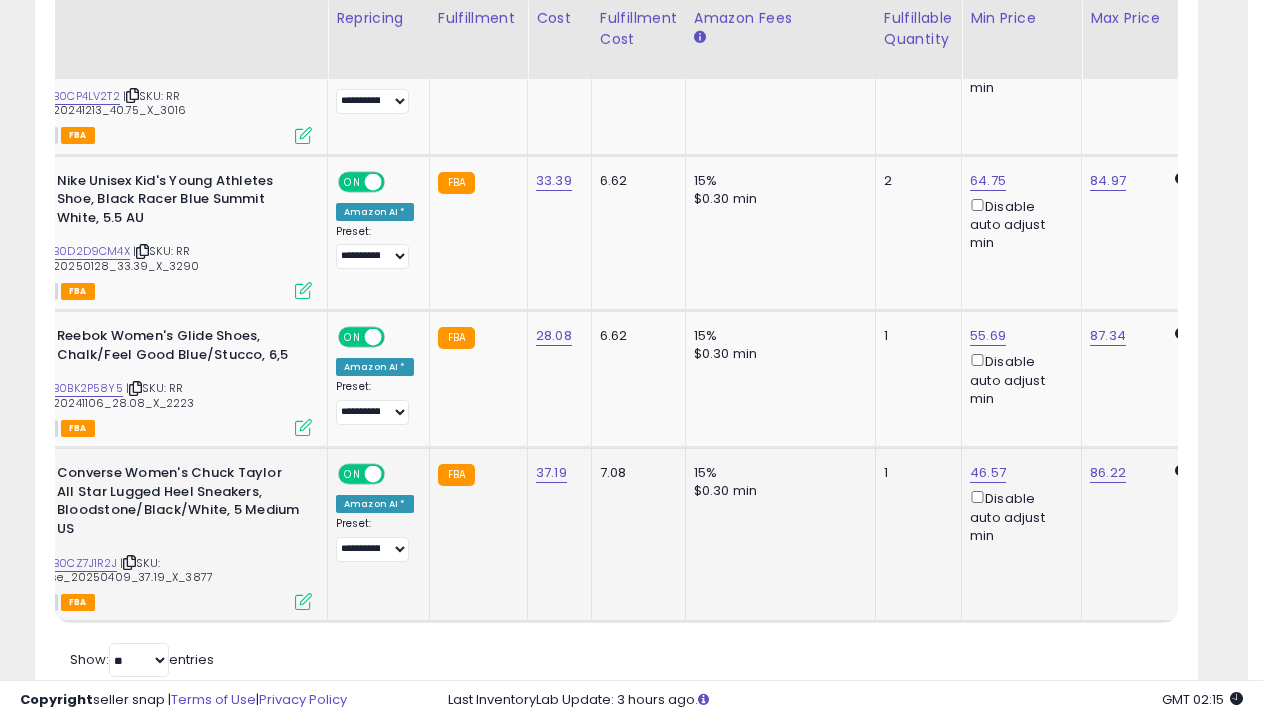 click on "181-270 Days no sale" at bounding box center [121, -3198] 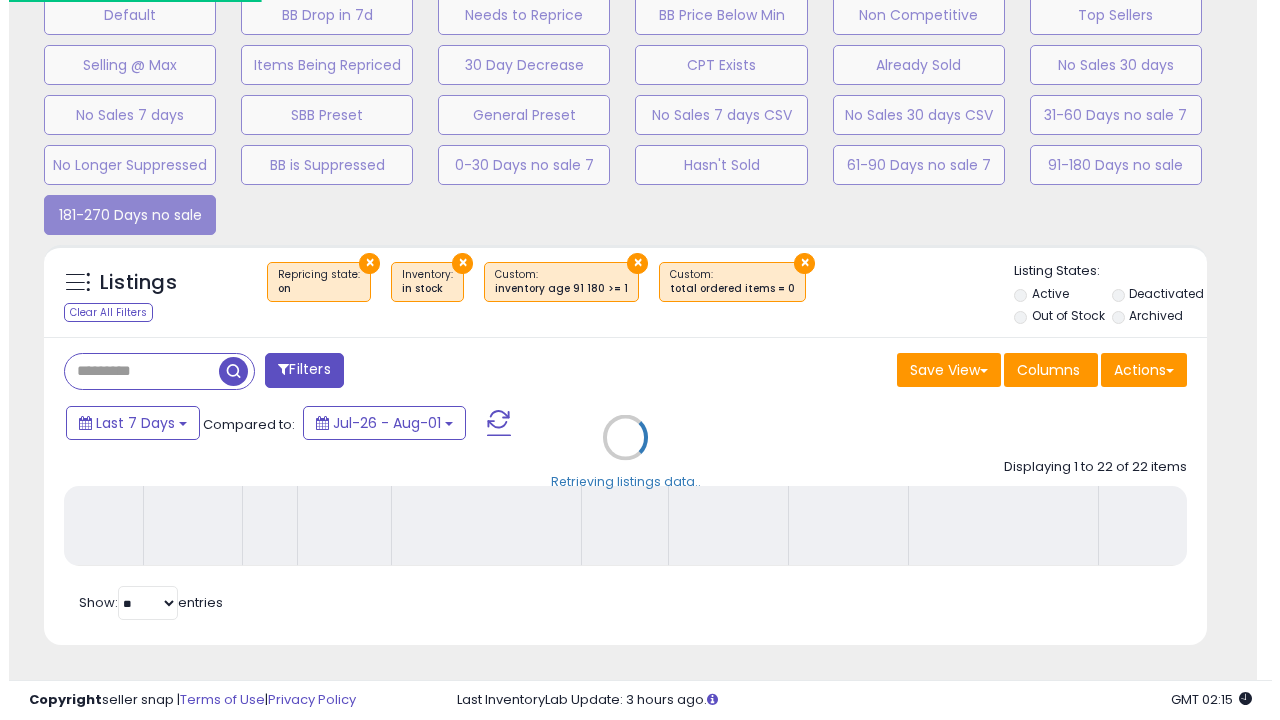 scroll, scrollTop: 489, scrollLeft: 0, axis: vertical 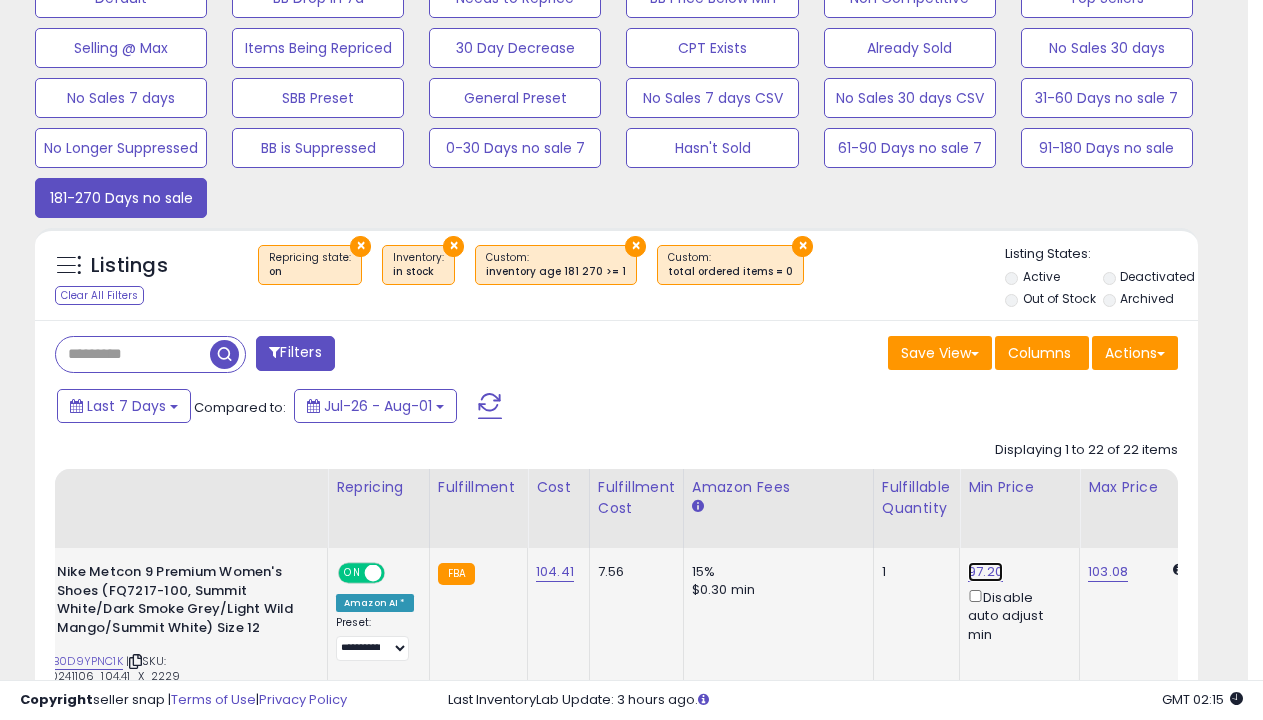 click on "97.20" at bounding box center (985, 572) 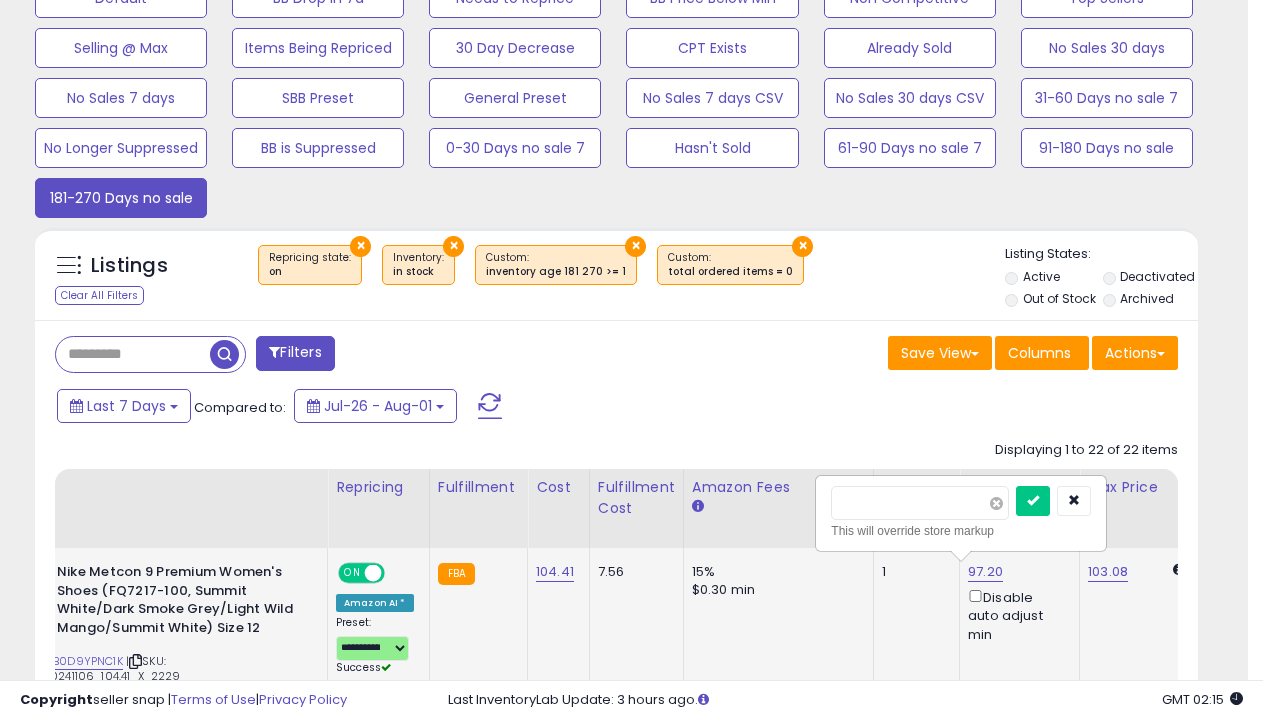 click at bounding box center (996, 503) 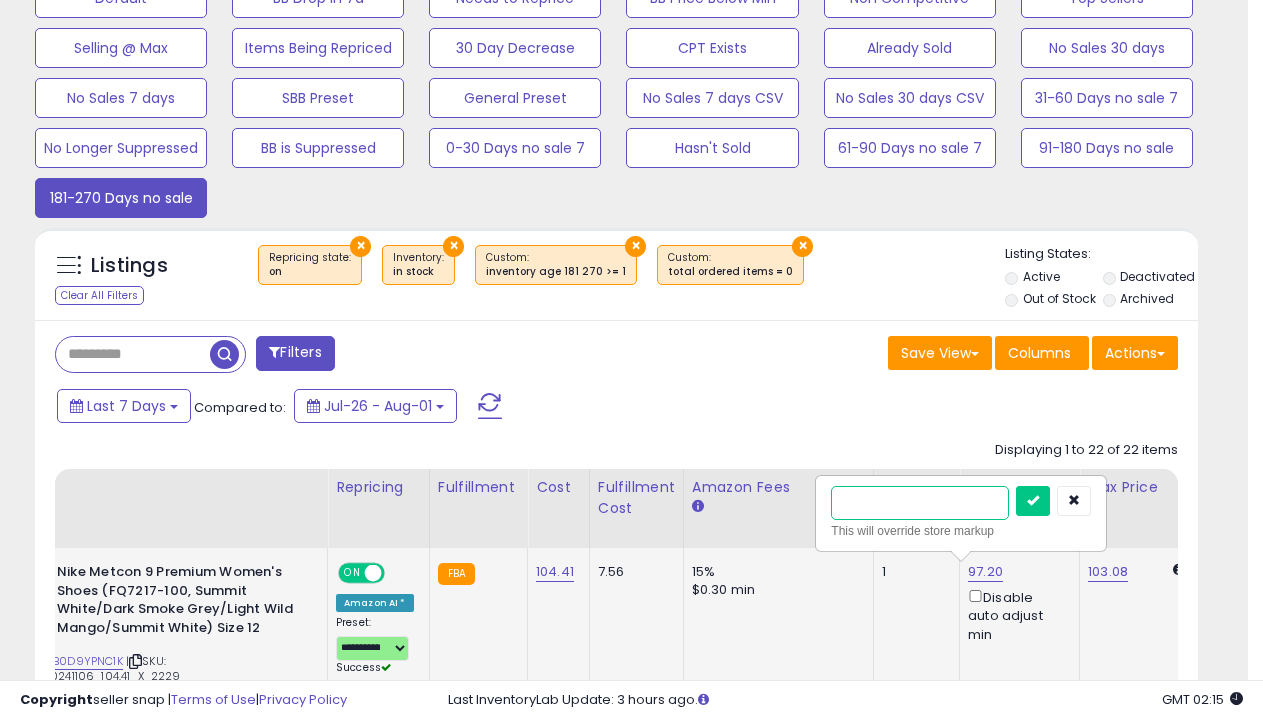 type on "*****" 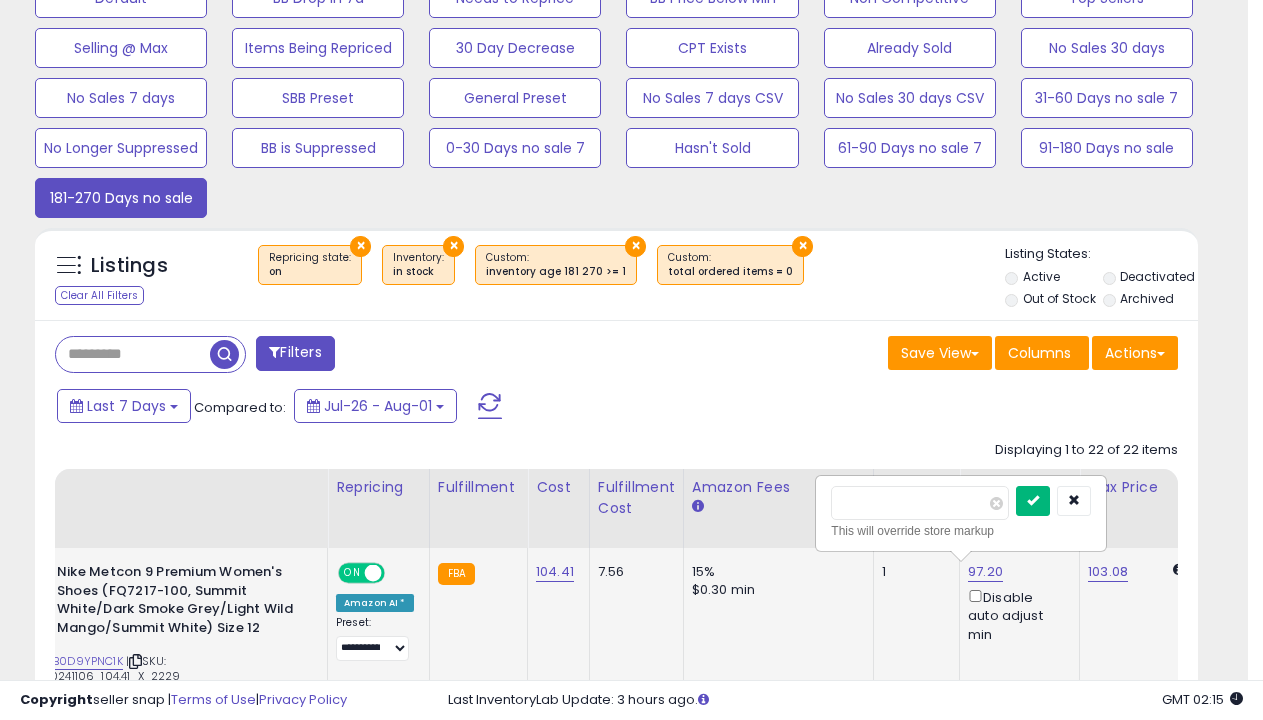 click at bounding box center [1033, 500] 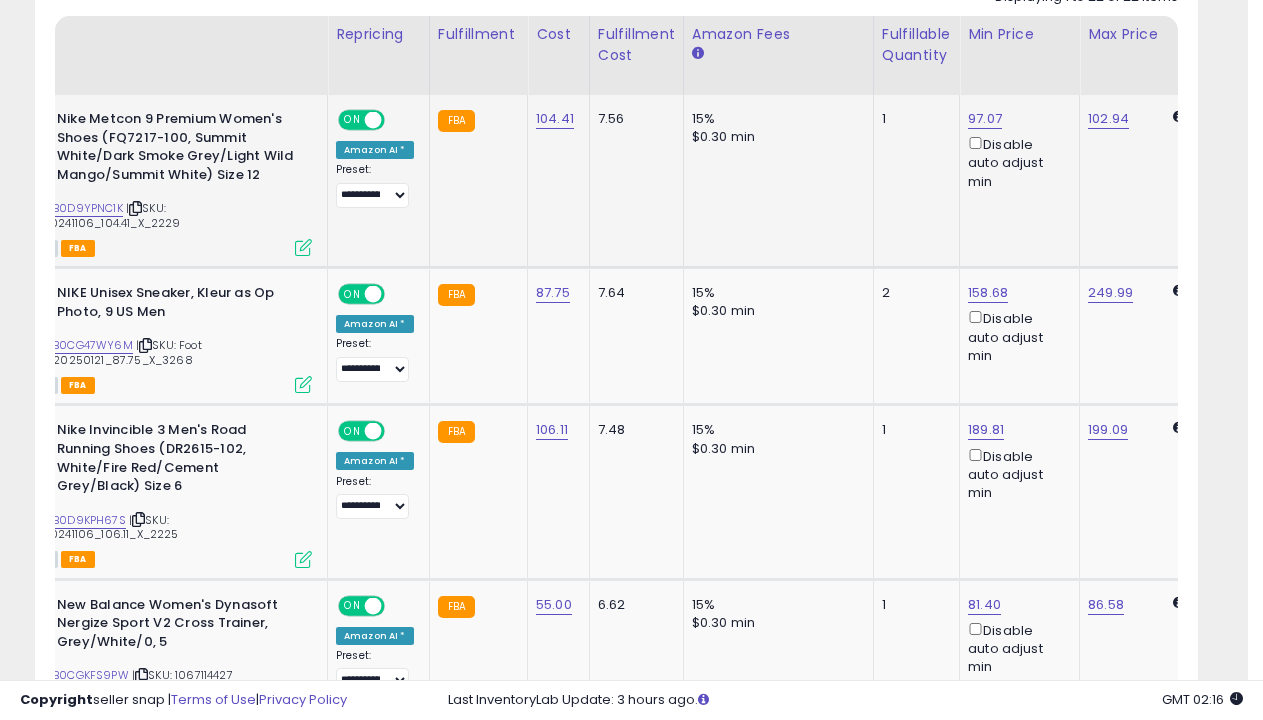 scroll, scrollTop: 1533, scrollLeft: 0, axis: vertical 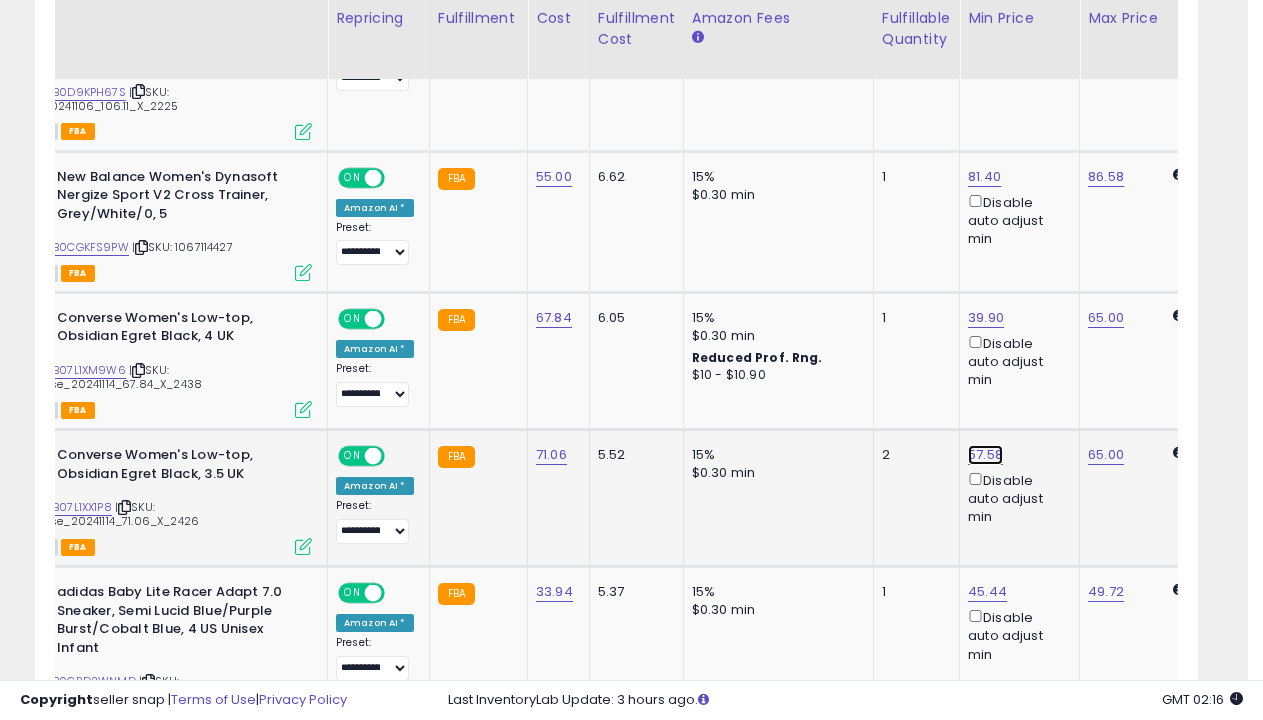 click on "57.58" at bounding box center [985, -309] 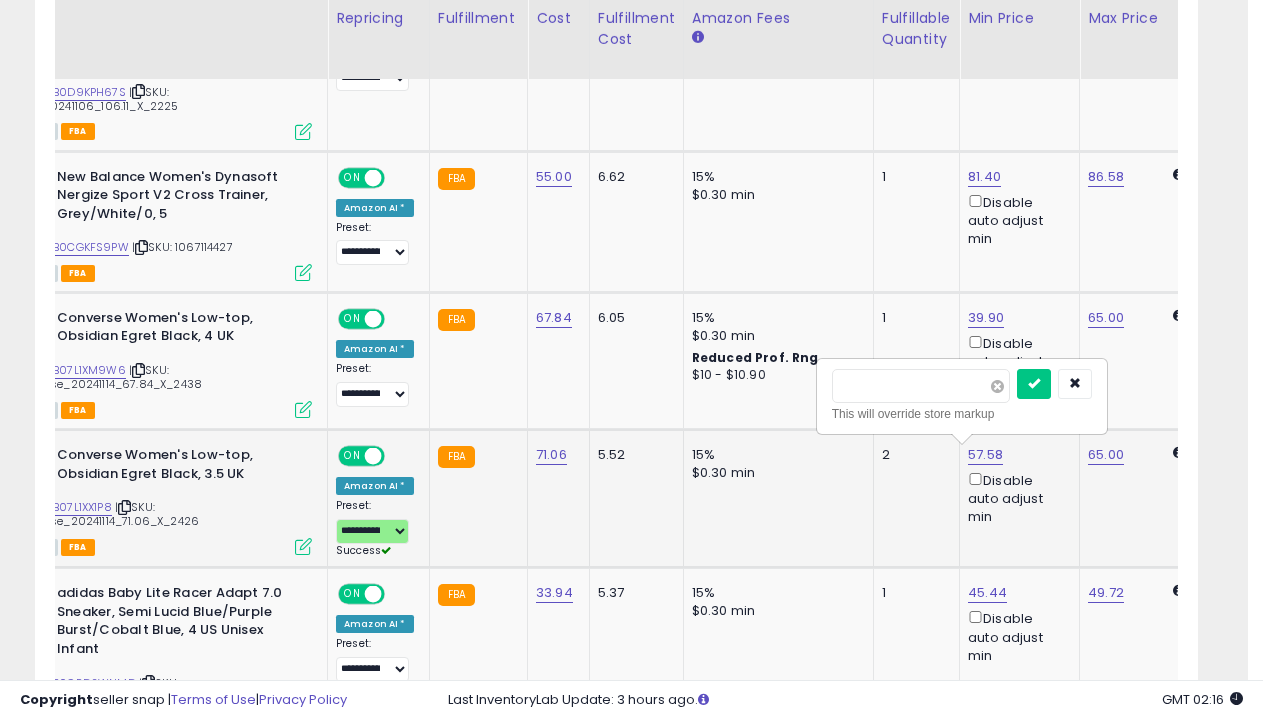 click at bounding box center (997, 386) 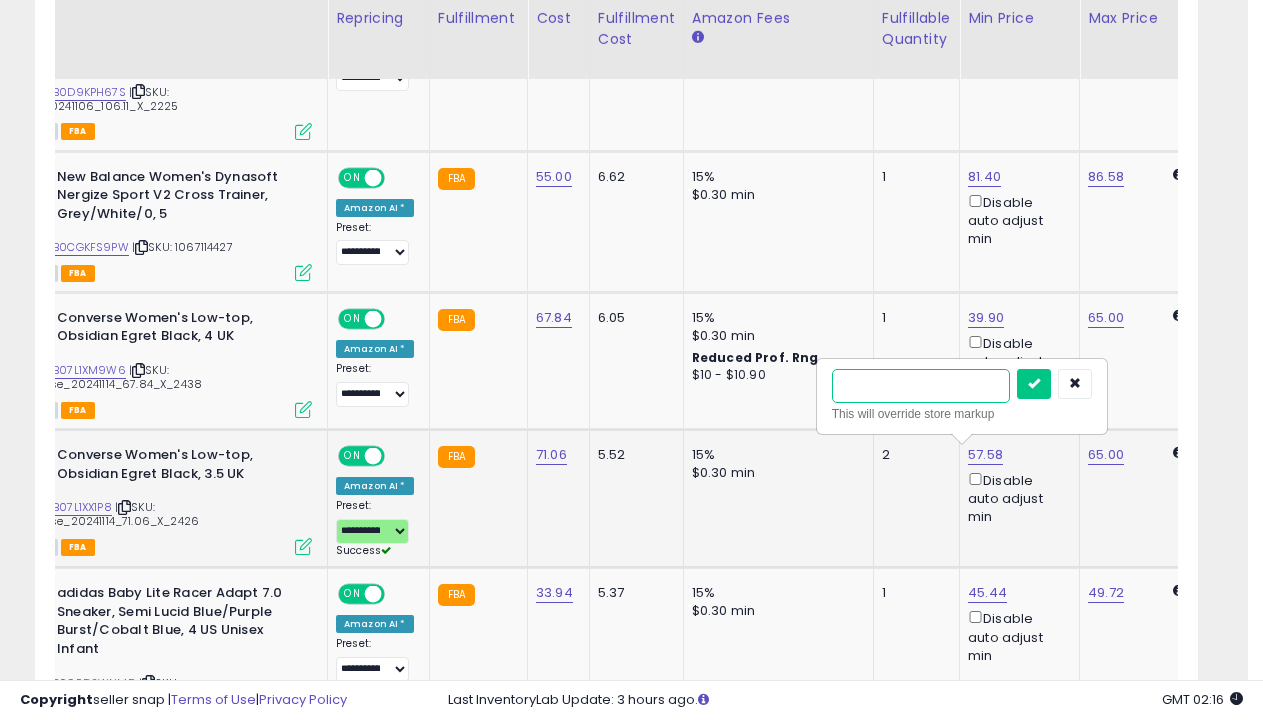 type on "*****" 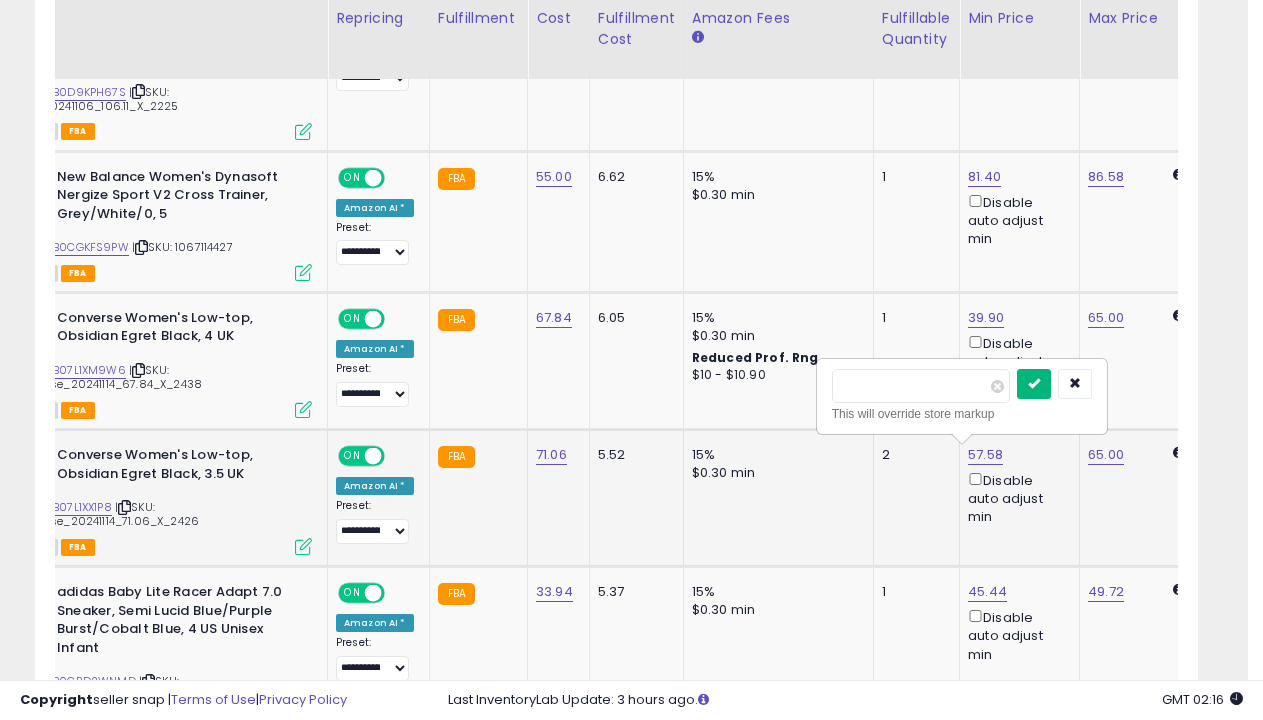 click at bounding box center (1034, 383) 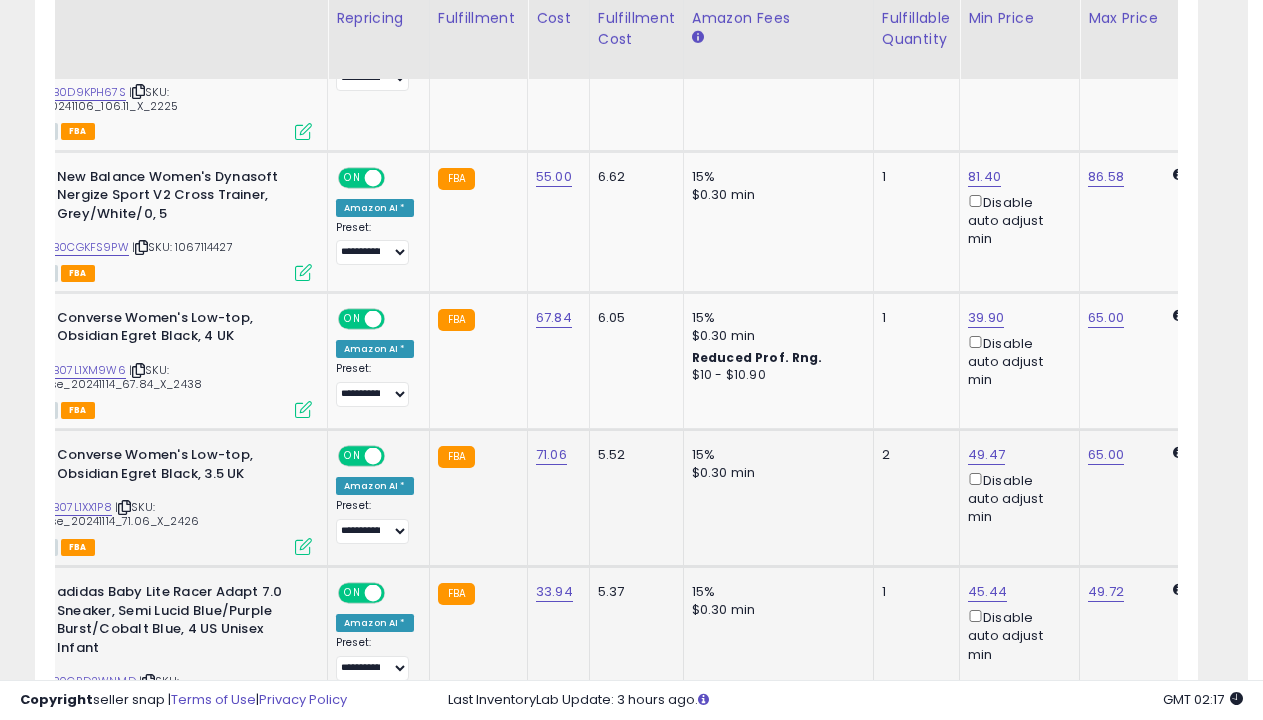 scroll, scrollTop: 1553, scrollLeft: 0, axis: vertical 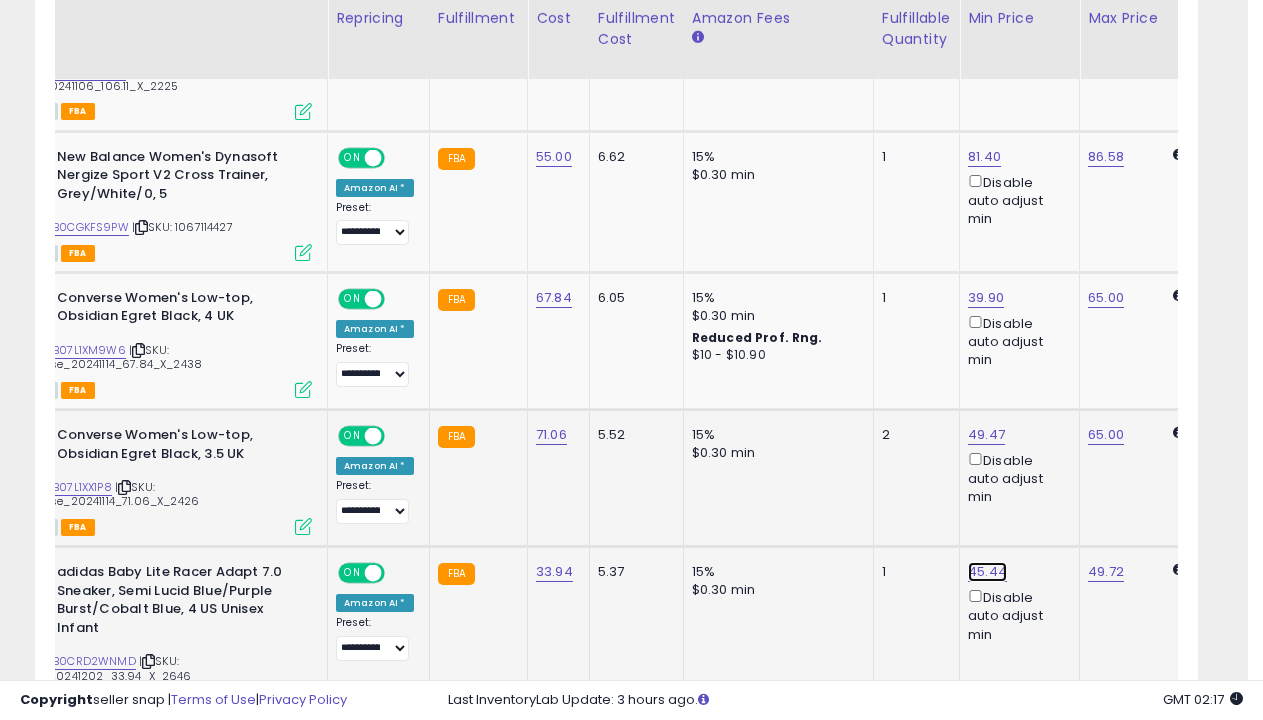 click on "45.44" at bounding box center (985, -329) 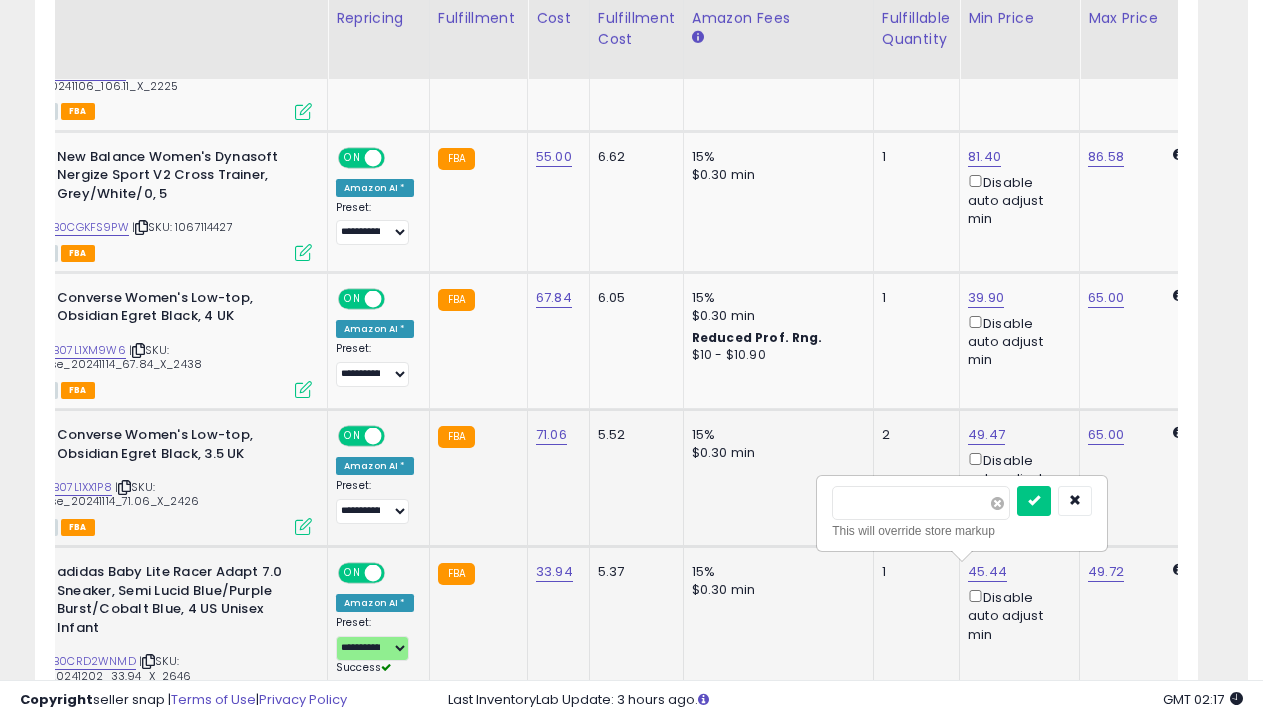 click at bounding box center (997, 503) 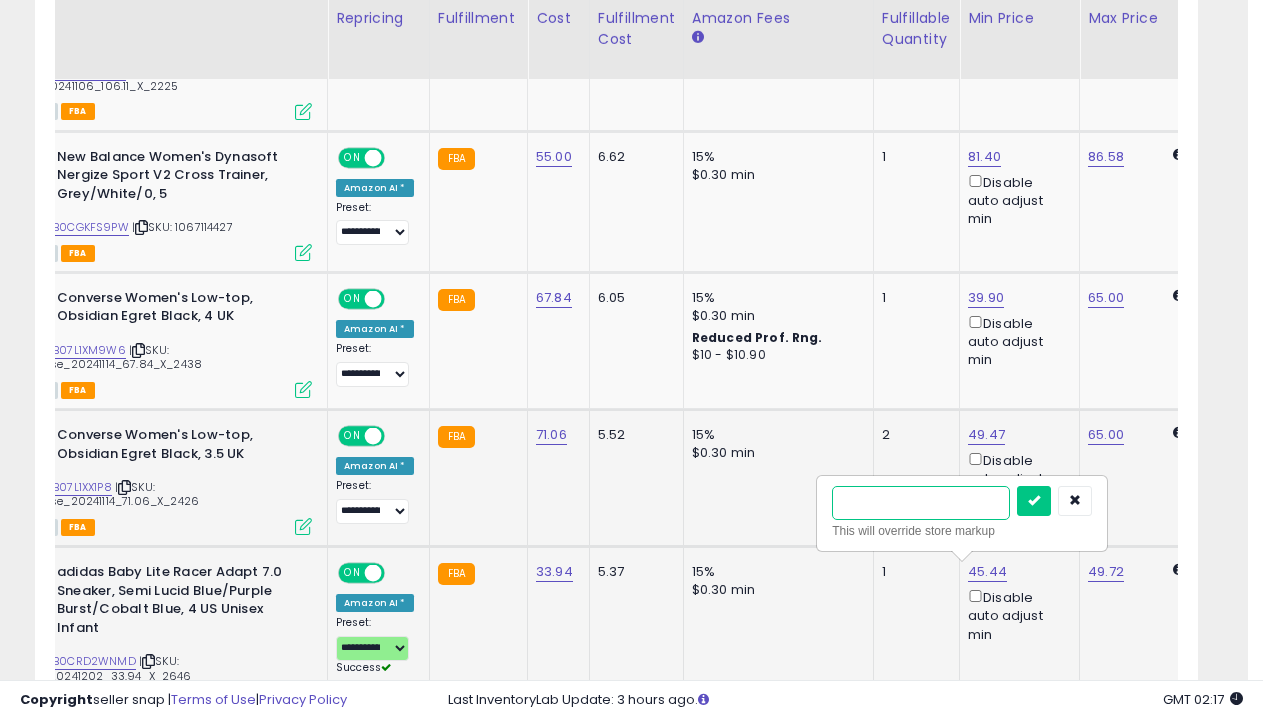type on "****" 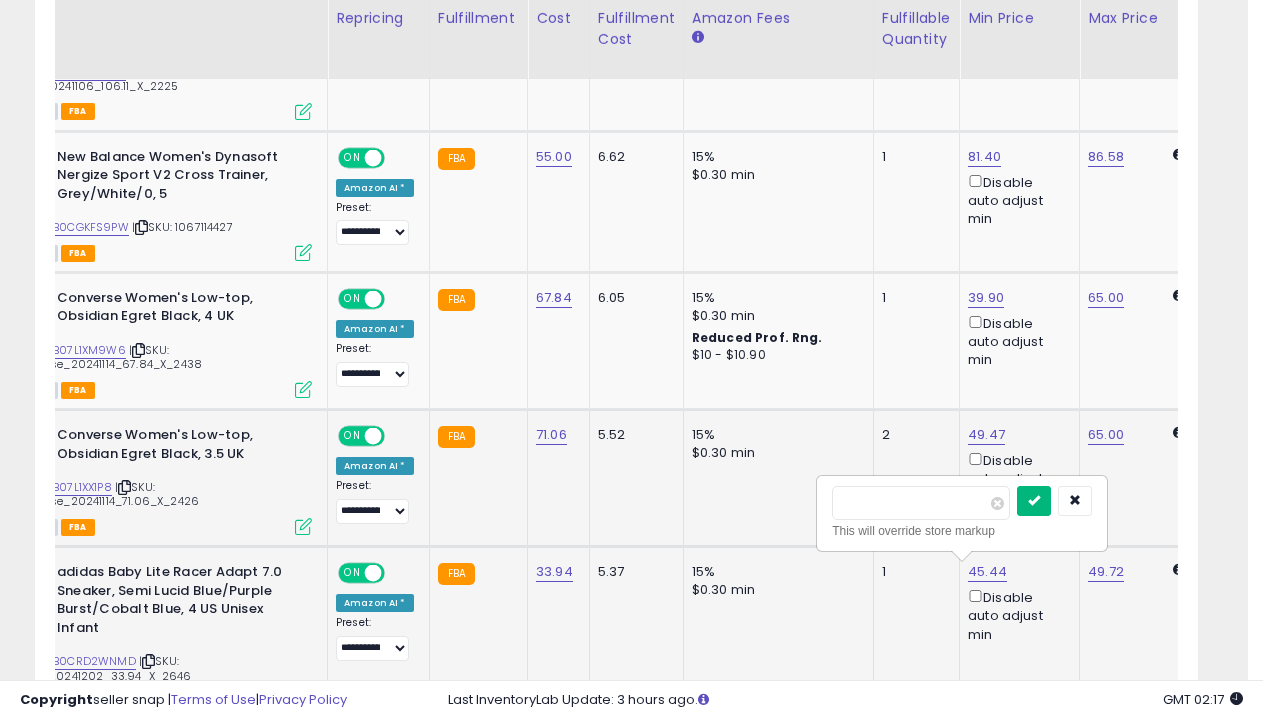 click at bounding box center (1034, 500) 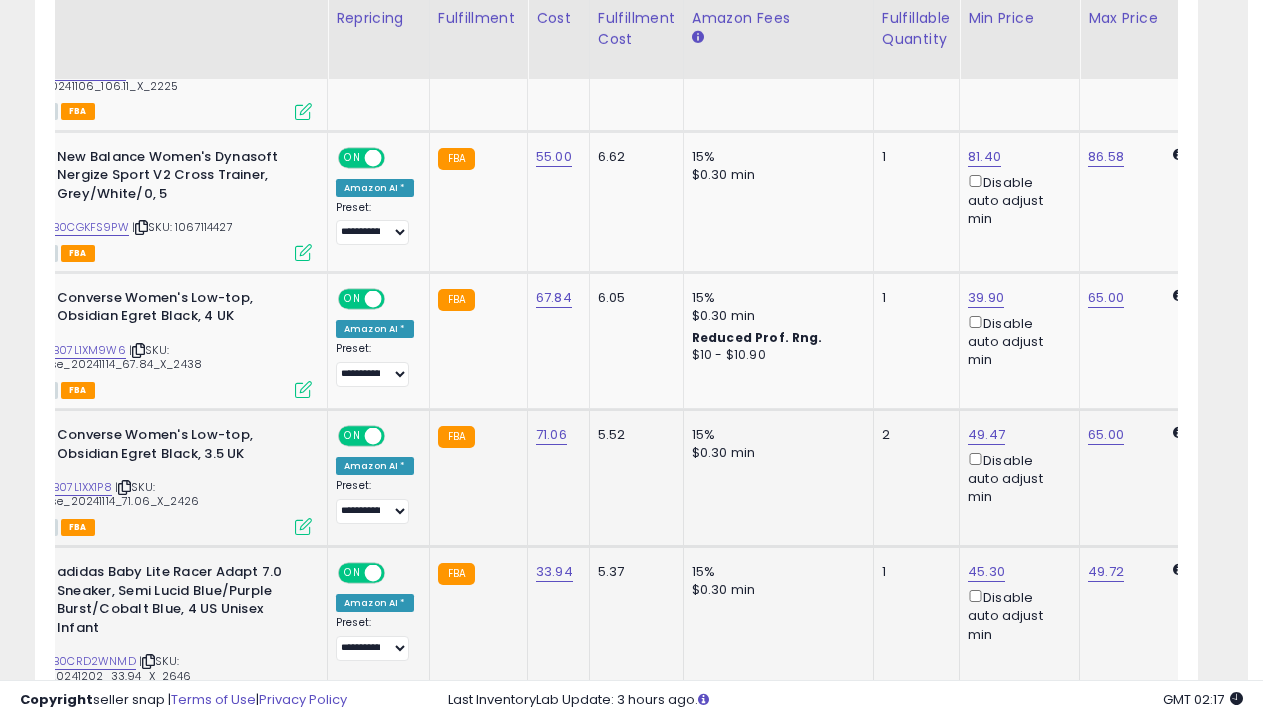 scroll, scrollTop: 2000, scrollLeft: 0, axis: vertical 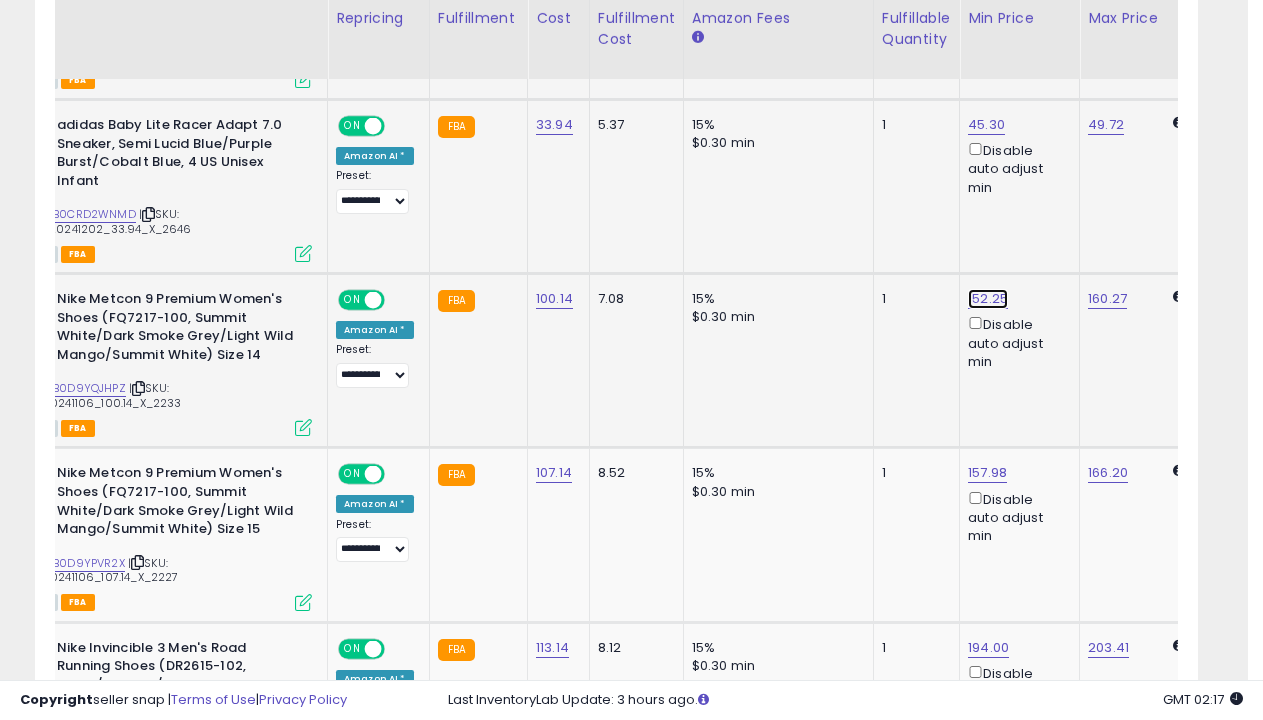 click on "152.25" at bounding box center (985, -776) 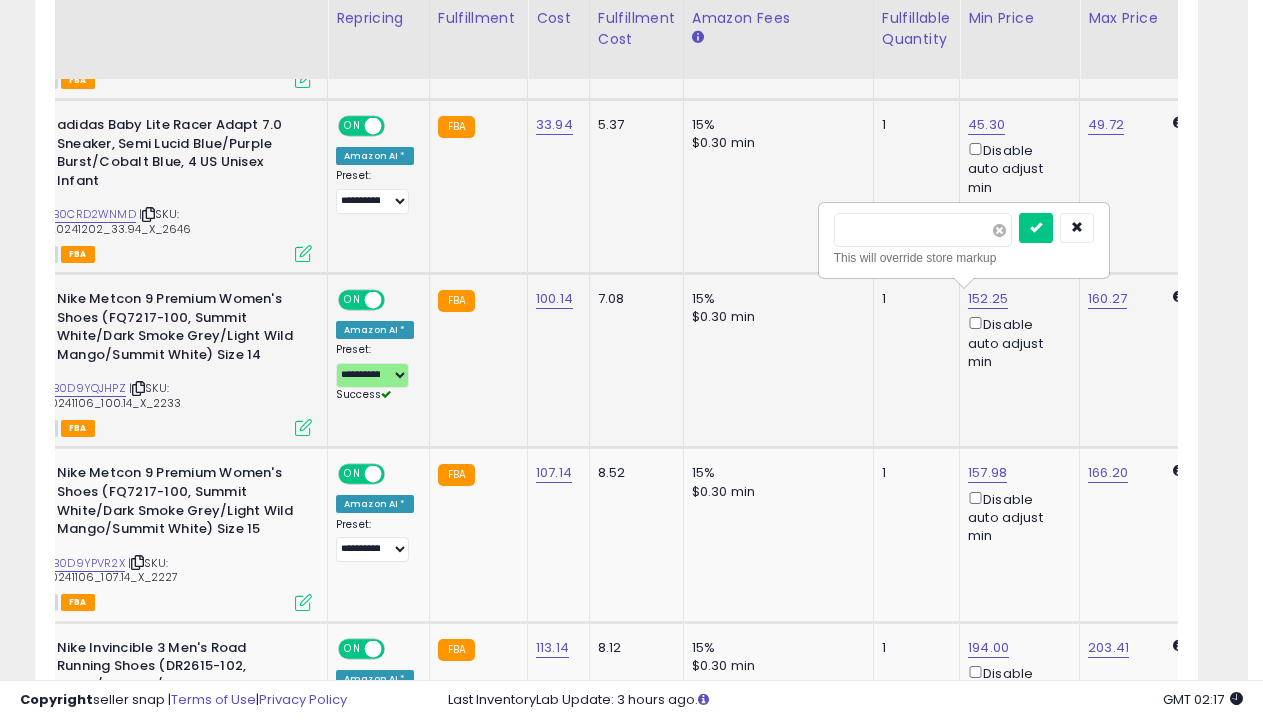 click at bounding box center (999, 230) 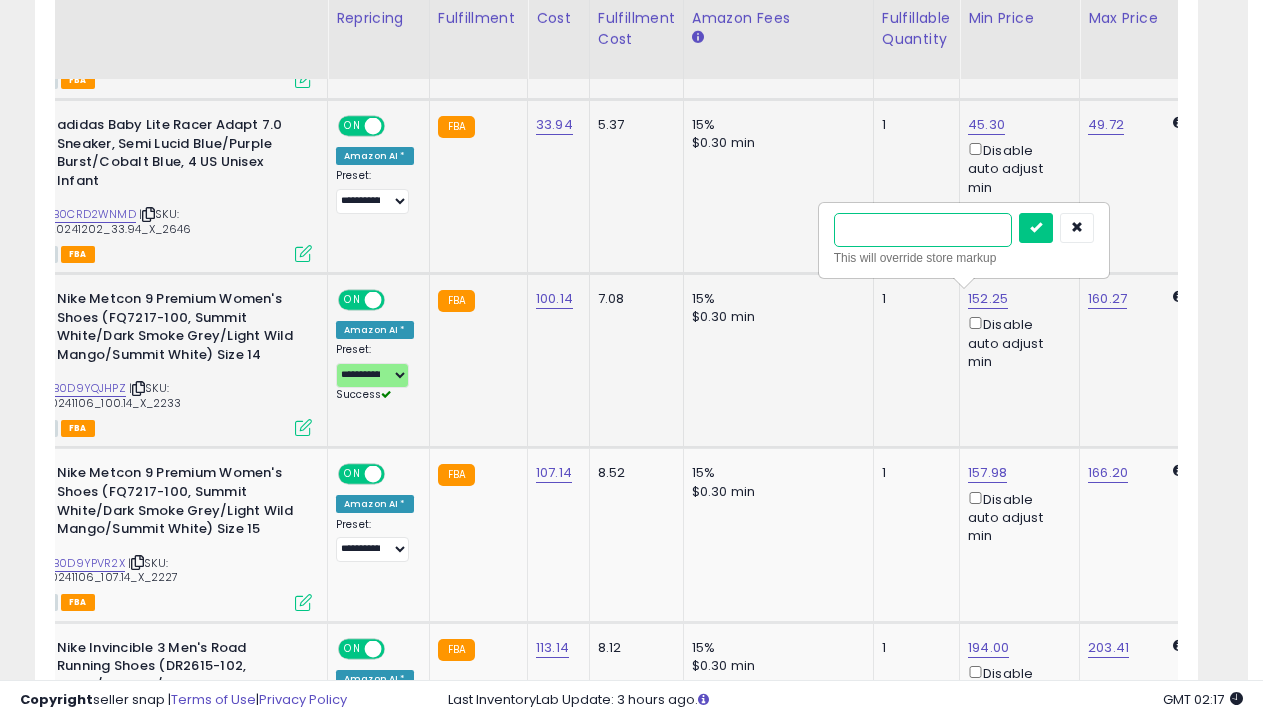 type on "******" 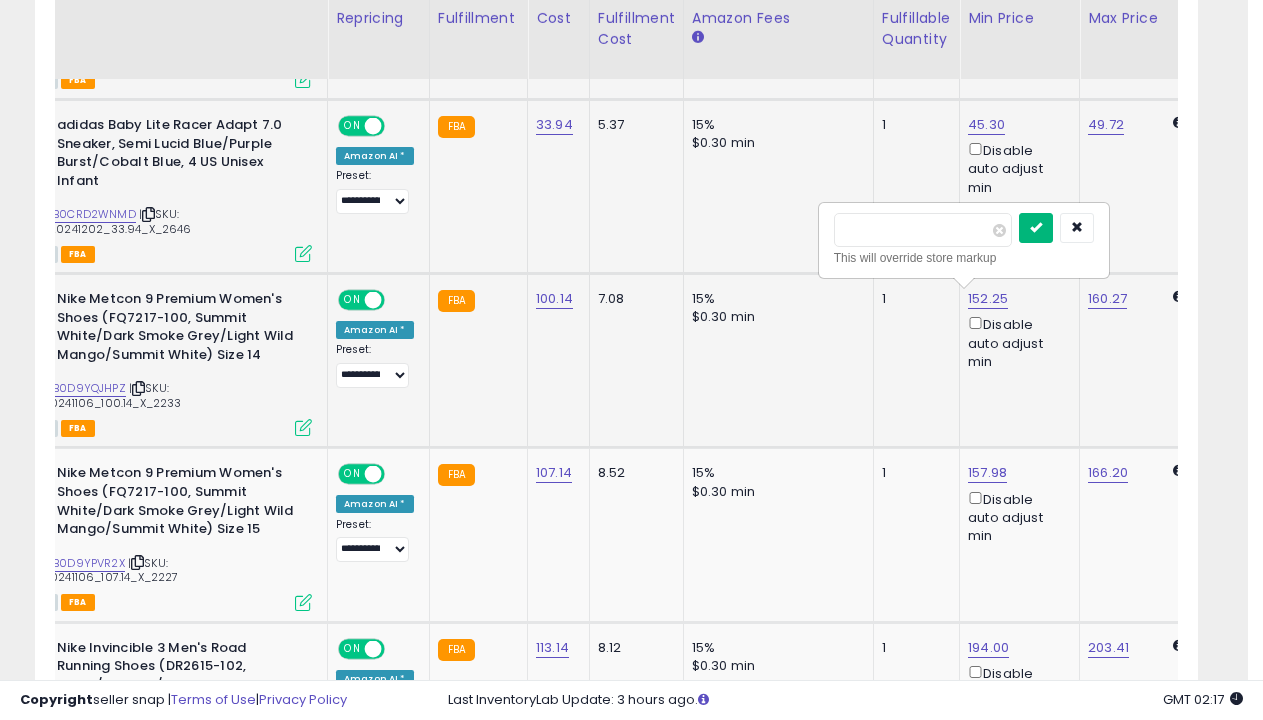 click at bounding box center (1036, 227) 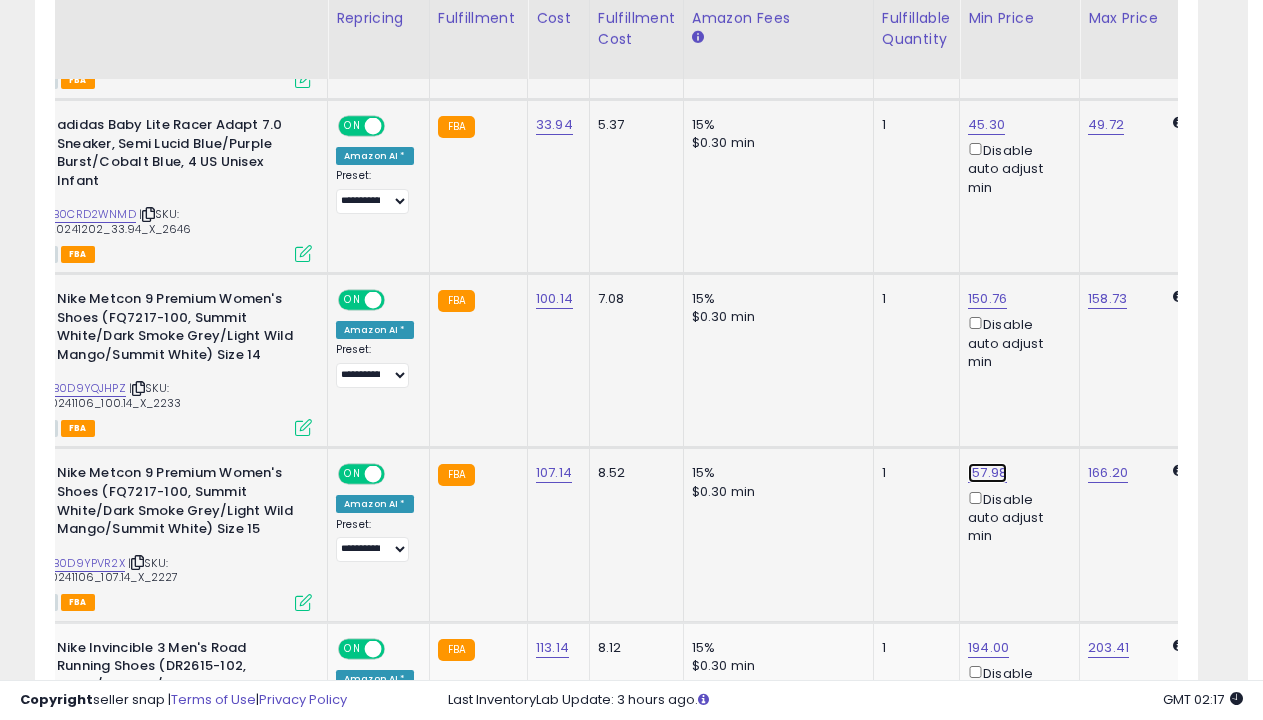 click on "157.98" at bounding box center (985, -776) 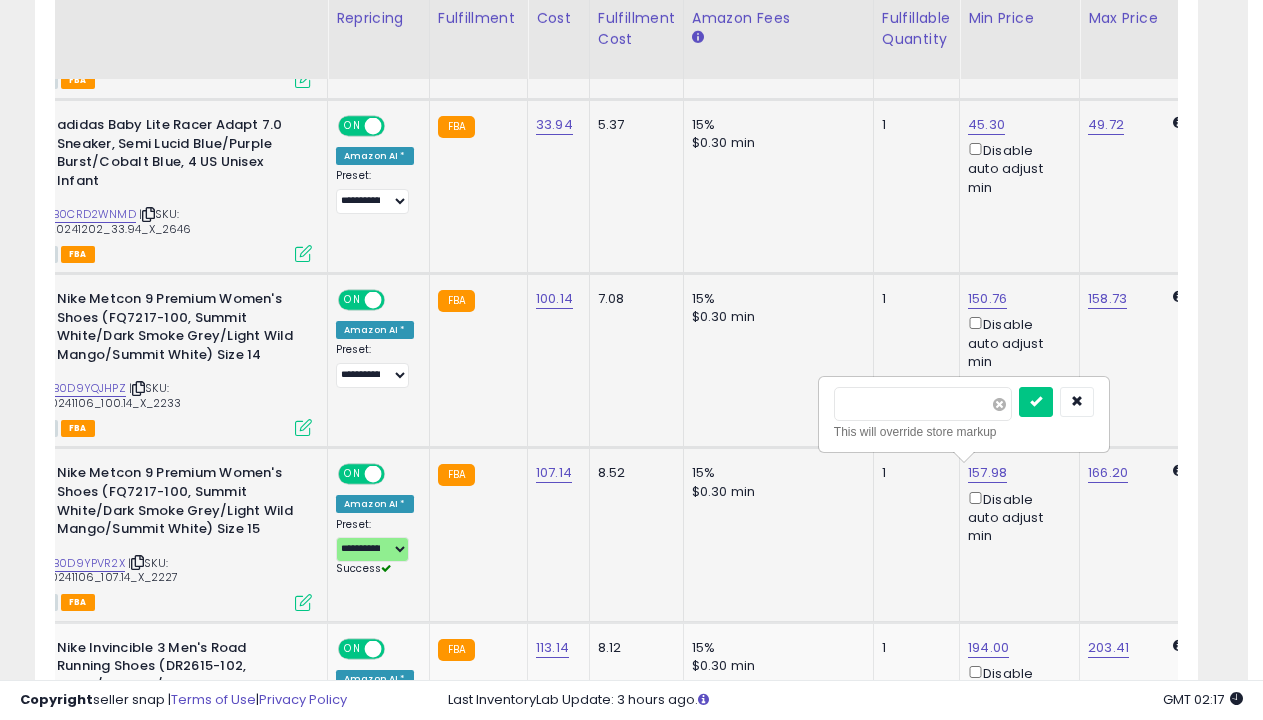 click at bounding box center [999, 404] 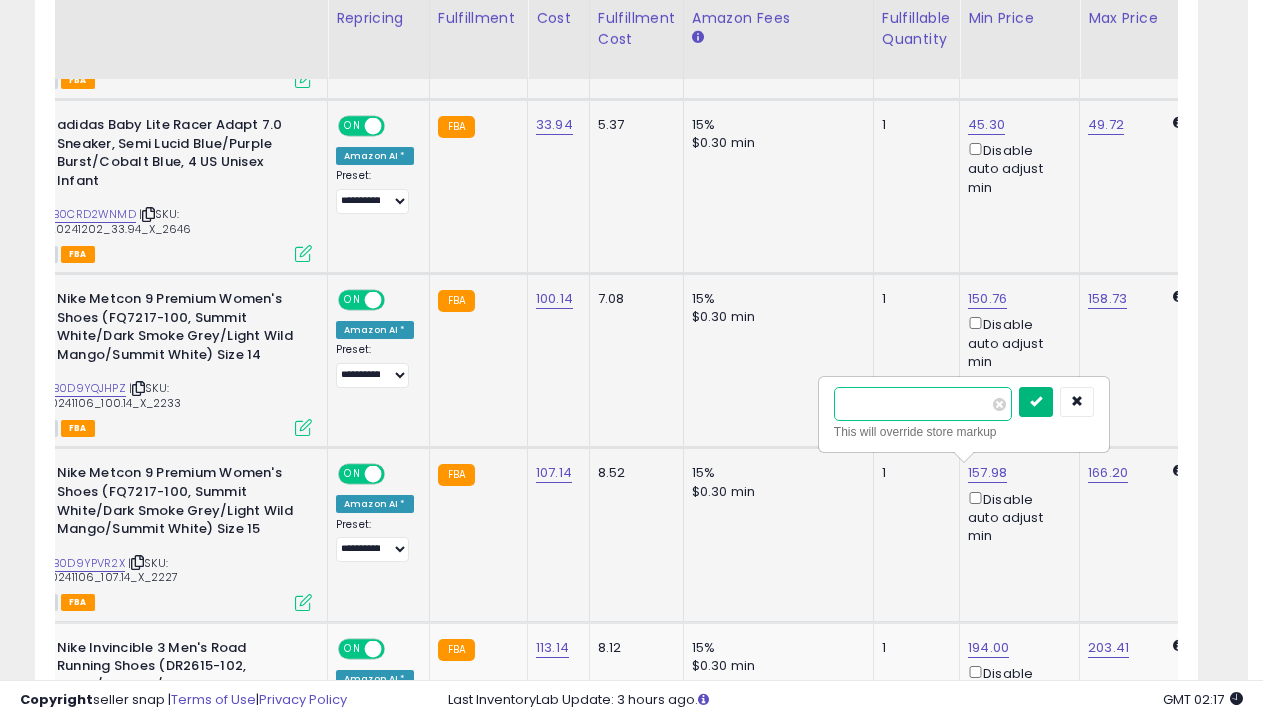 type on "******" 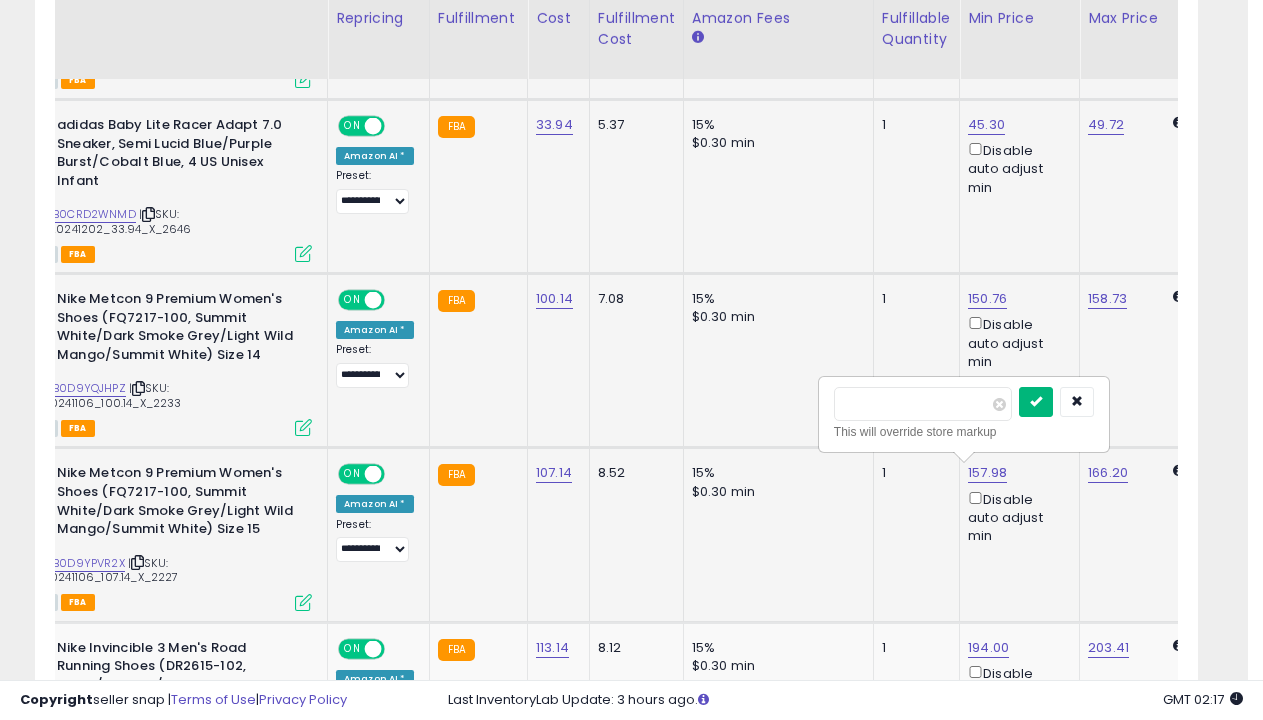 click at bounding box center (1036, 401) 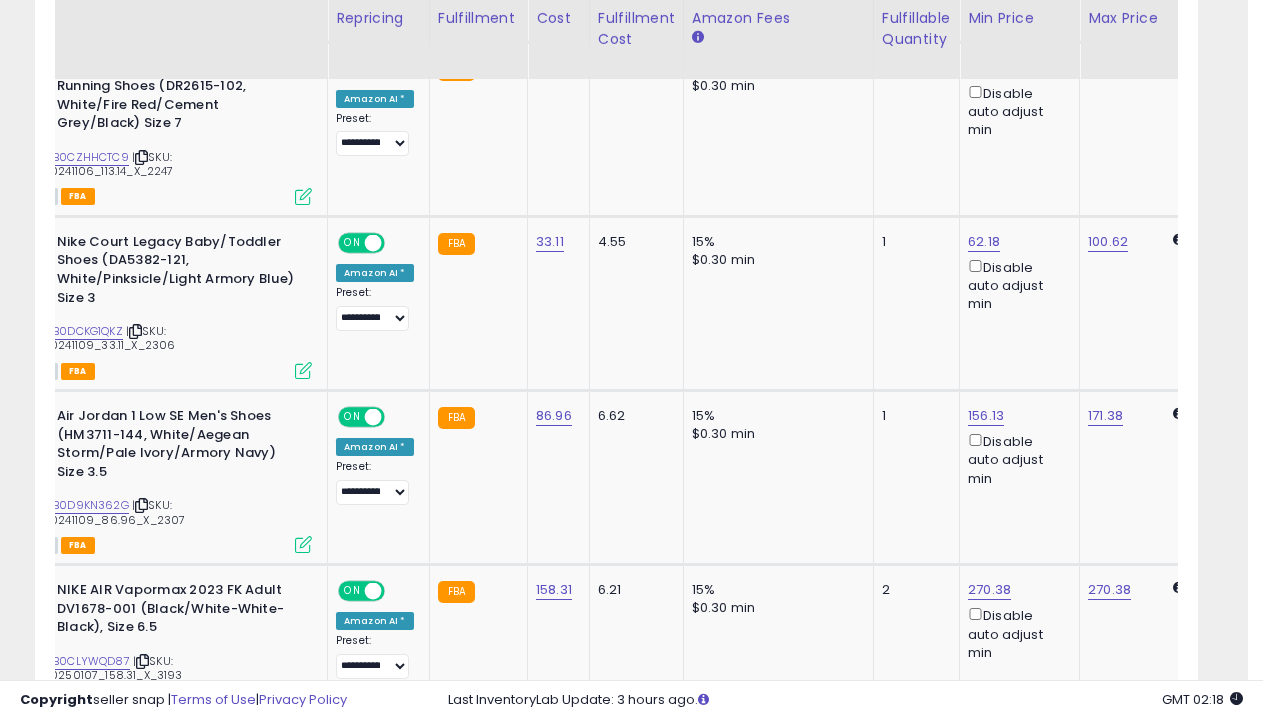 scroll, scrollTop: 3018, scrollLeft: 0, axis: vertical 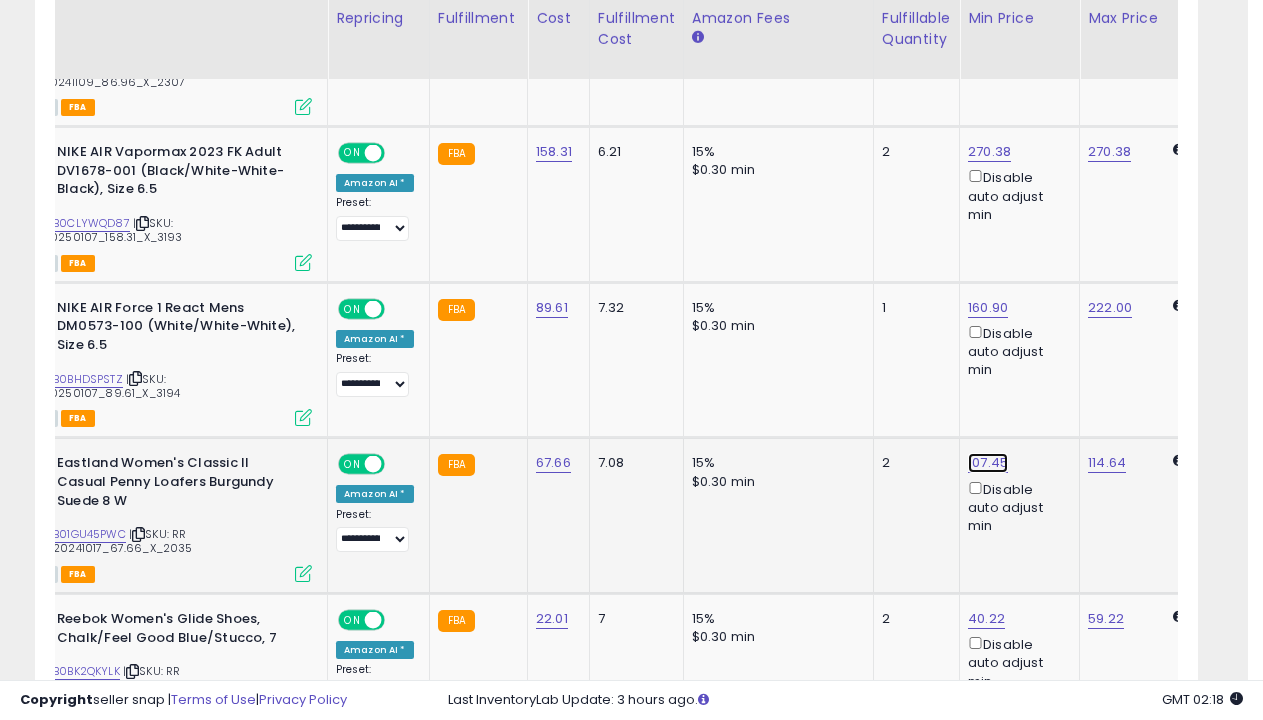 click on "107.45" at bounding box center (985, -1794) 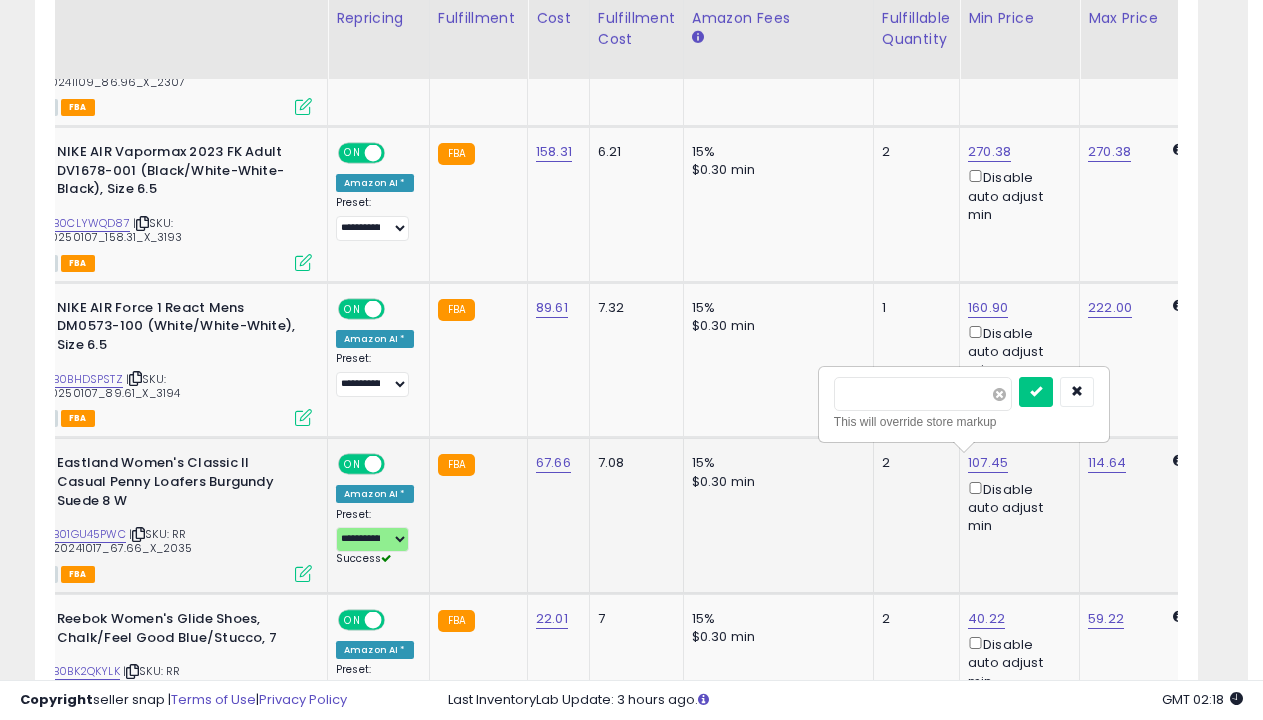 click at bounding box center [999, 394] 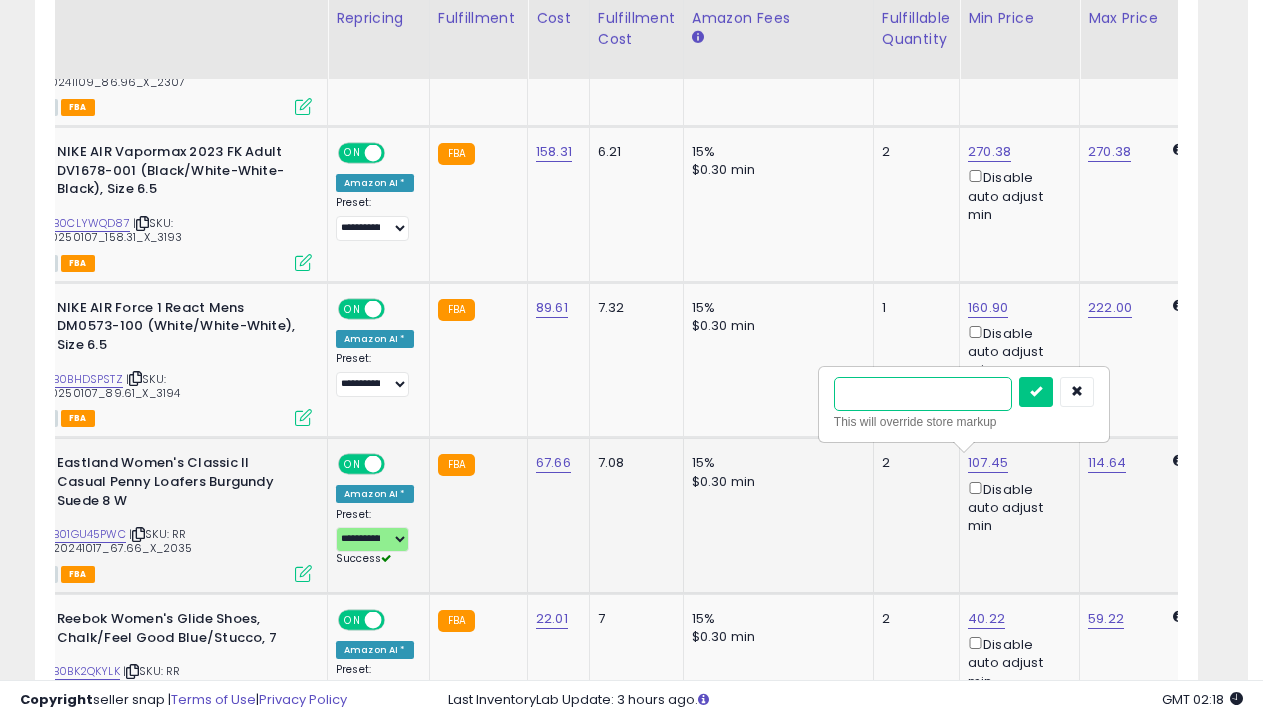 type on "******" 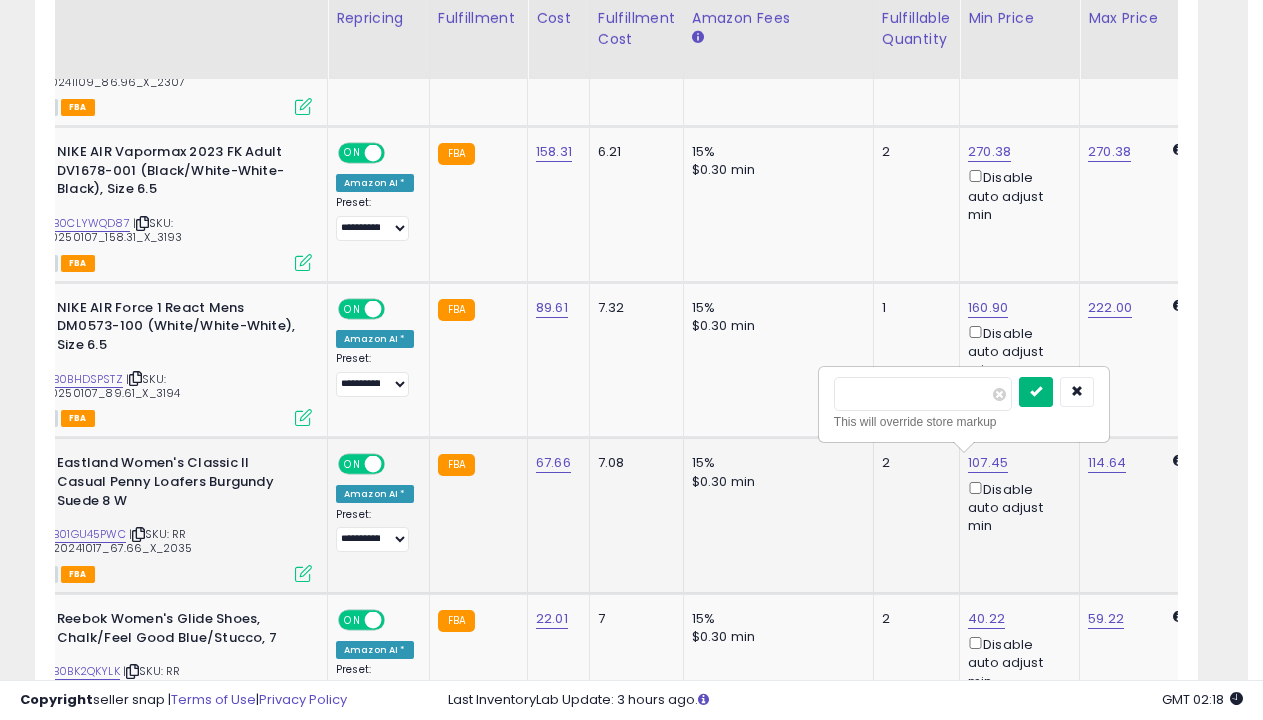 click at bounding box center [1036, 391] 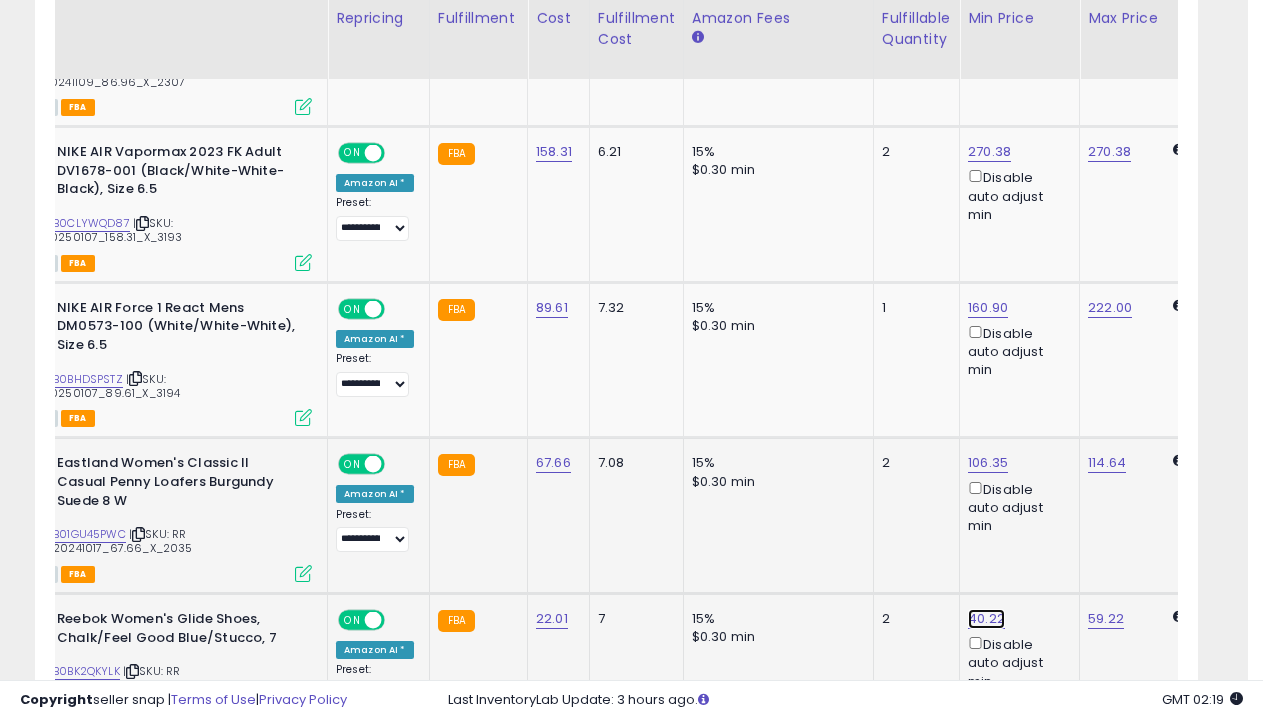 click on "40.22" at bounding box center [985, -1794] 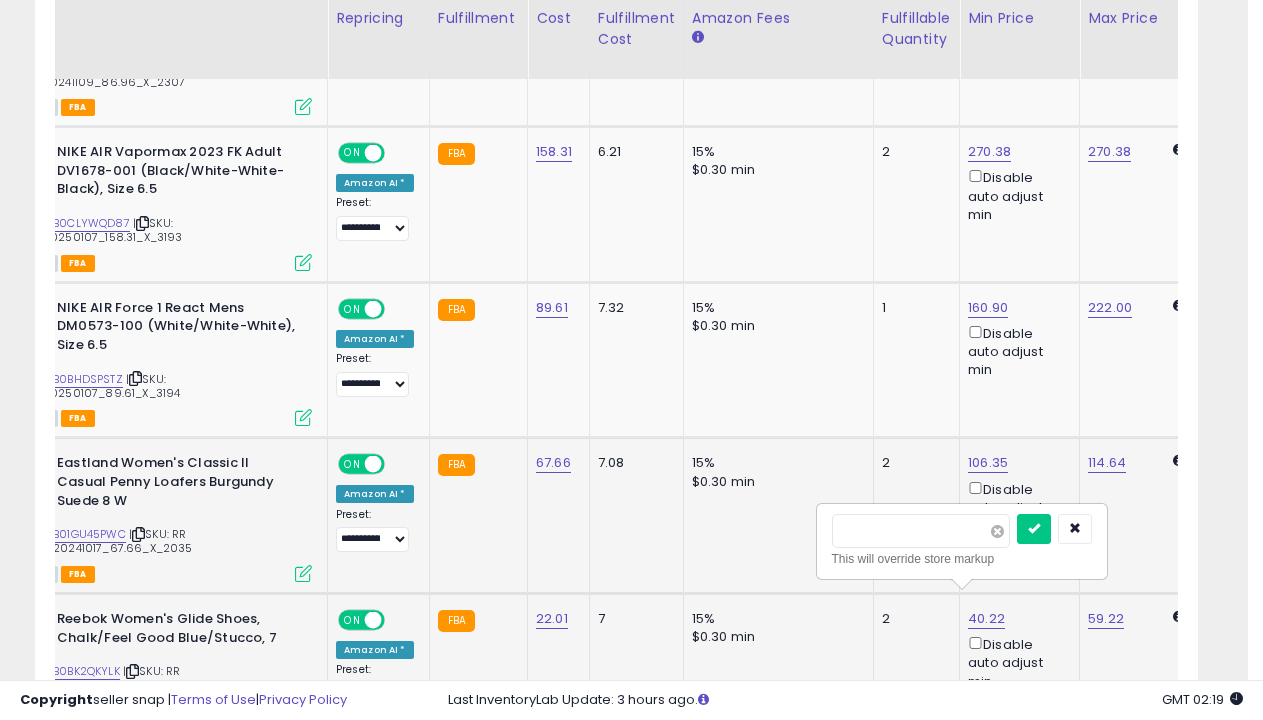 click at bounding box center [997, 531] 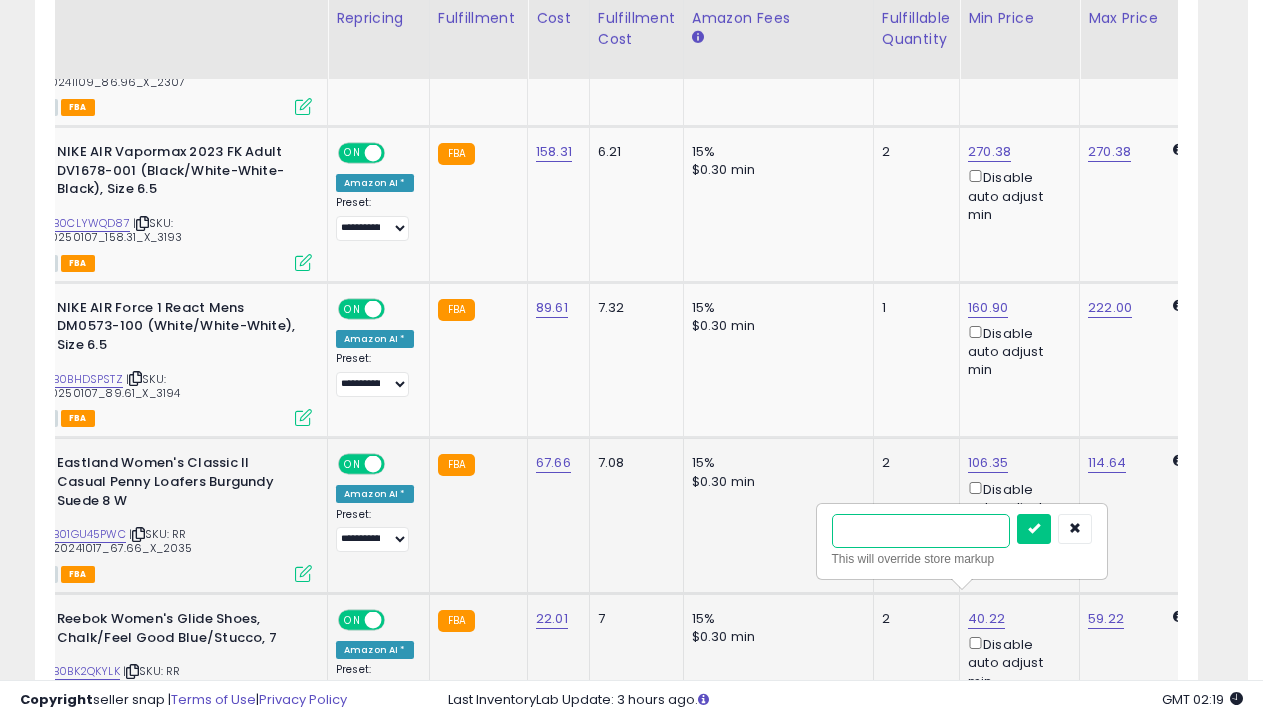 type on "****" 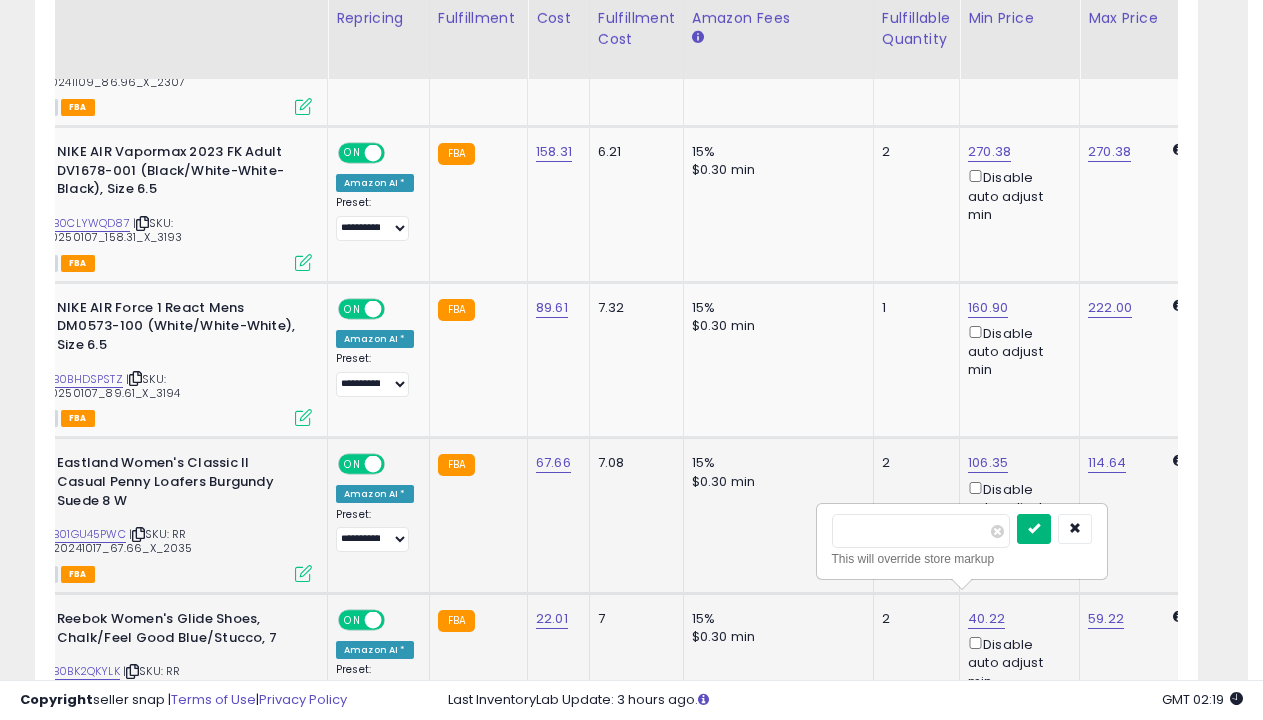 click at bounding box center (1034, 528) 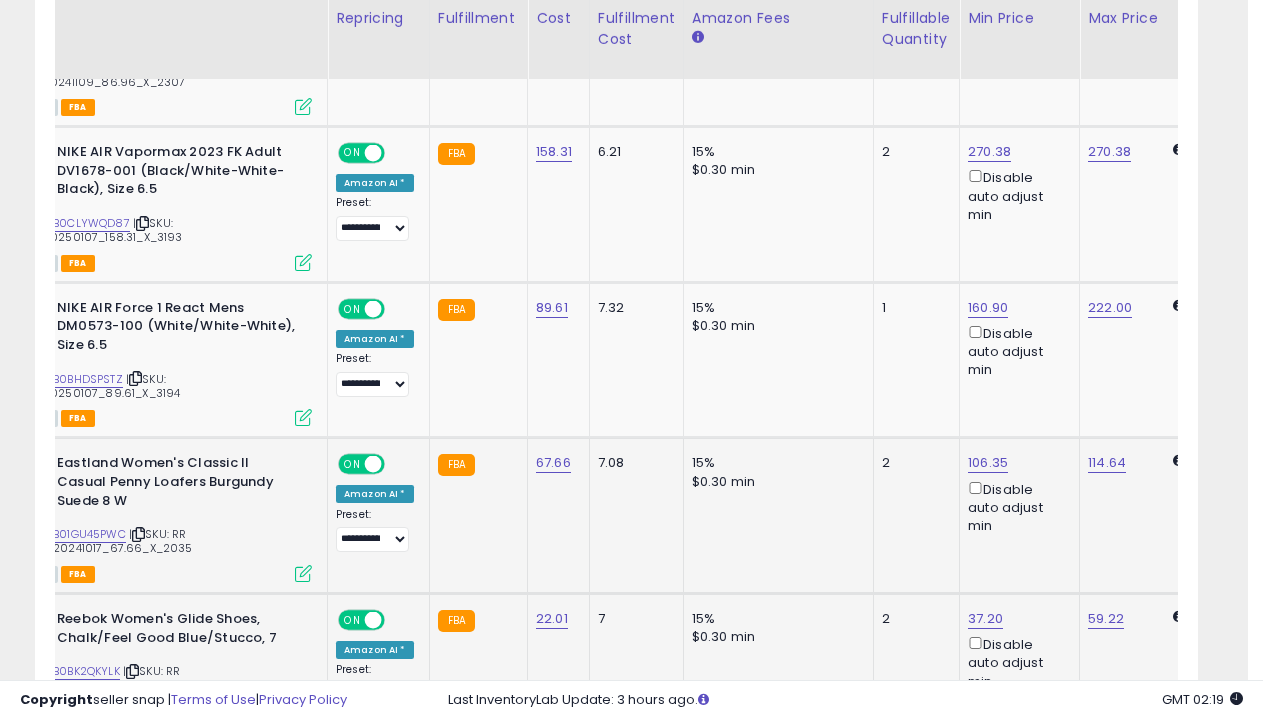 scroll, scrollTop: 3165, scrollLeft: 0, axis: vertical 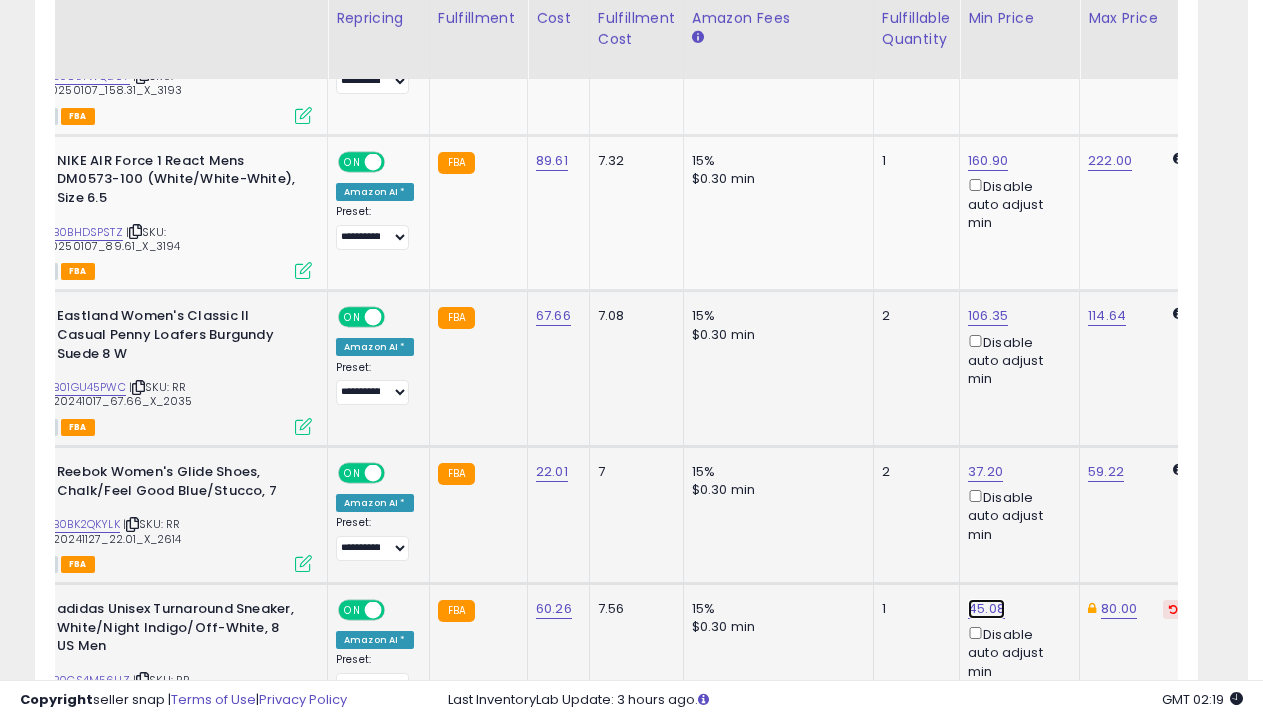 click on "45.08" at bounding box center [985, -1941] 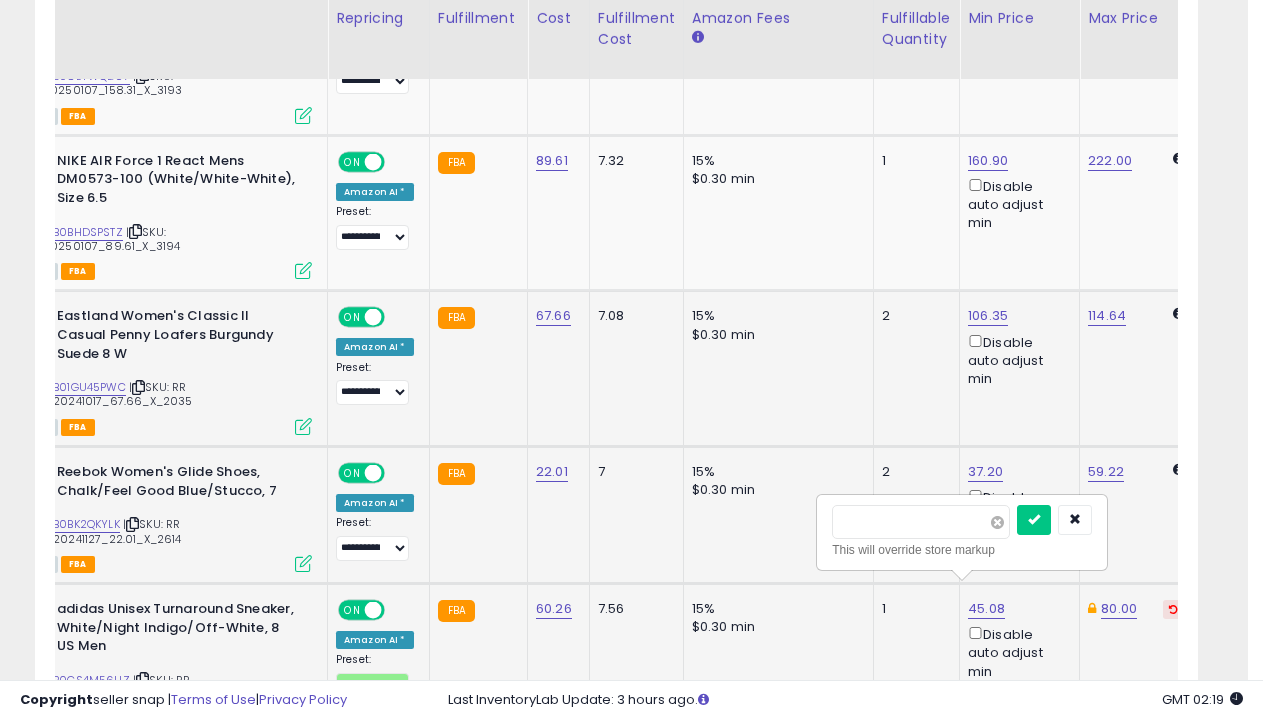 click at bounding box center (997, 522) 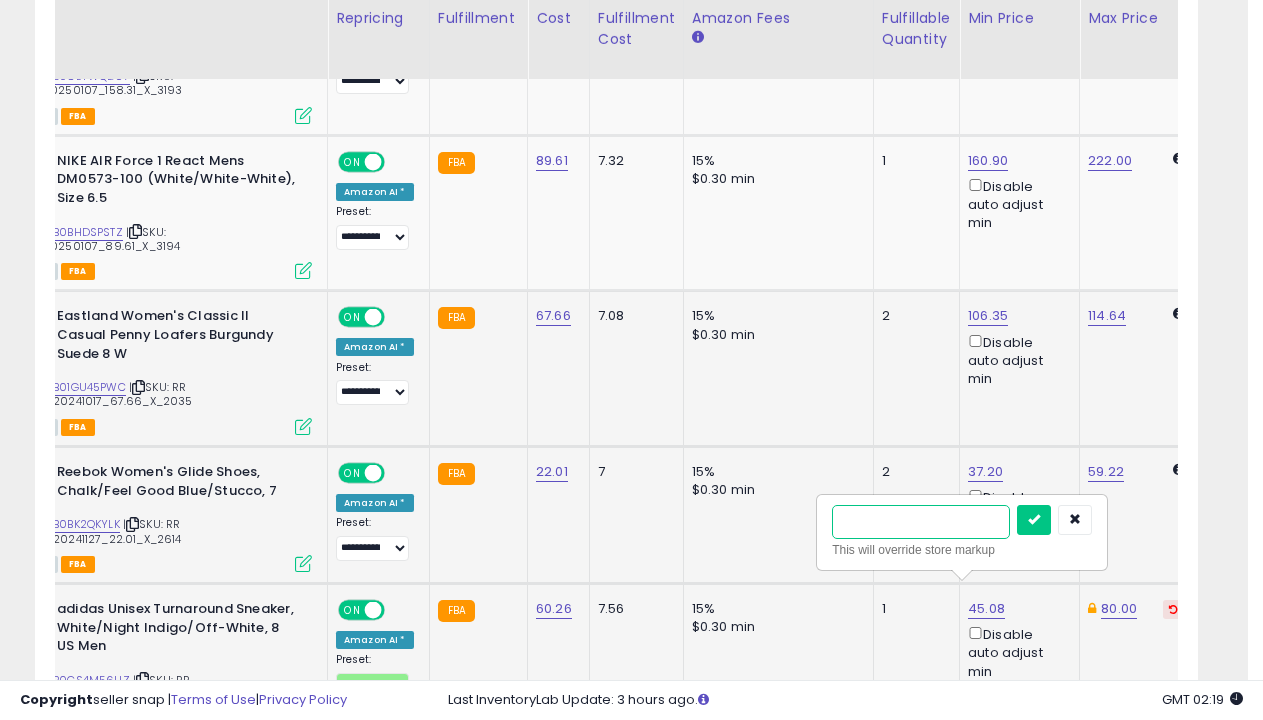 type on "****" 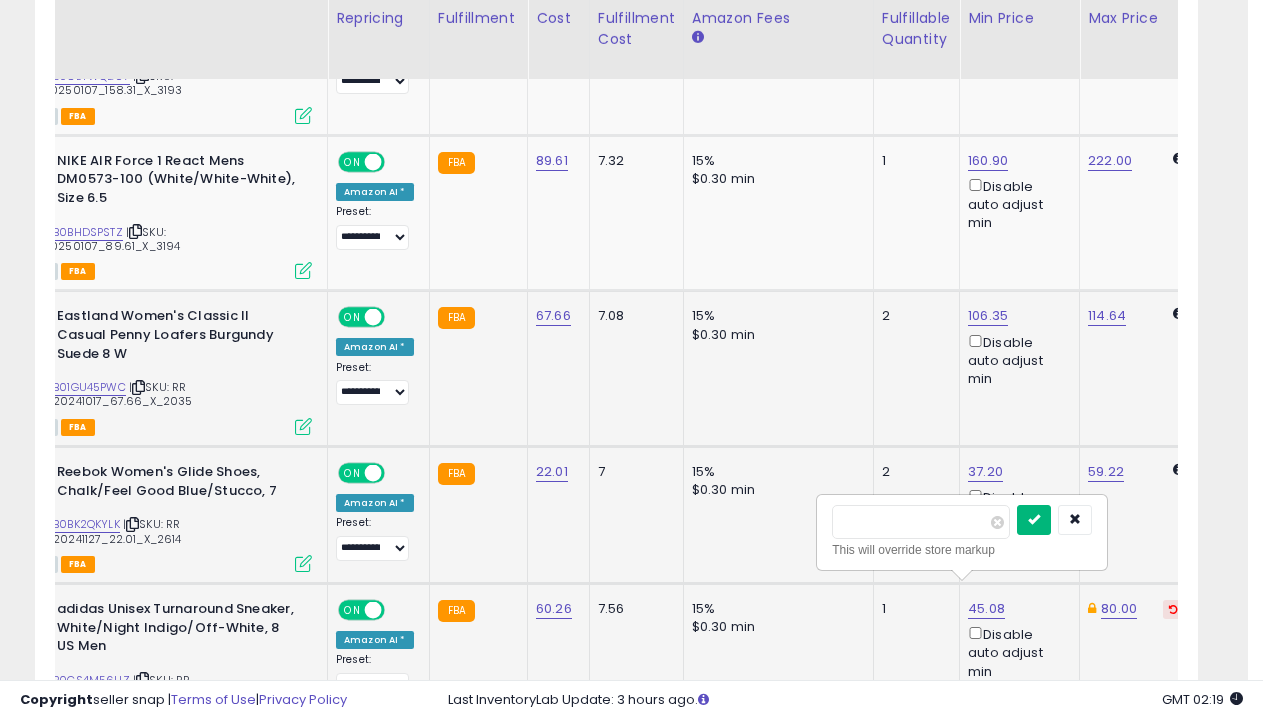 click at bounding box center (1034, 519) 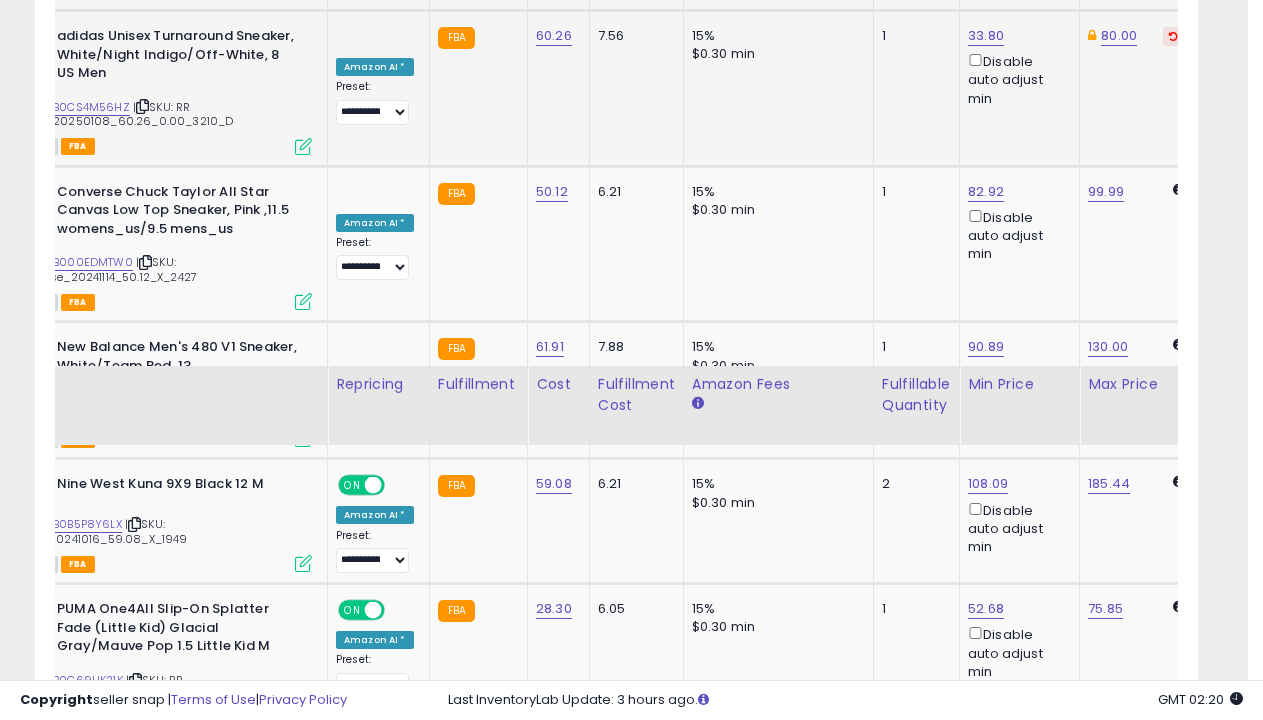scroll, scrollTop: 4104, scrollLeft: 0, axis: vertical 